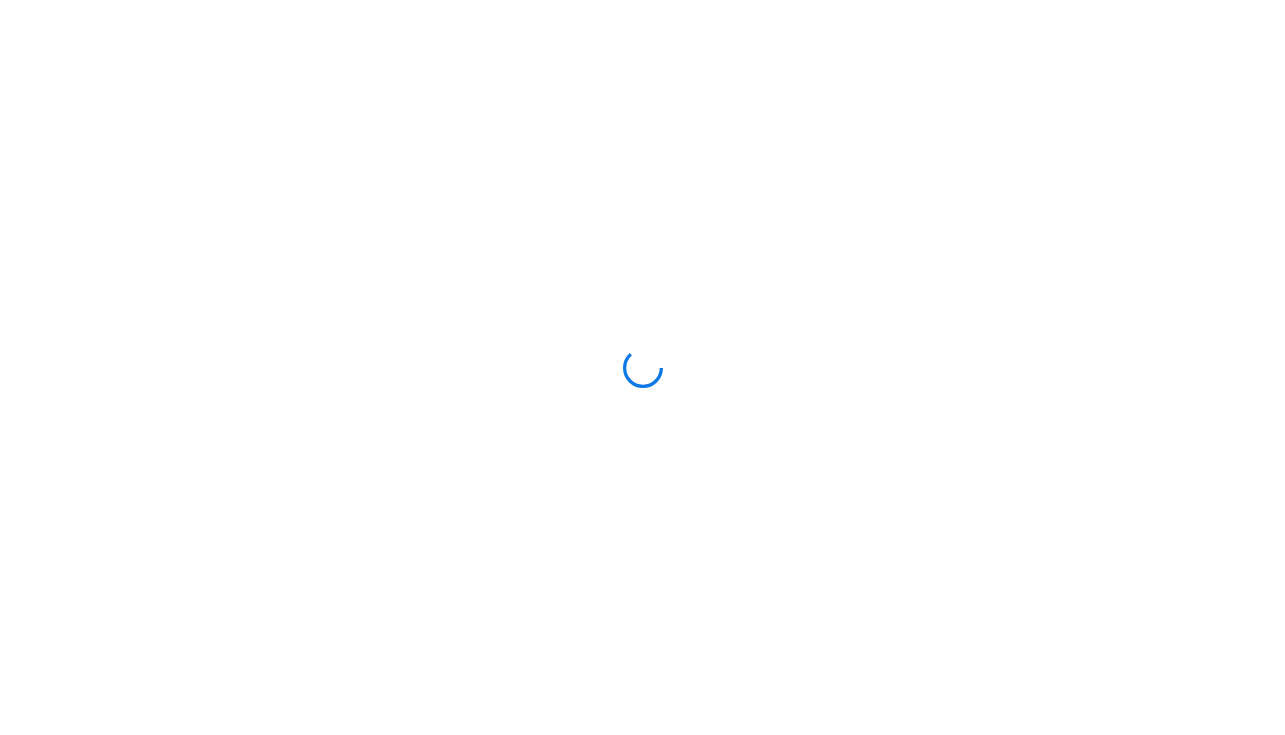 scroll, scrollTop: 0, scrollLeft: 0, axis: both 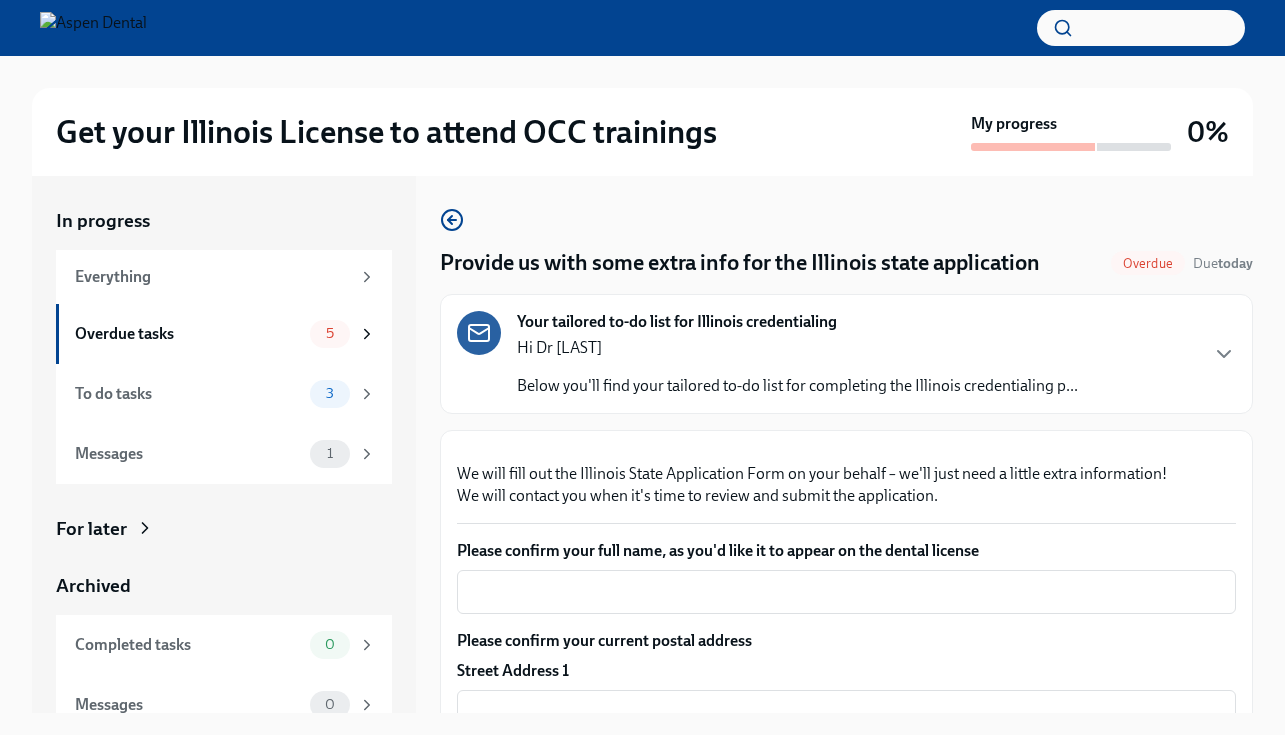 click on "Hi Dr [LAST]
Below you'll find your tailored to-do list for completing the Illinois credentialing p..." at bounding box center (797, 367) 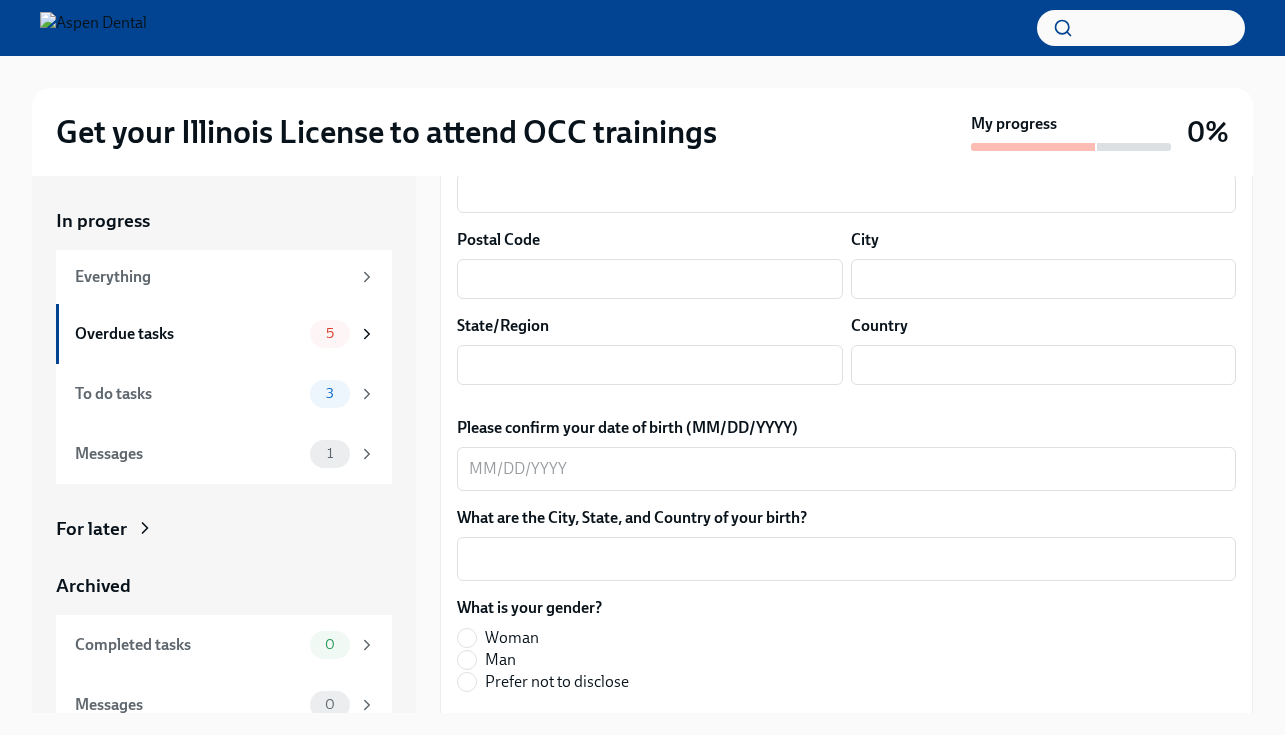 scroll, scrollTop: 1186, scrollLeft: 0, axis: vertical 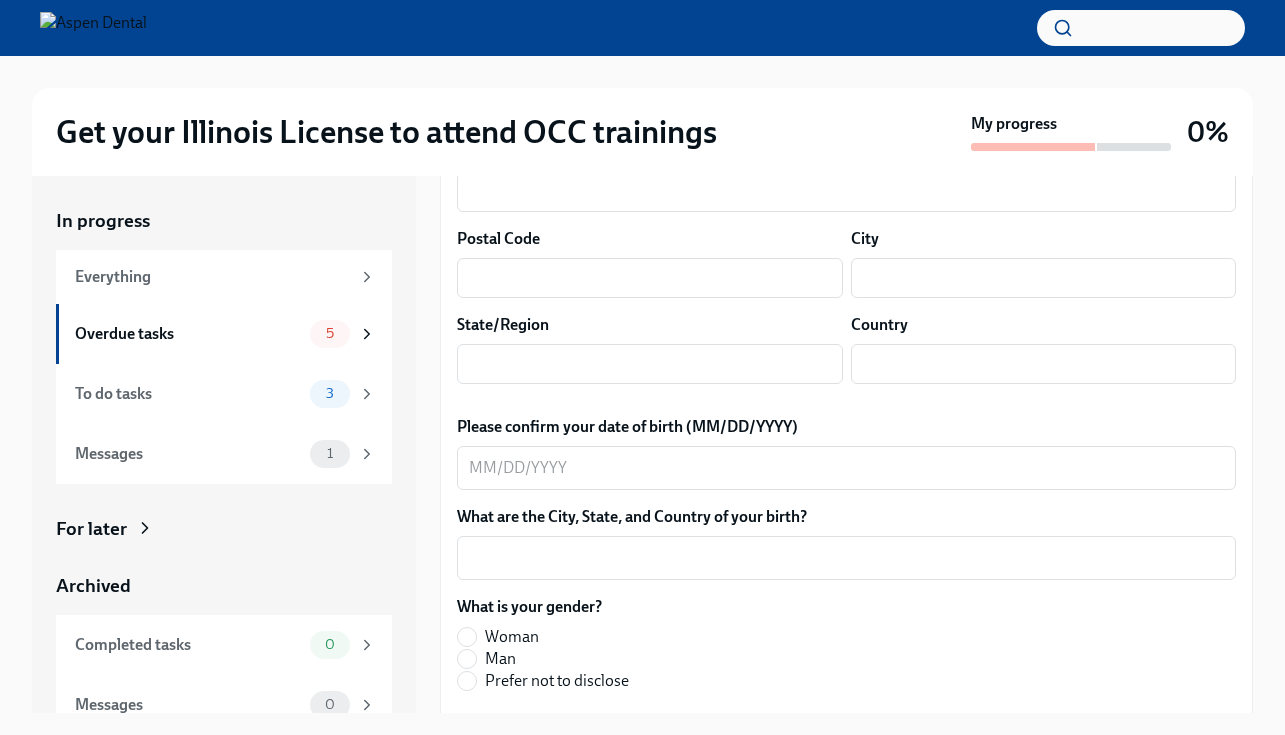 click on "Please confirm your full name, as you'd like it to appear on the dental license" at bounding box center (846, -12) 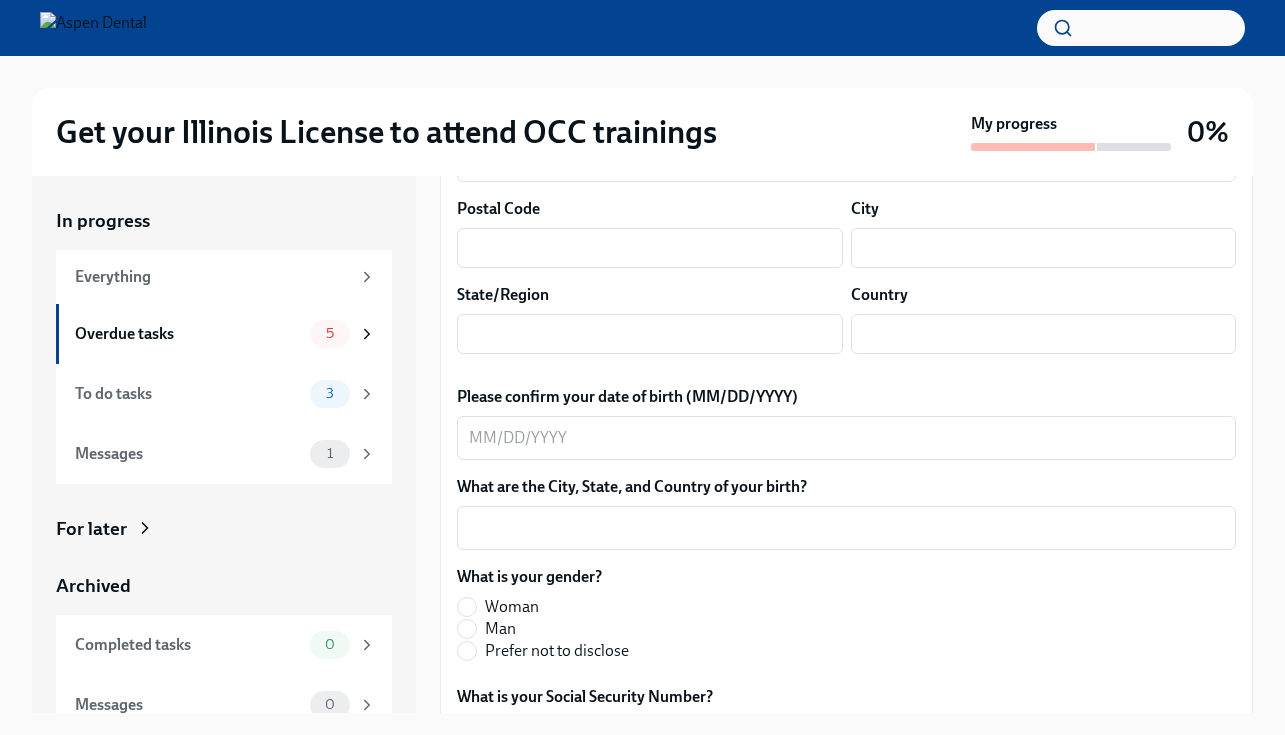 type on "Iqra [LAST]" 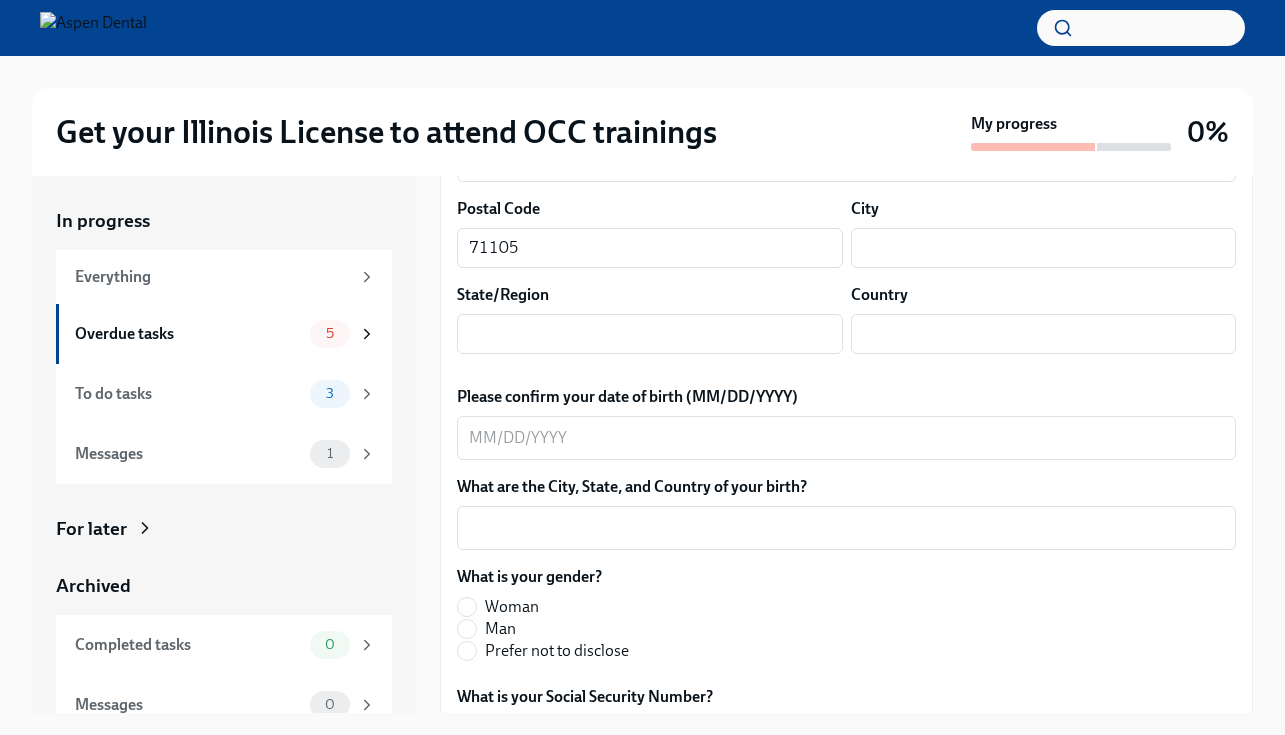 type on "Shreveport" 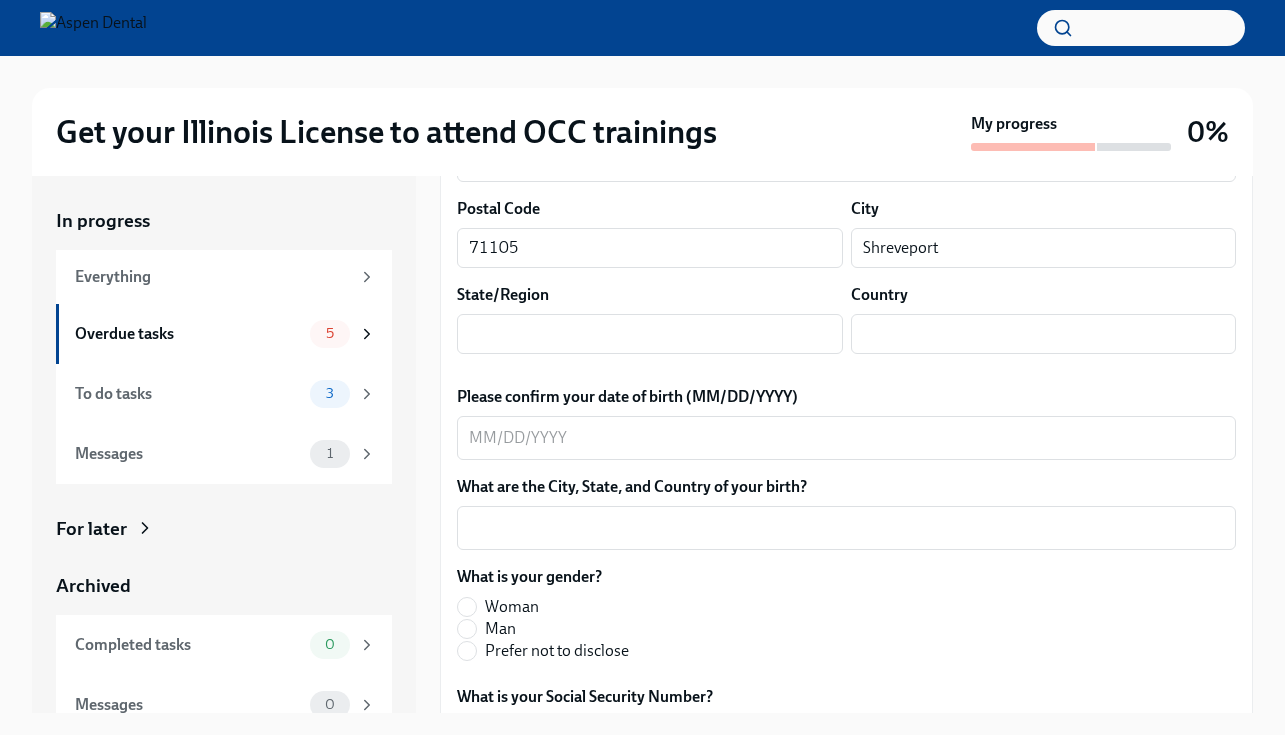 type on "Louisiana" 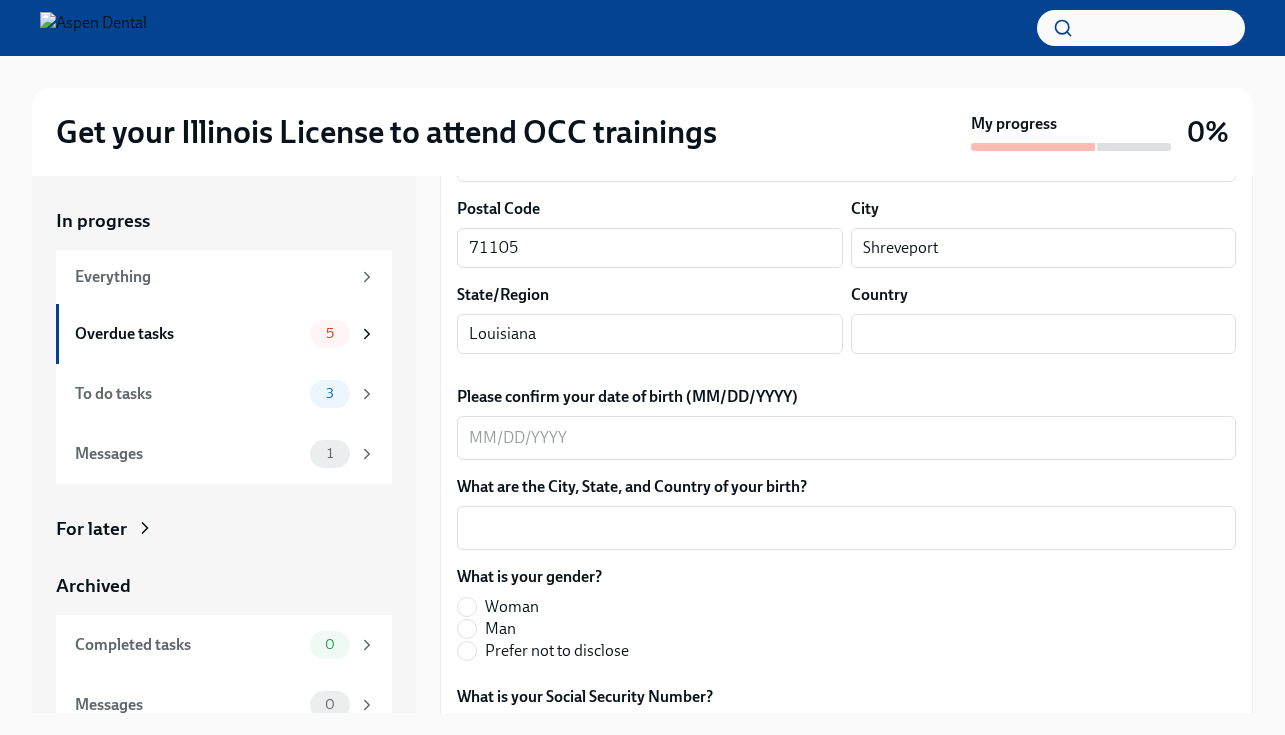 type on "US" 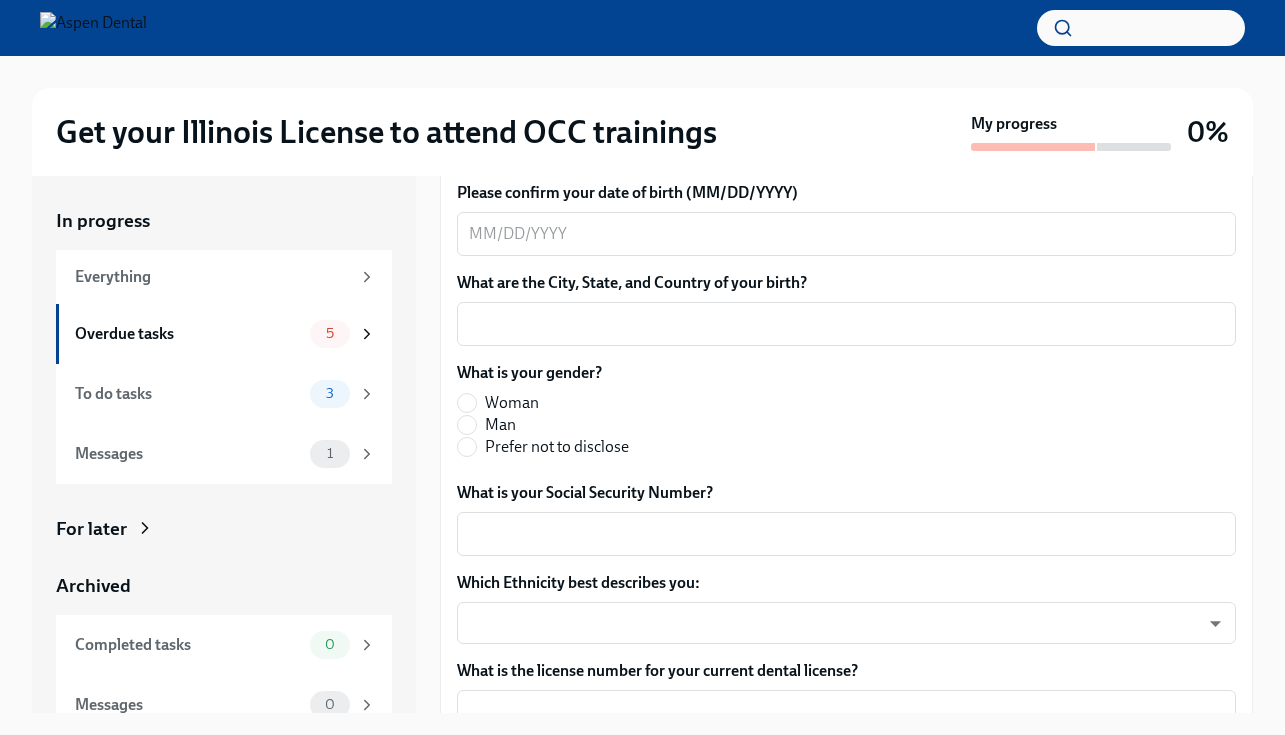 scroll, scrollTop: 1587, scrollLeft: 0, axis: vertical 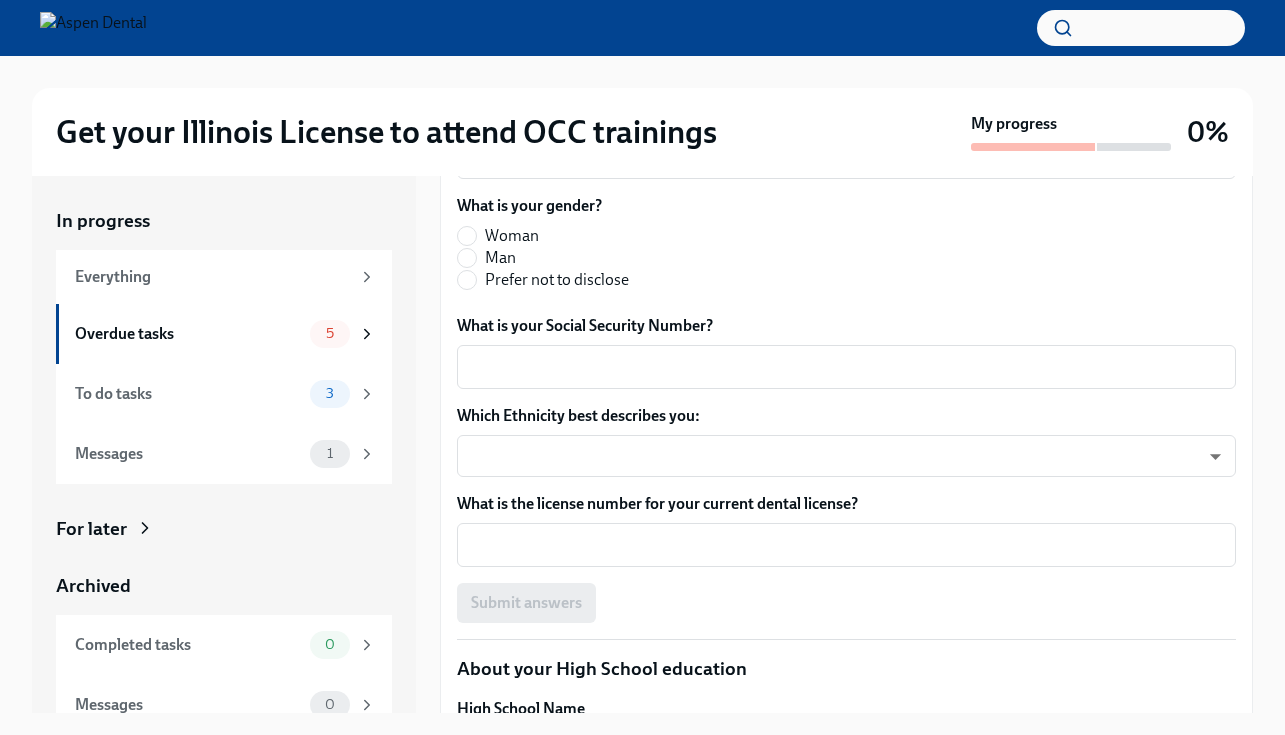 click on "Please confirm your date of birth (MM/DD/YYYY)" at bounding box center (846, 67) 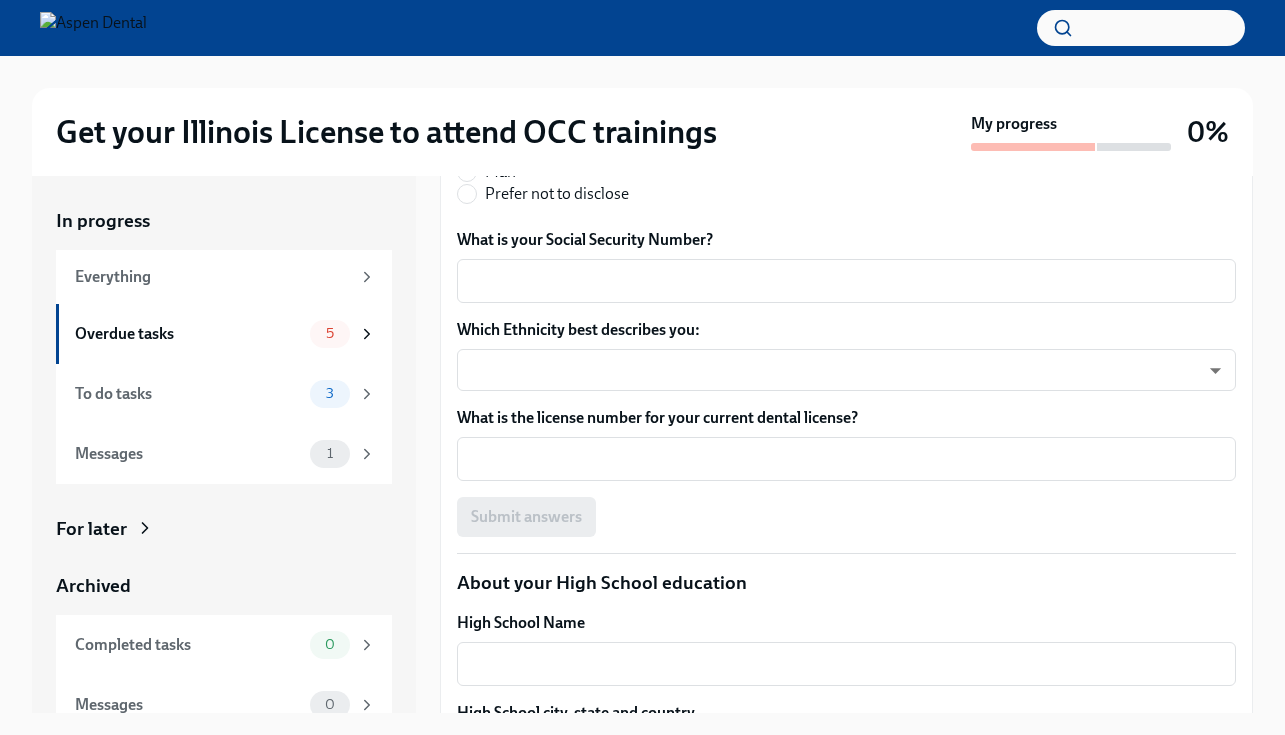 type on "[DATE]/10/[YEAR]" 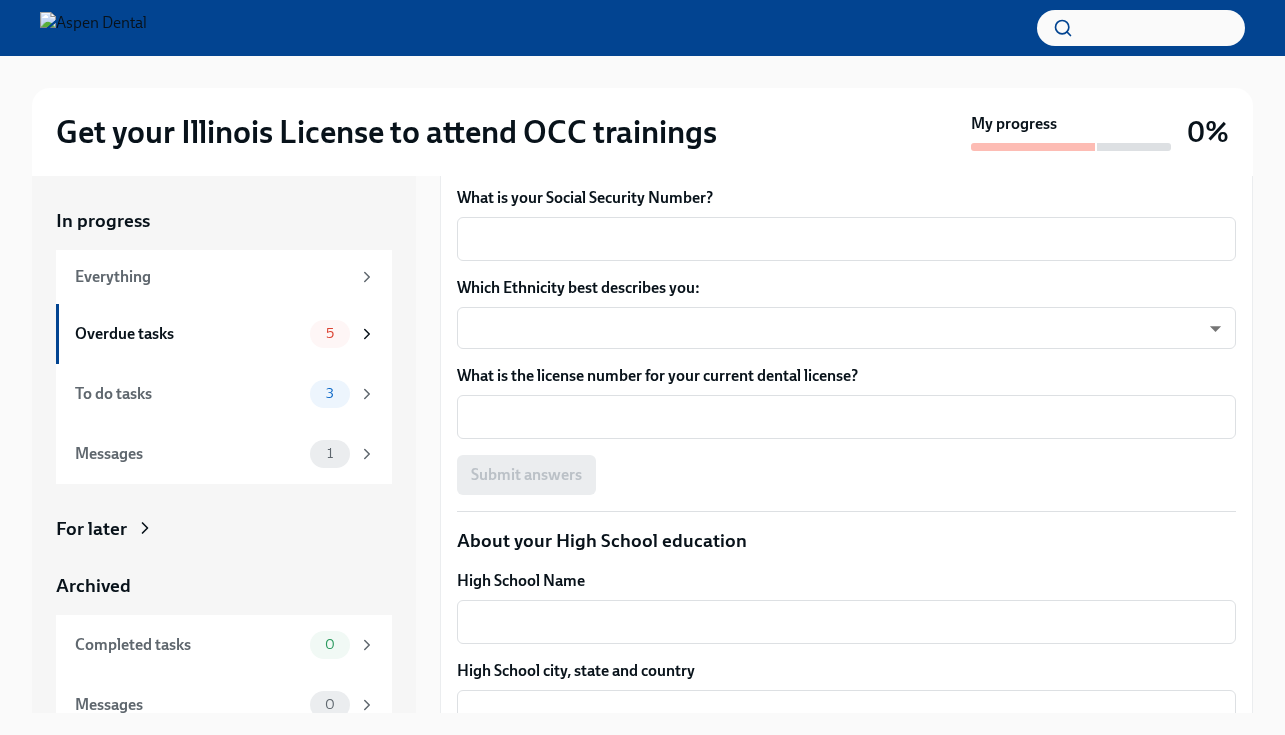 type on "Pakistan" 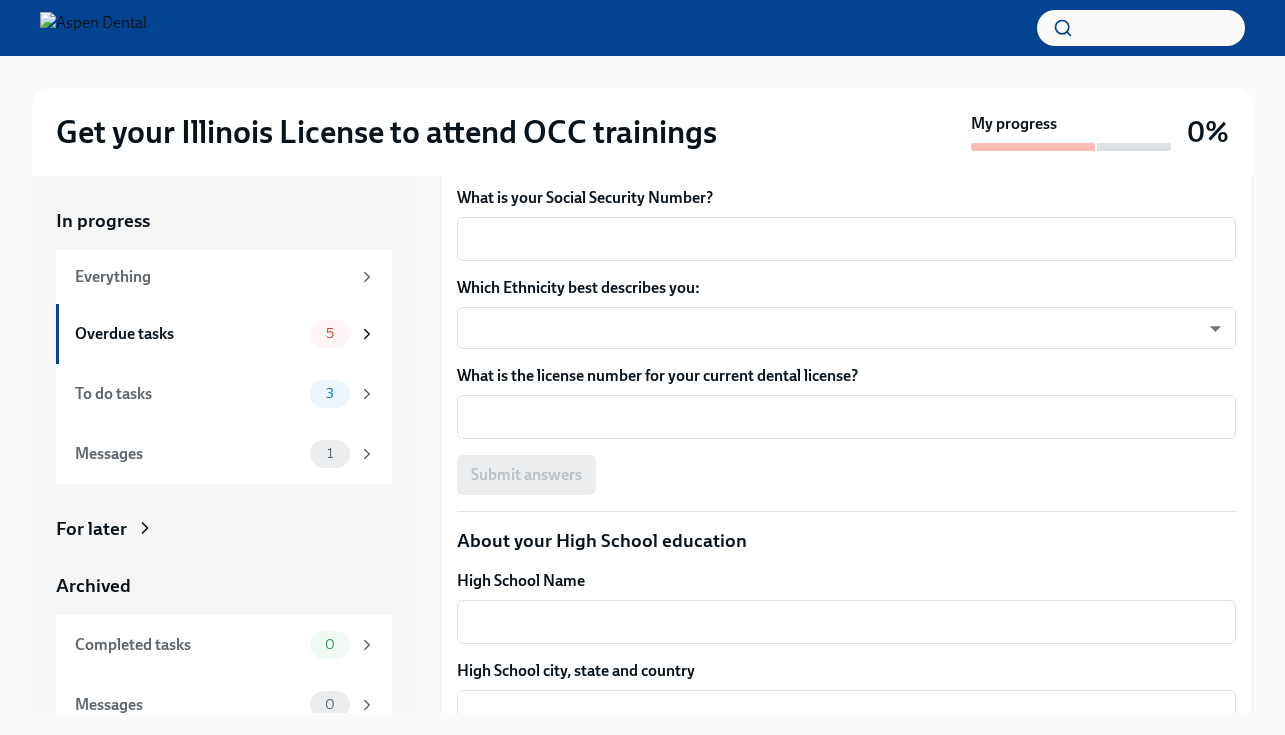 click on "Man" at bounding box center (500, 130) 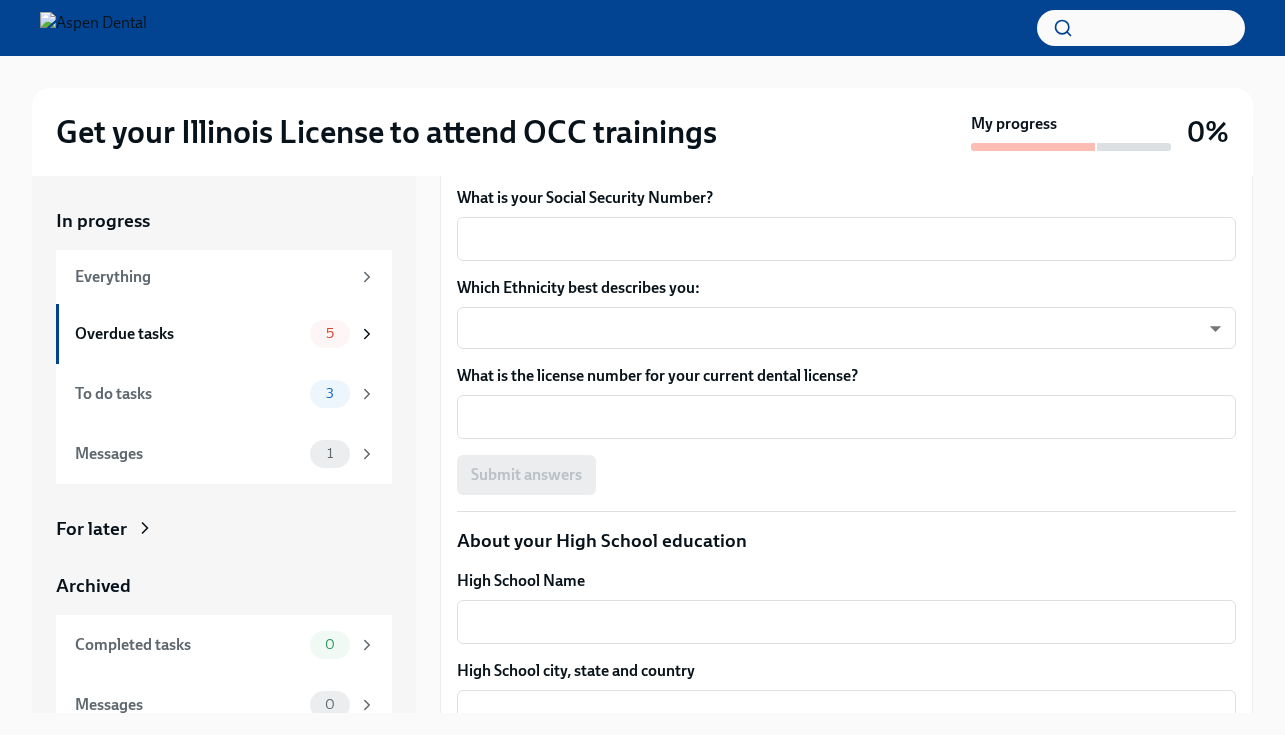 scroll, scrollTop: 1856, scrollLeft: 0, axis: vertical 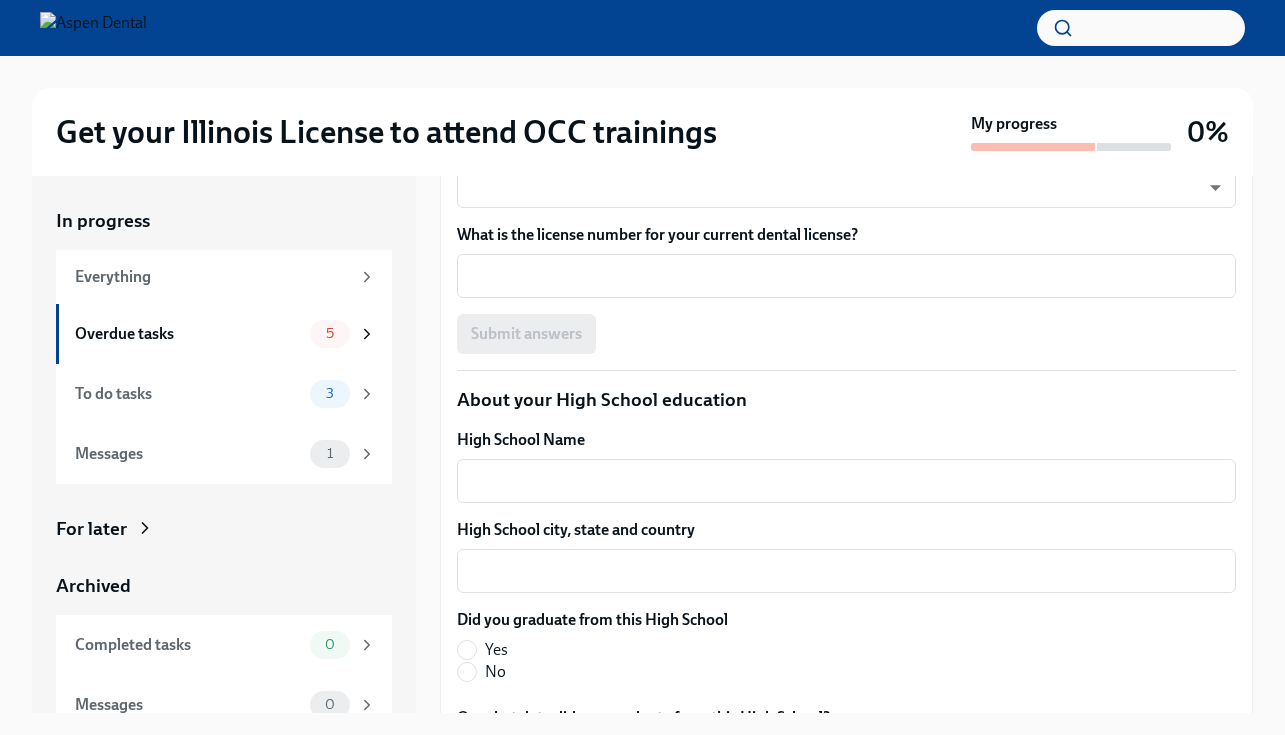 click on "What is your Social Security Number?" at bounding box center (846, 98) 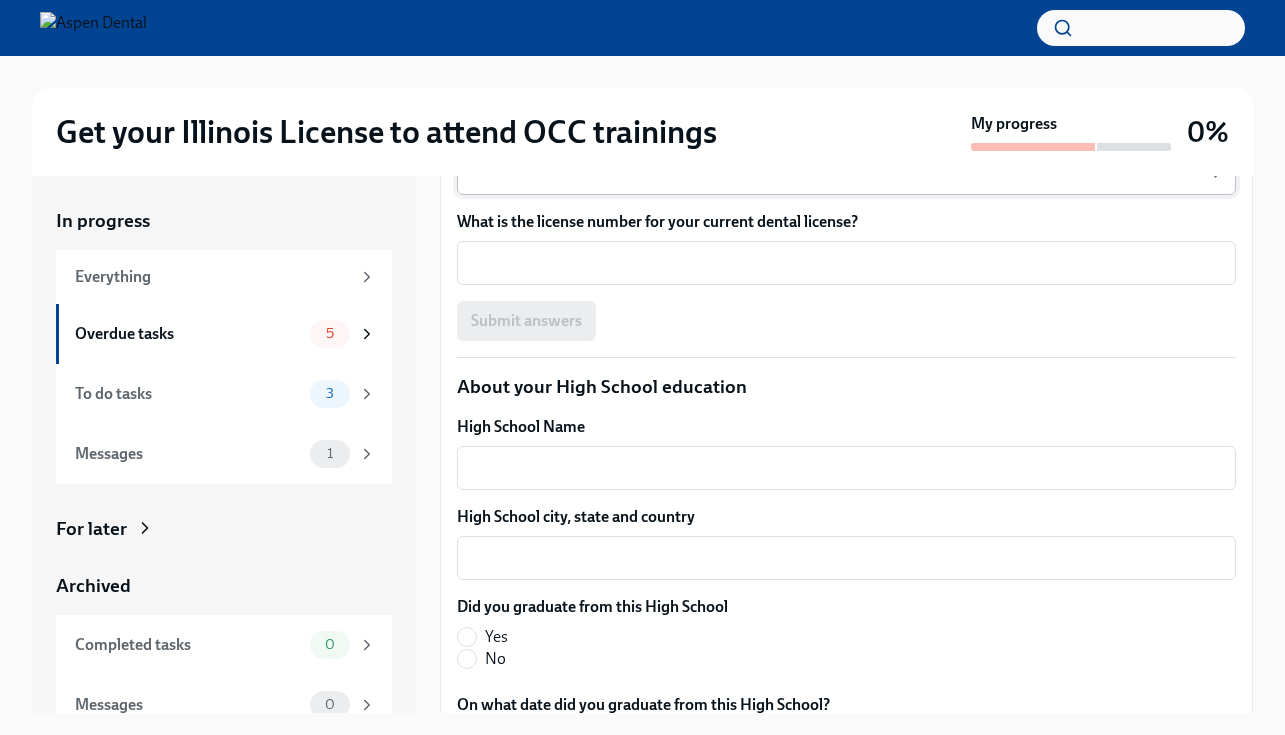 type on "074393995" 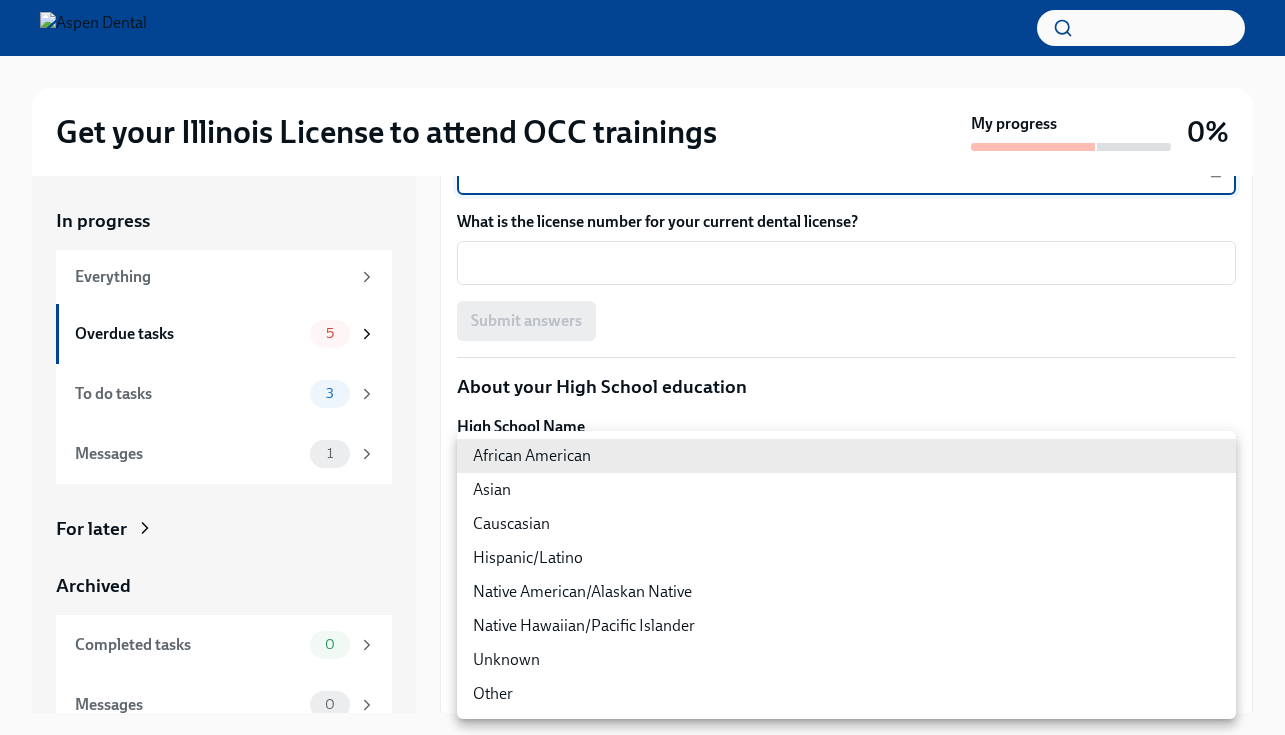 click on "Your tailored to-do list for Illinois credentialing July 30th Hi Dr [LAST]
Below you'll find your tailored to-do list for completing the Illinois credentialing process.  Please start by confirming which active state licenses you have, as there may be an extra step required for some states.
If you have any difficulties with any of these steps, Sarah Parkhurst is here to help. Just reply to this email to get in contact. Process overview
Once we receive the required documents below, we will complete the IL License application on your behalf.
It may take up to 12 weeks for the issue of your IL license, so  please provide the information/documents requested as soon as possible.
License Renewal
There's an easy online
x" at bounding box center (642, 384) 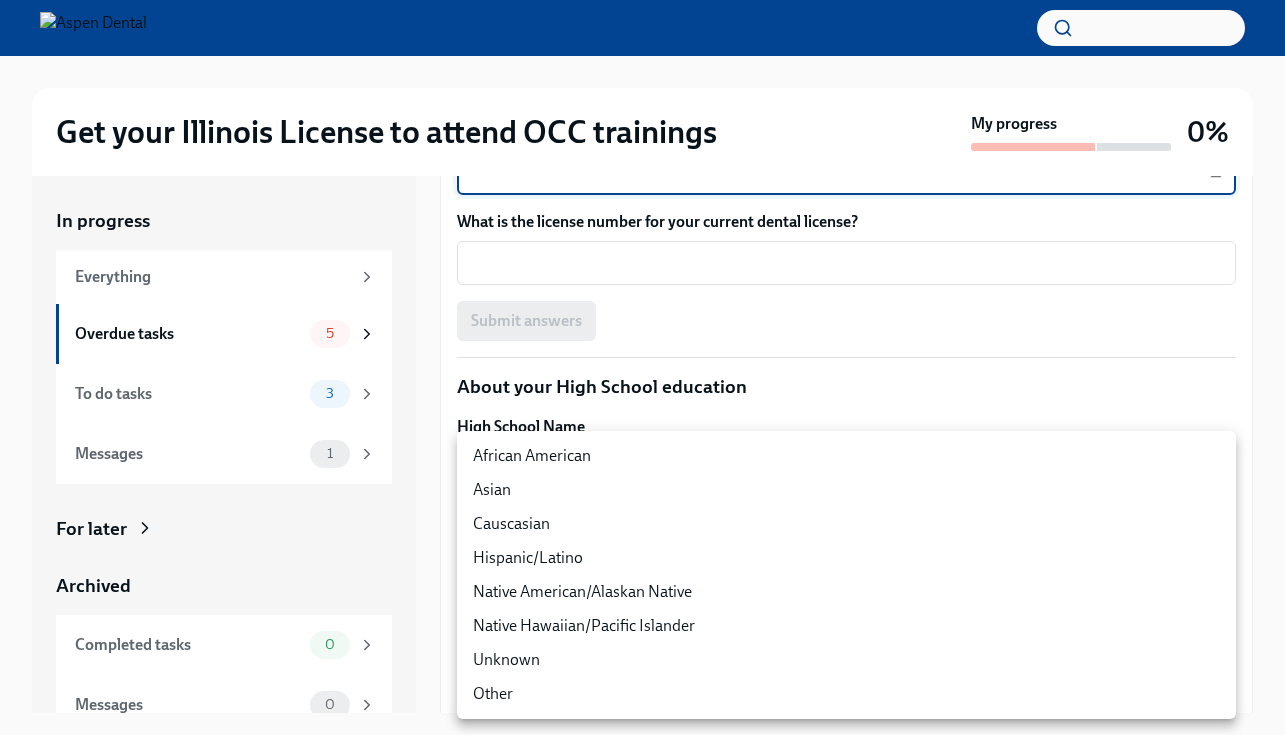 click on "Asian" at bounding box center (846, 490) 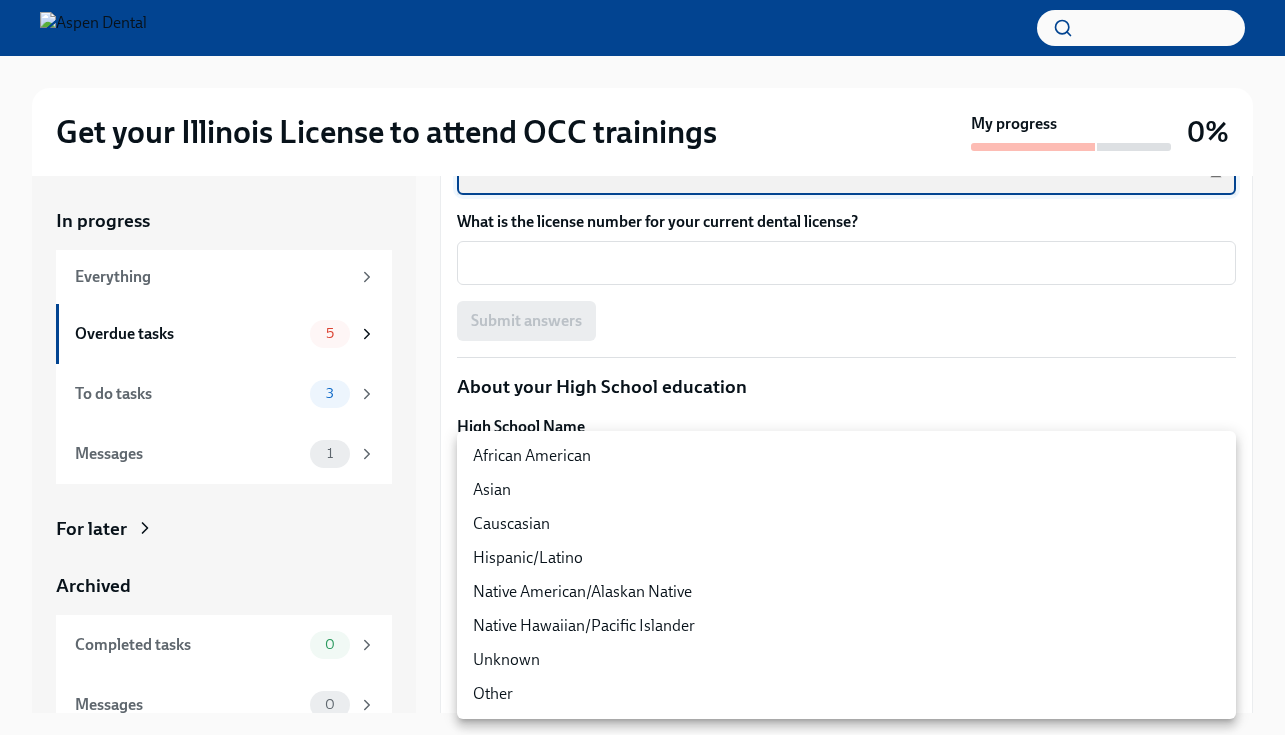 type on "930Z9RFkx" 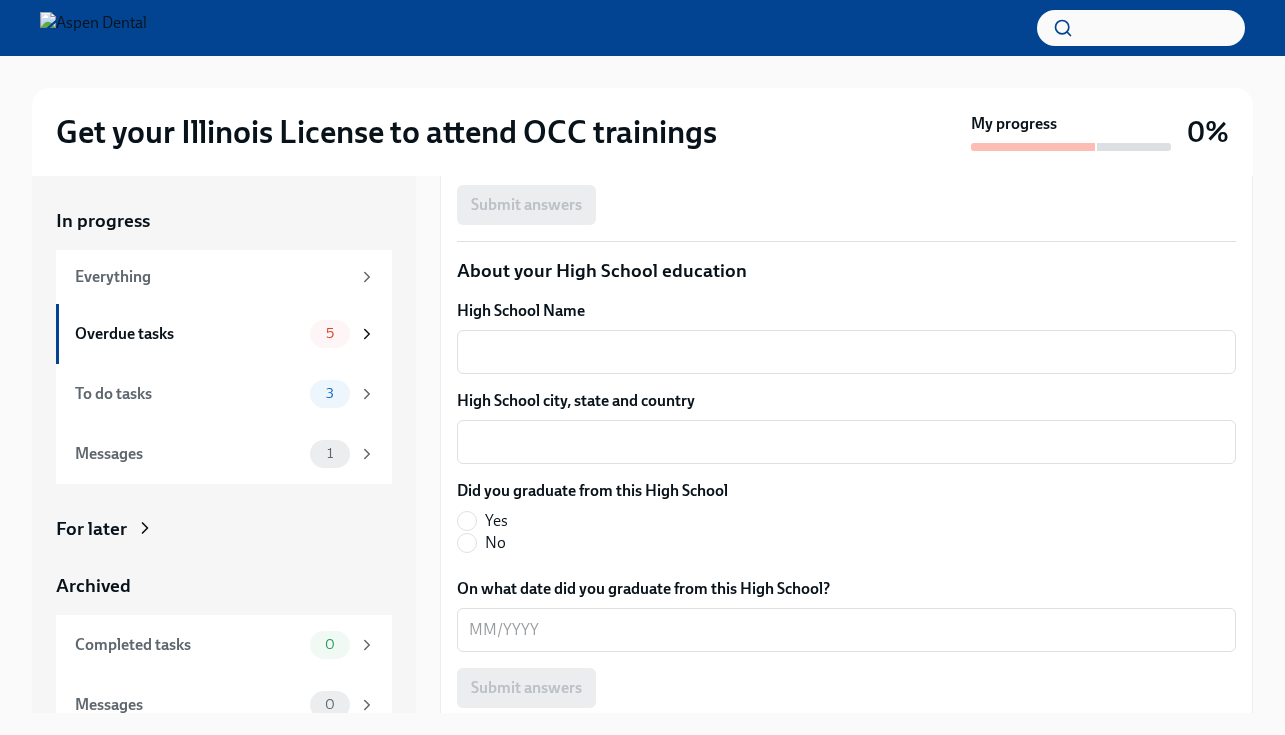 scroll, scrollTop: 2022, scrollLeft: 0, axis: vertical 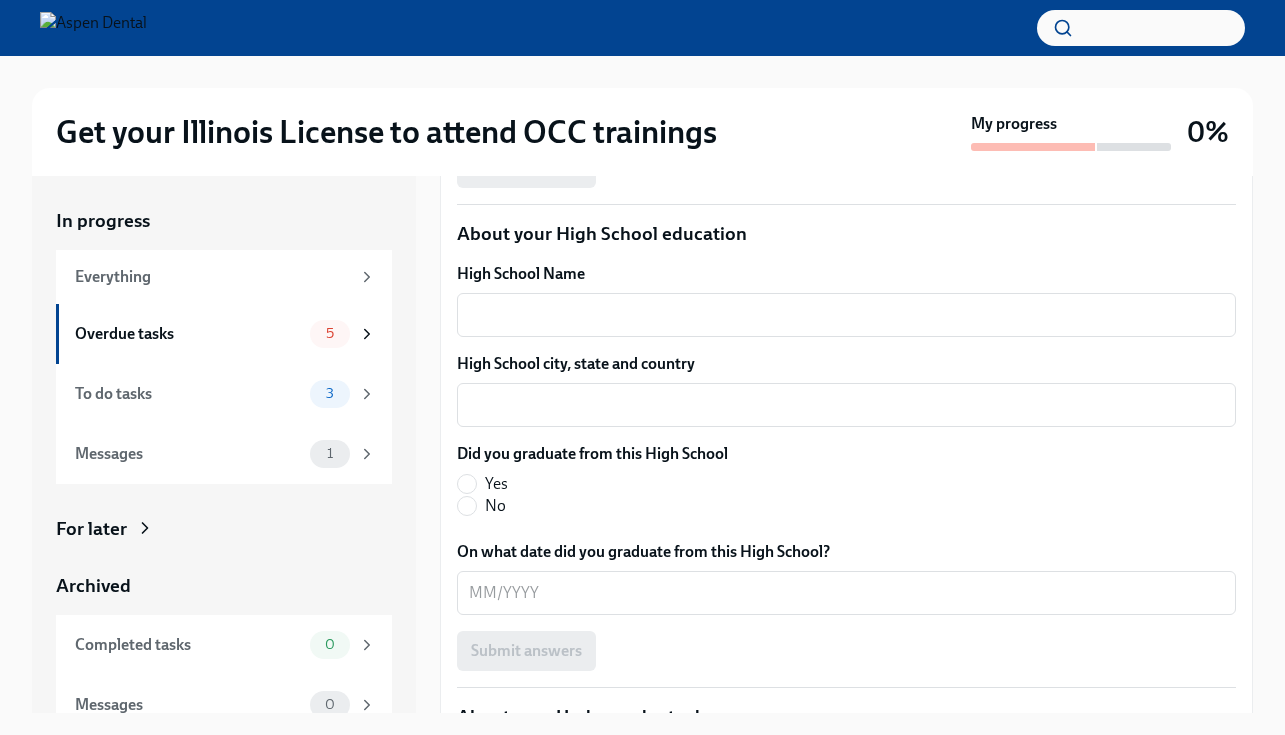 click on "What is the license number for your current dental license?" at bounding box center (846, 110) 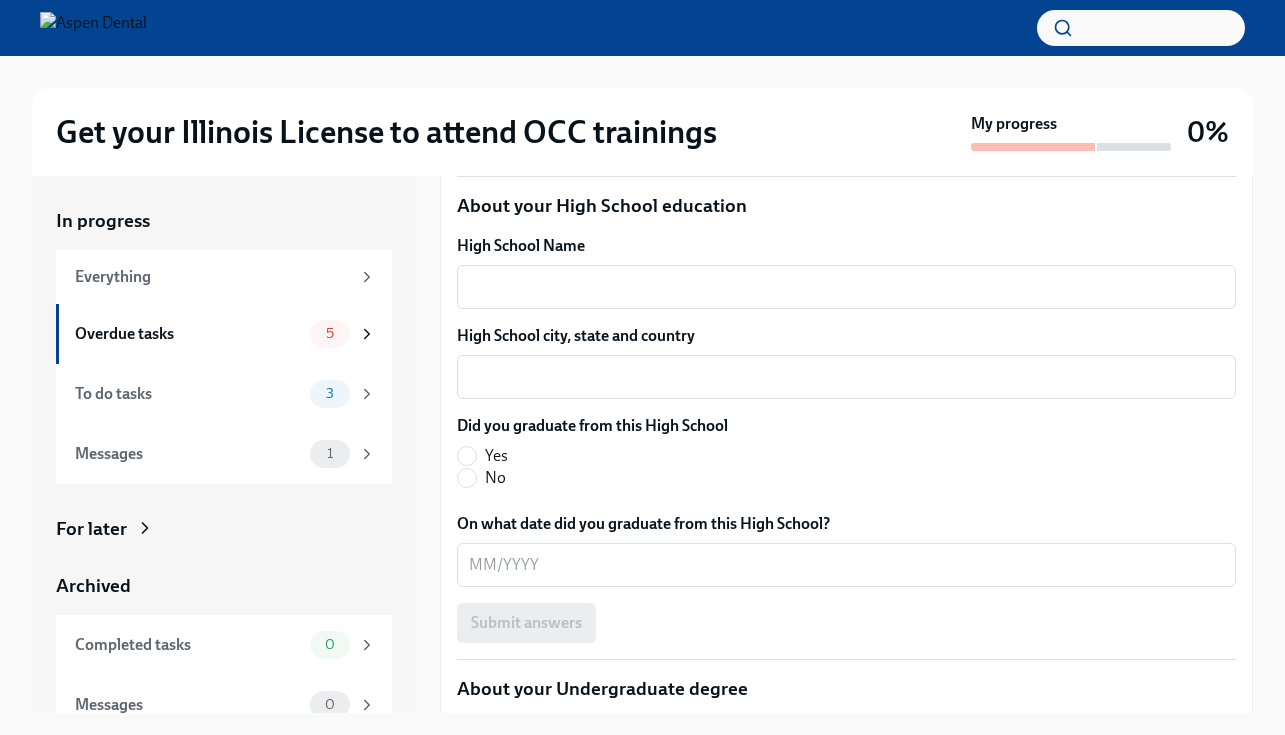 scroll, scrollTop: 2054, scrollLeft: 0, axis: vertical 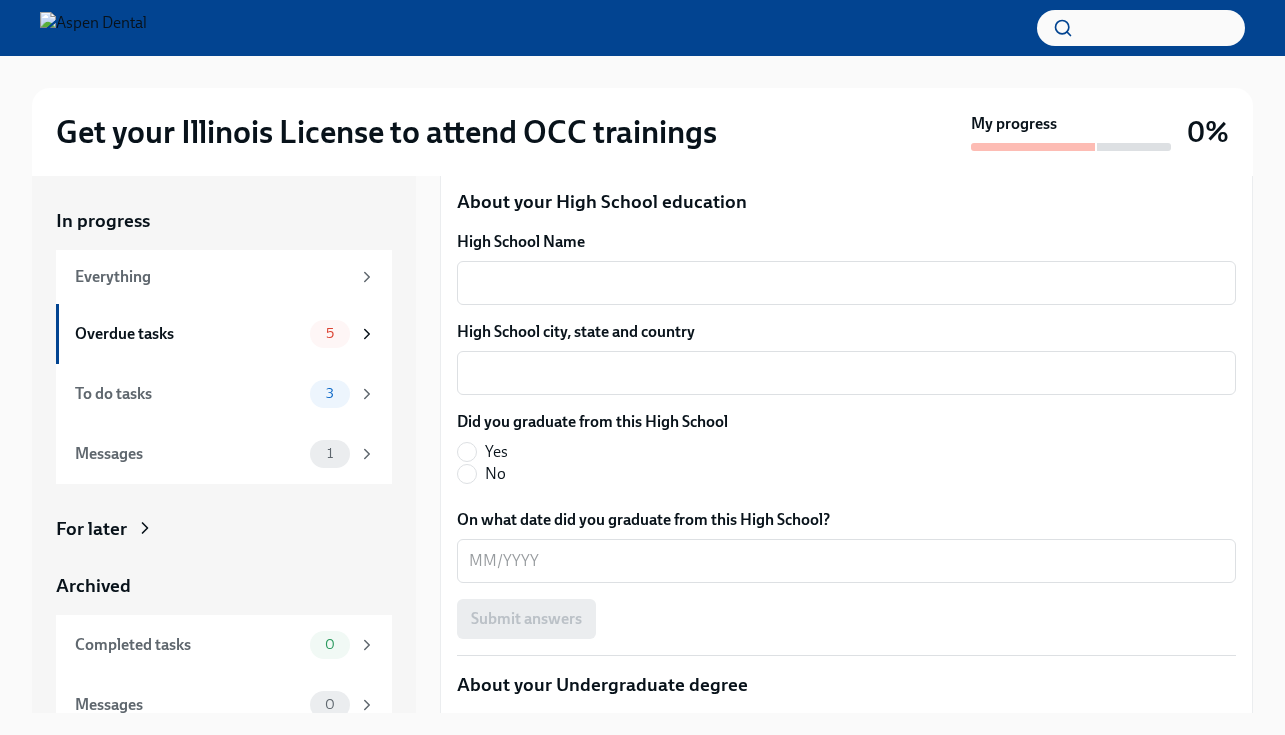 type on "7718" 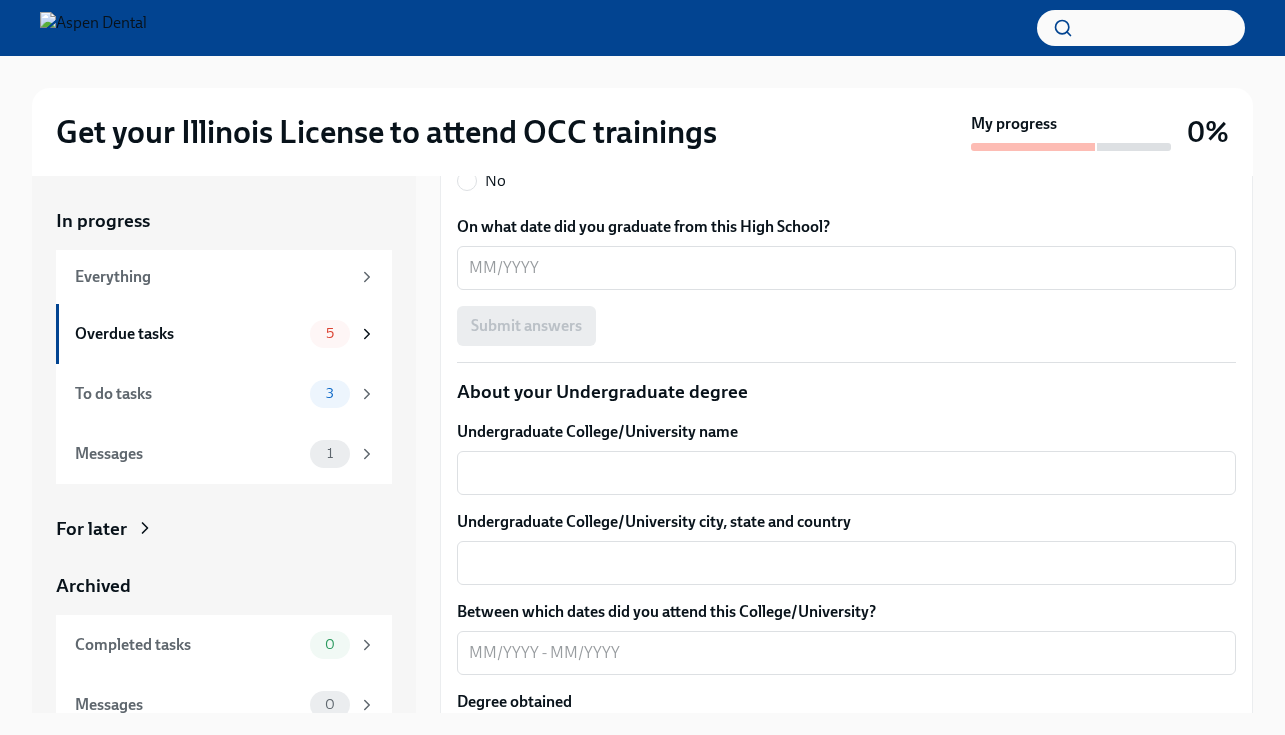 scroll, scrollTop: 2370, scrollLeft: 0, axis: vertical 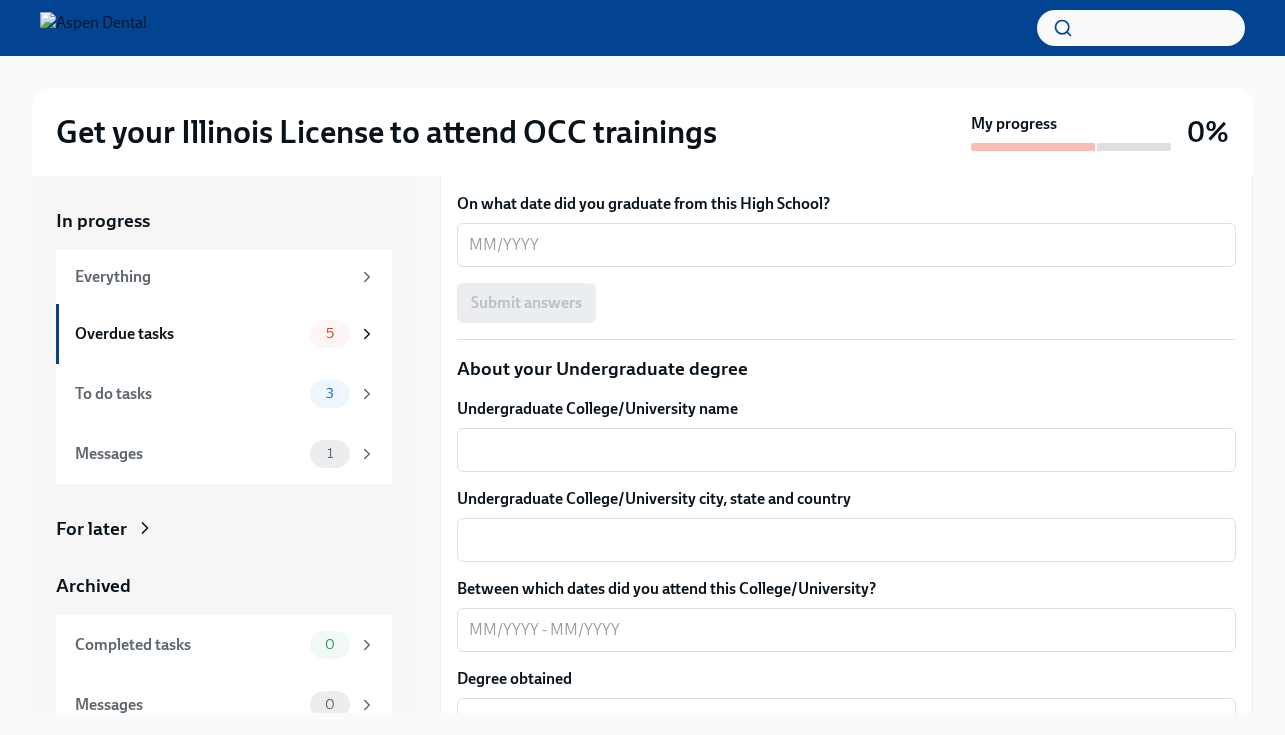 click on "High School Name" at bounding box center [846, -33] 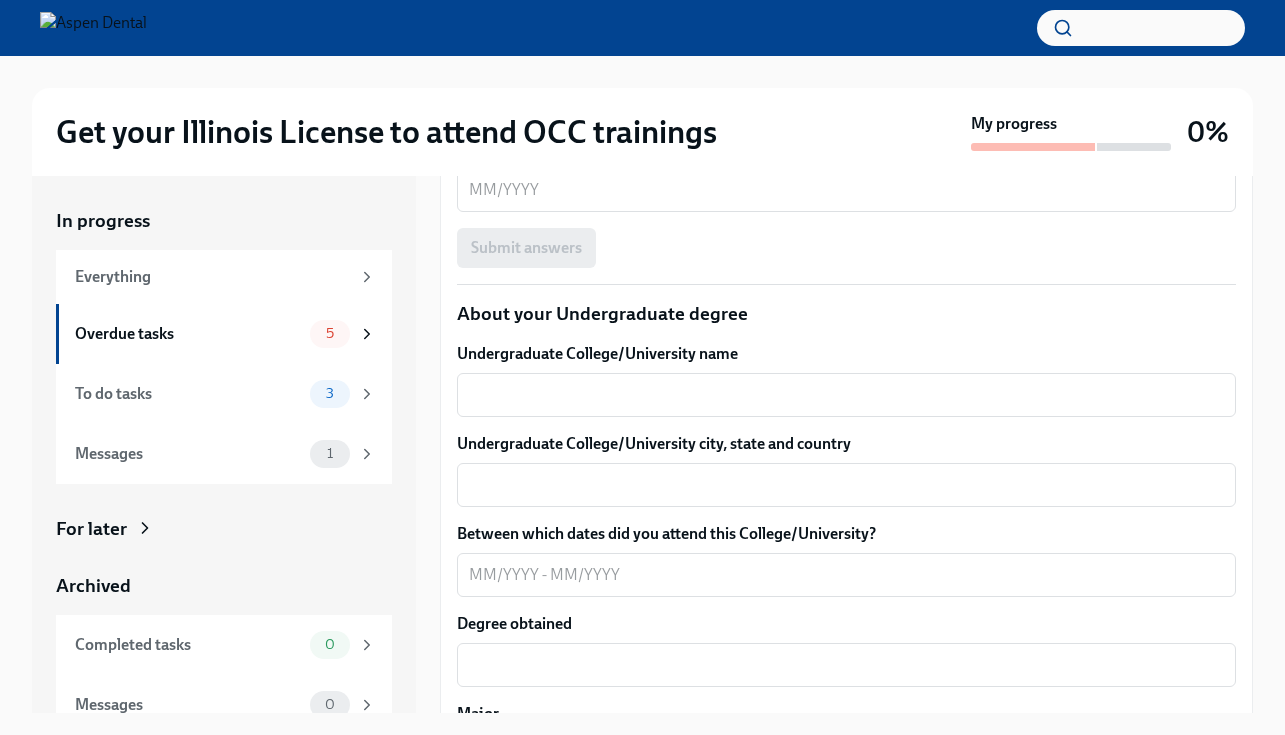 type on "Okalhoma" 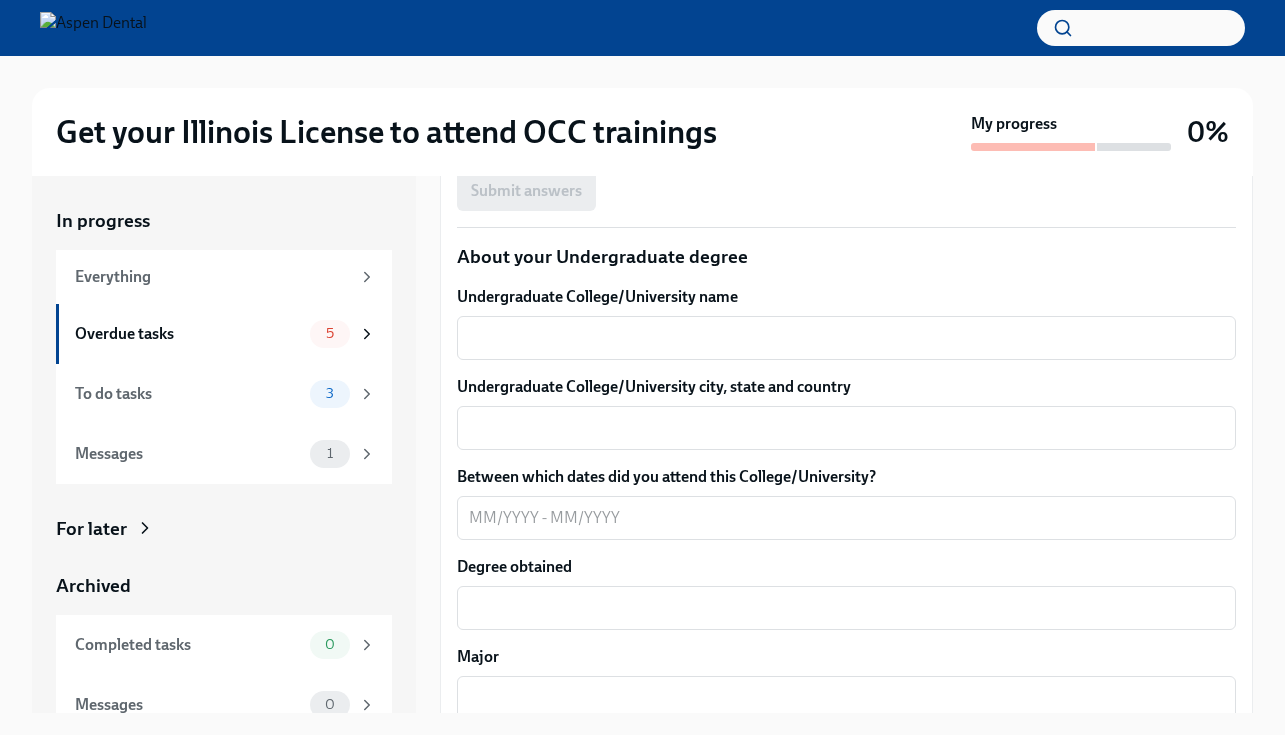 click on "On what date did you graduate from this High School?" at bounding box center [846, 133] 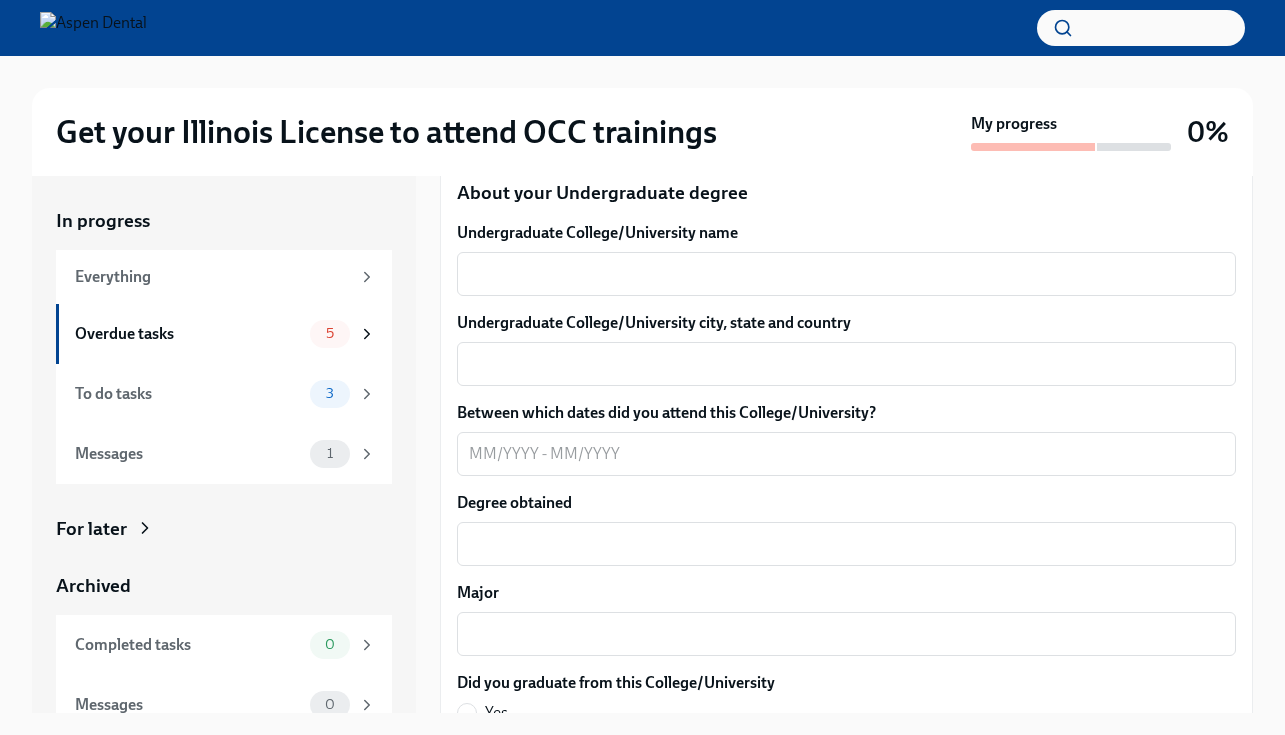 scroll, scrollTop: 2578, scrollLeft: 0, axis: vertical 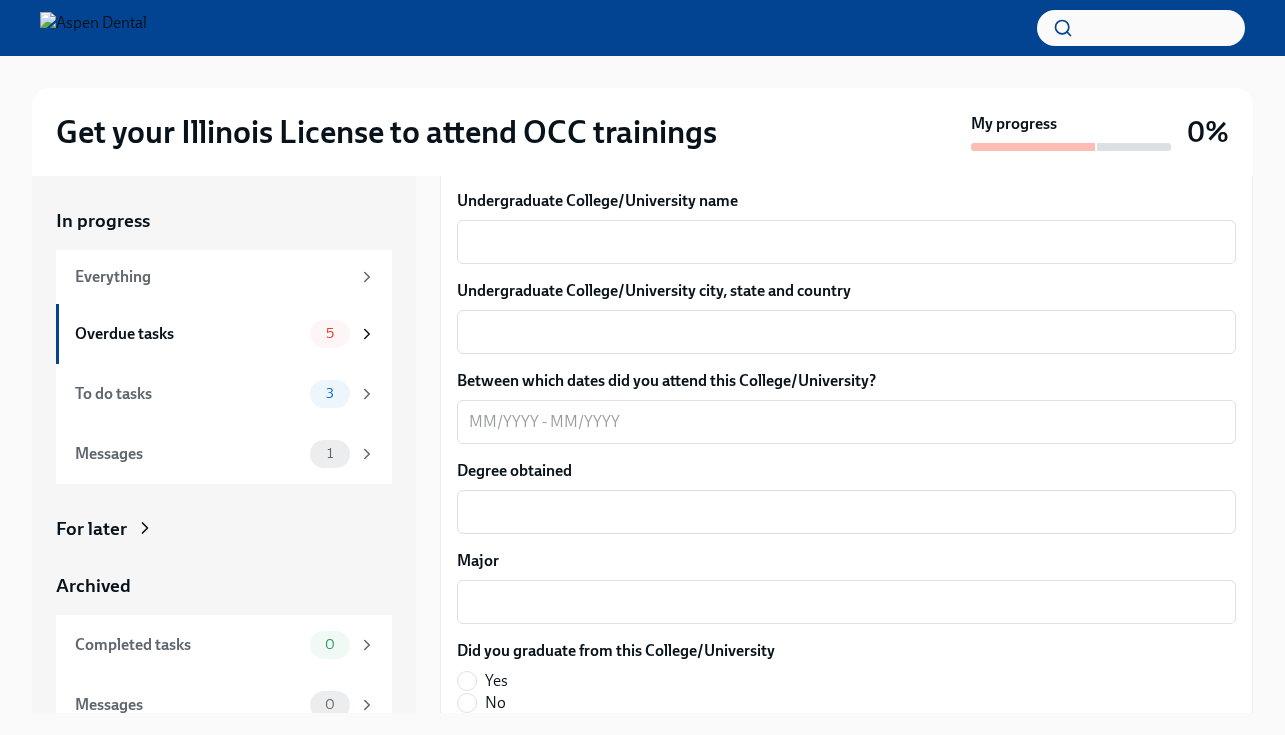 type on "[DATE]" 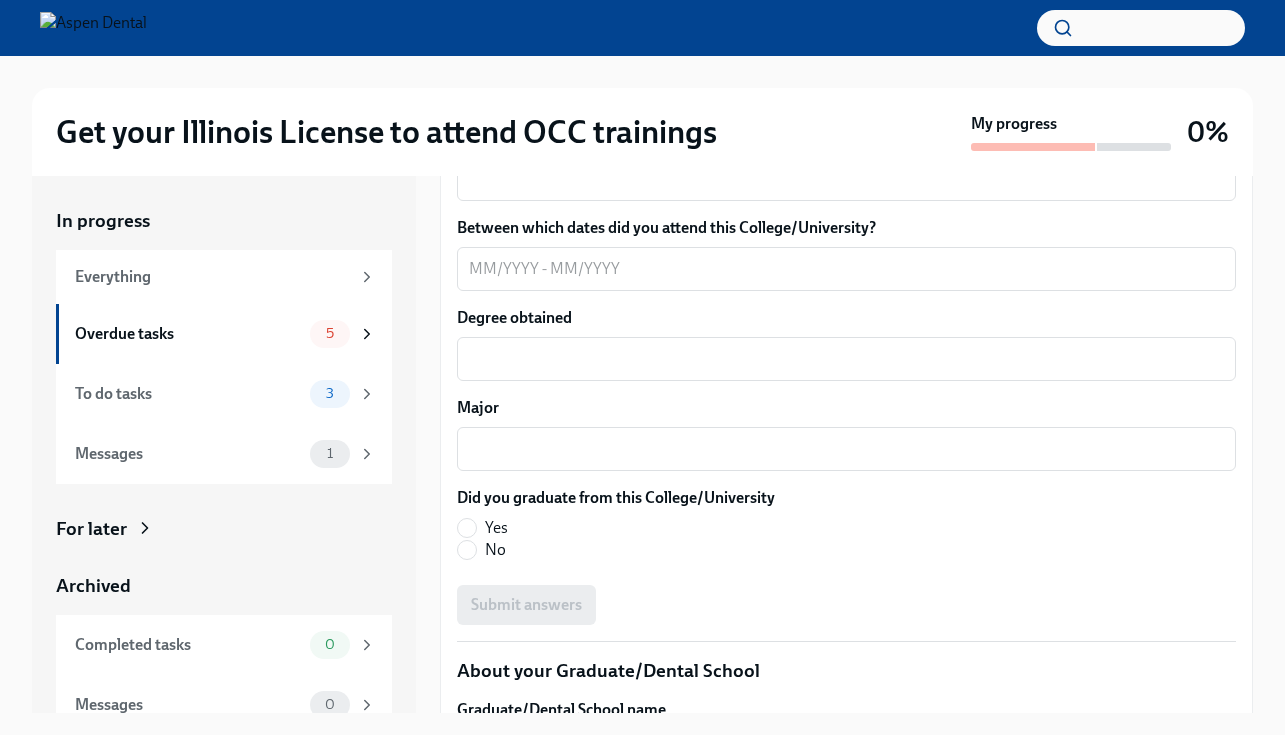 scroll, scrollTop: 2734, scrollLeft: 0, axis: vertical 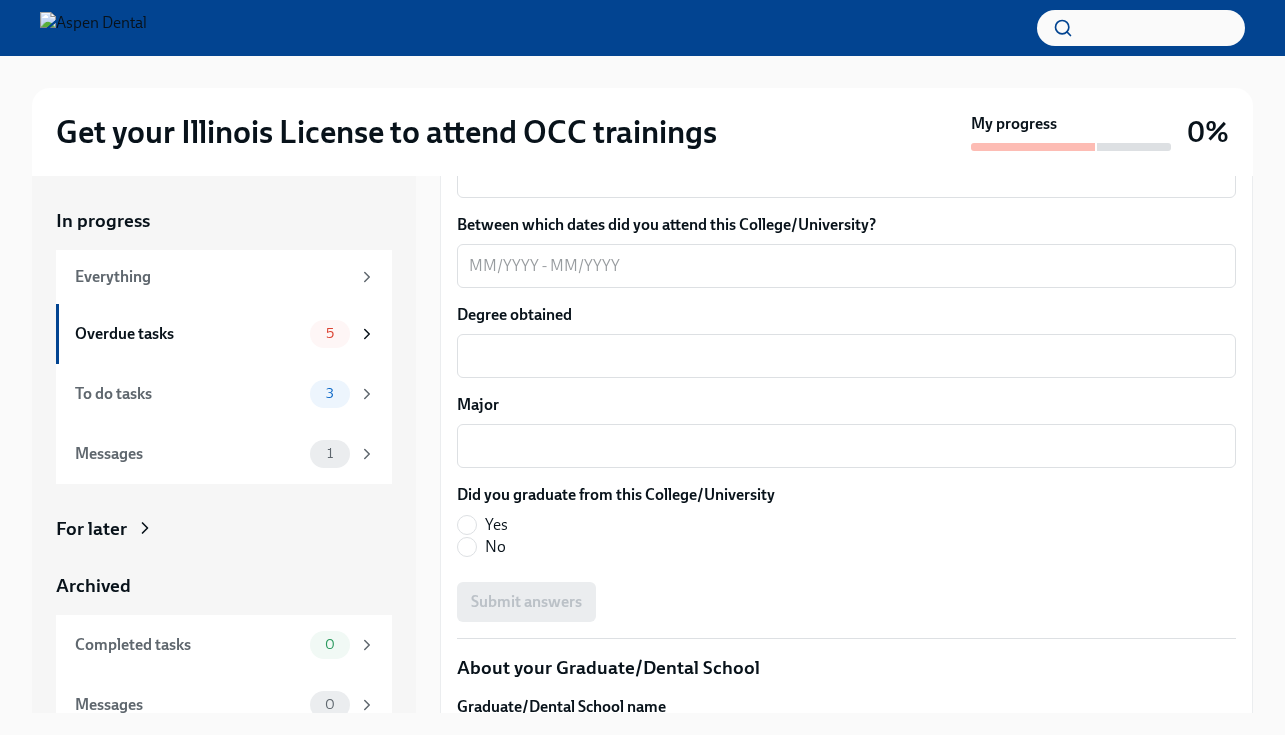 click on "Undergraduate College/University name" at bounding box center [846, 86] 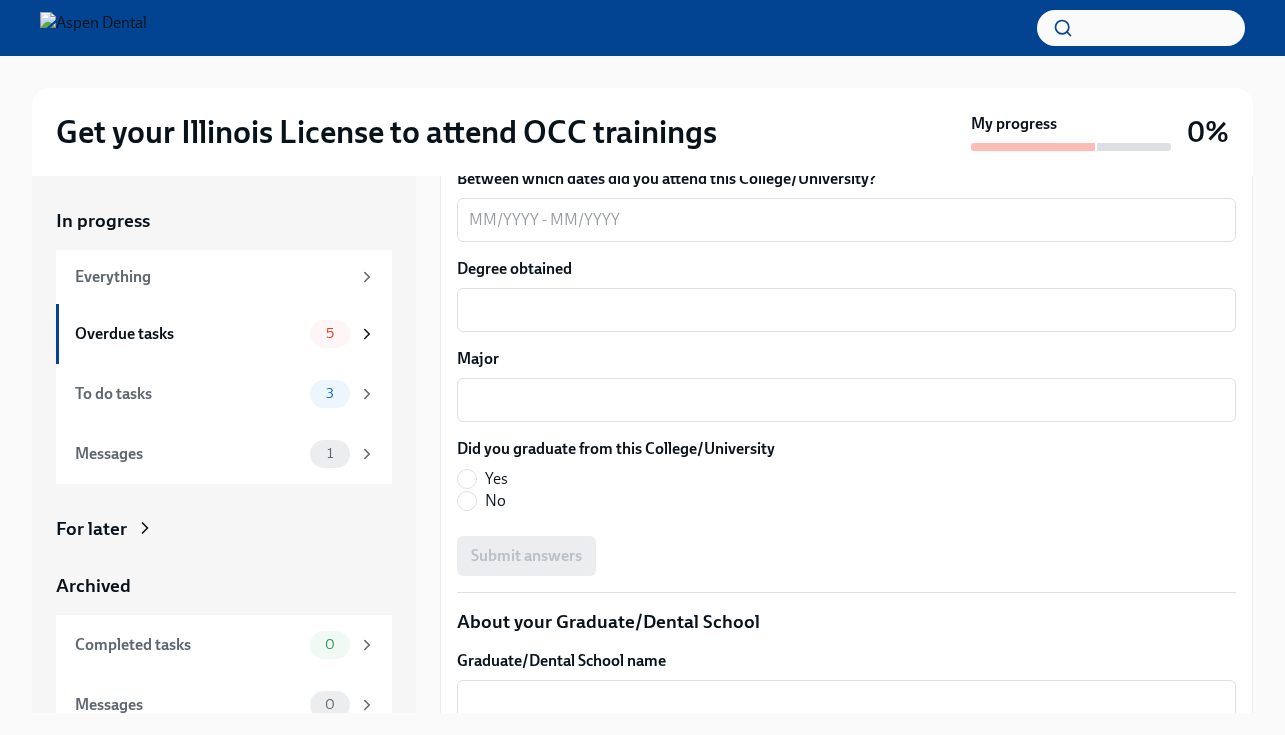 type on "University of Oklahoma" 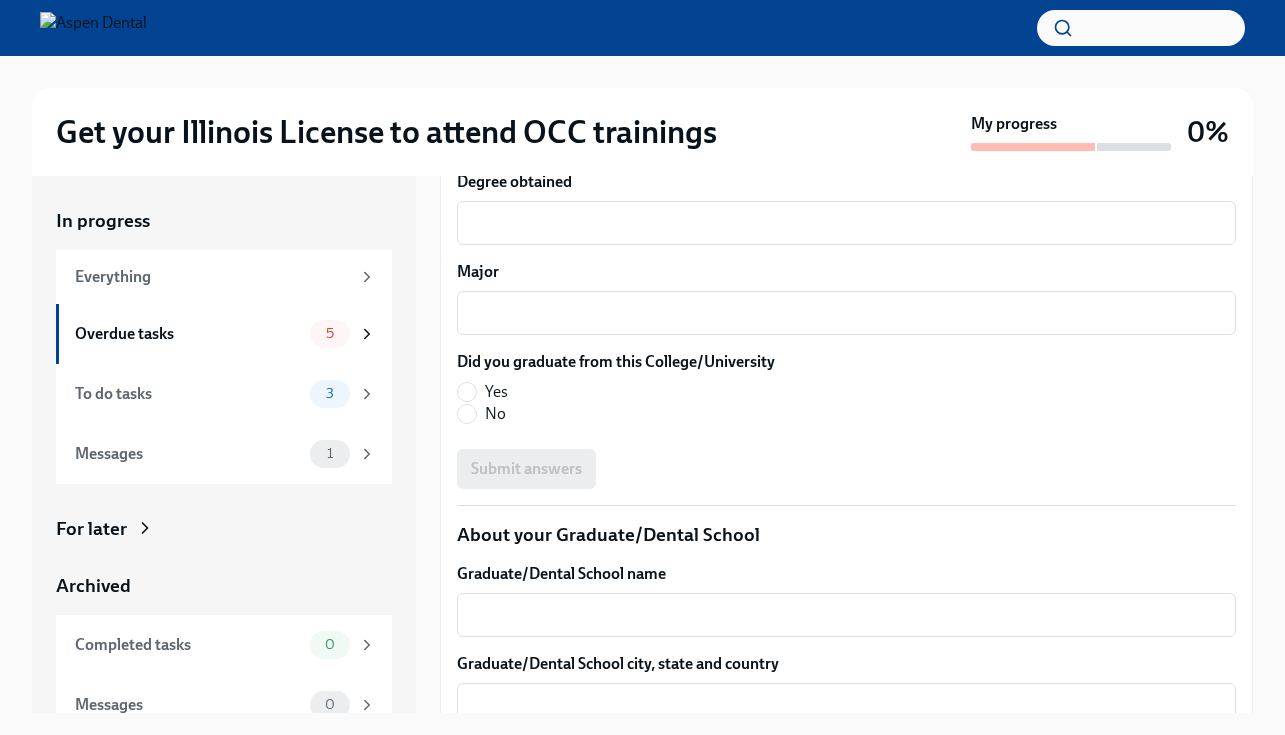 scroll, scrollTop: 2874, scrollLeft: 0, axis: vertical 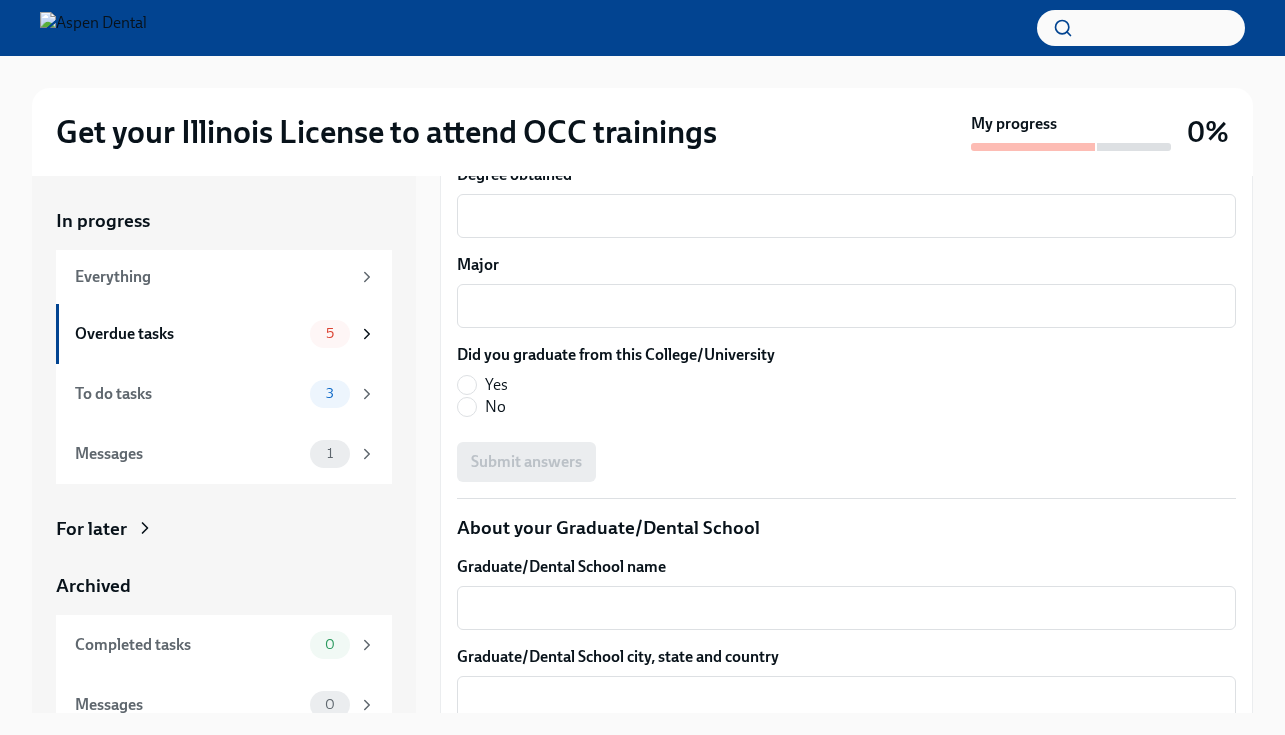 type on "Oklahoma" 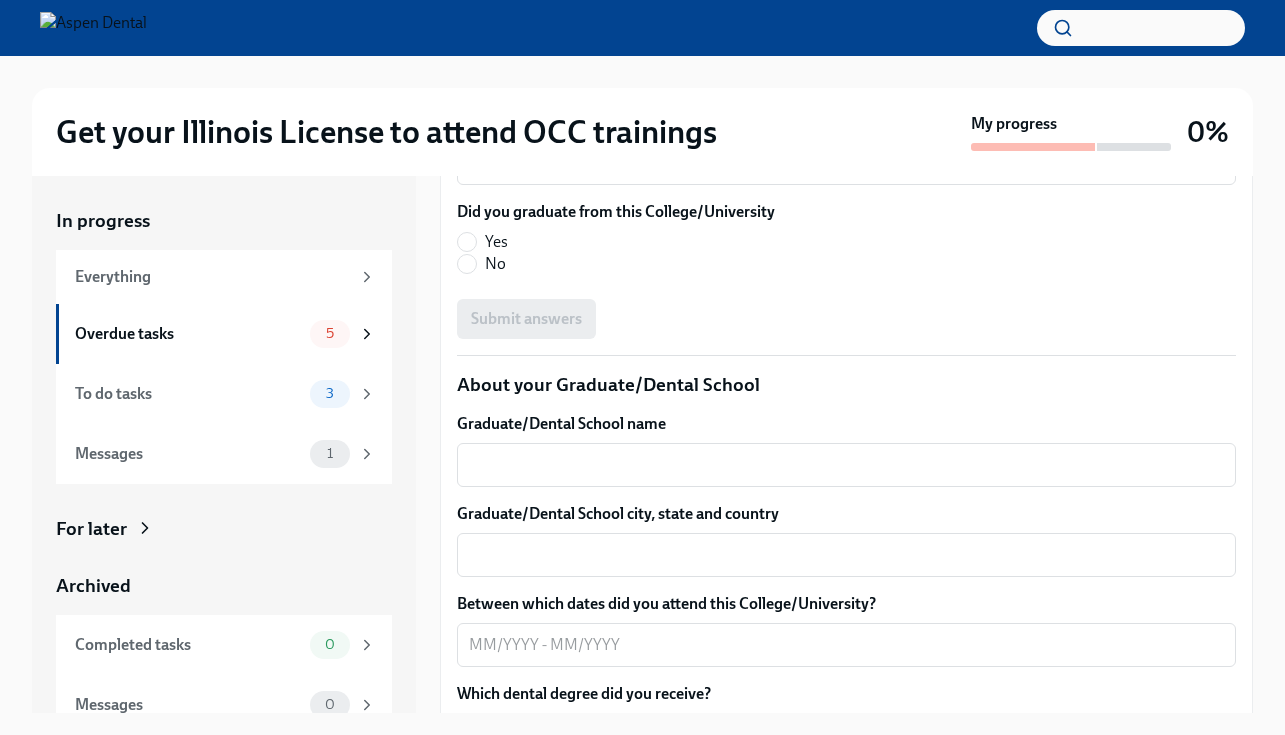 scroll, scrollTop: 3044, scrollLeft: 0, axis: vertical 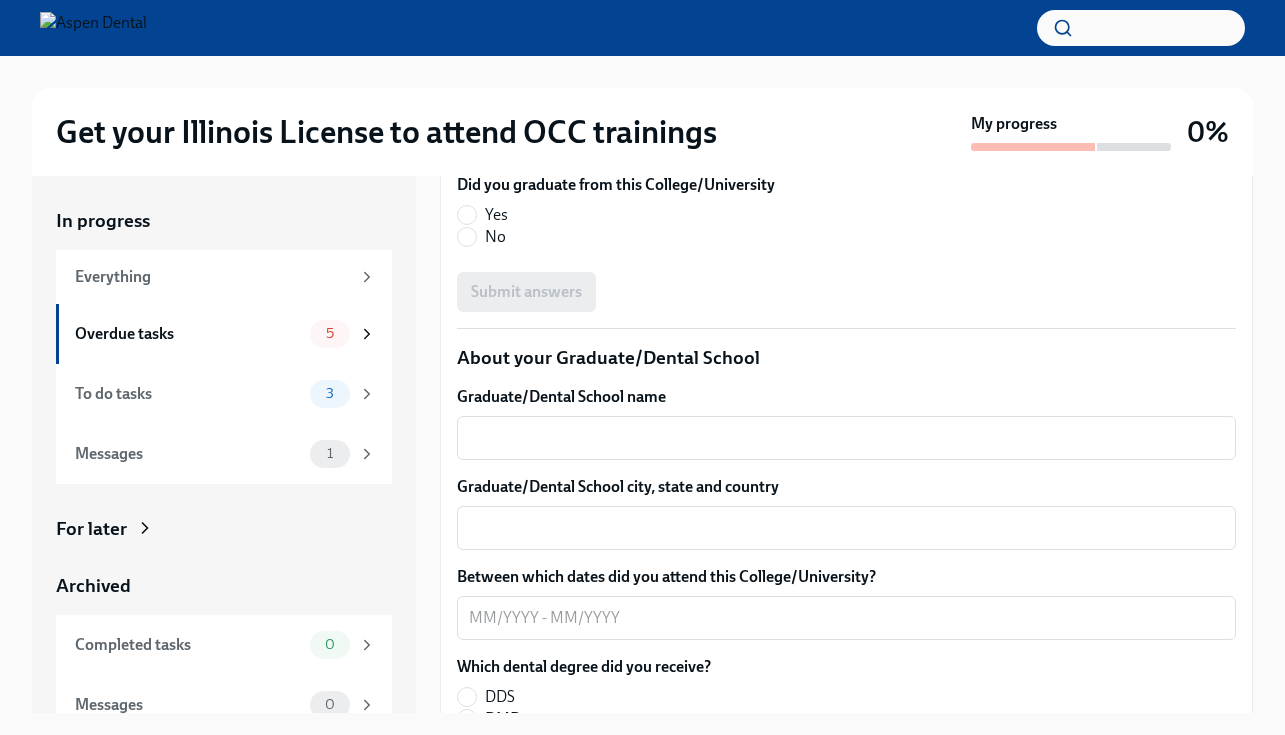 type on "[DATE]- [DATE]" 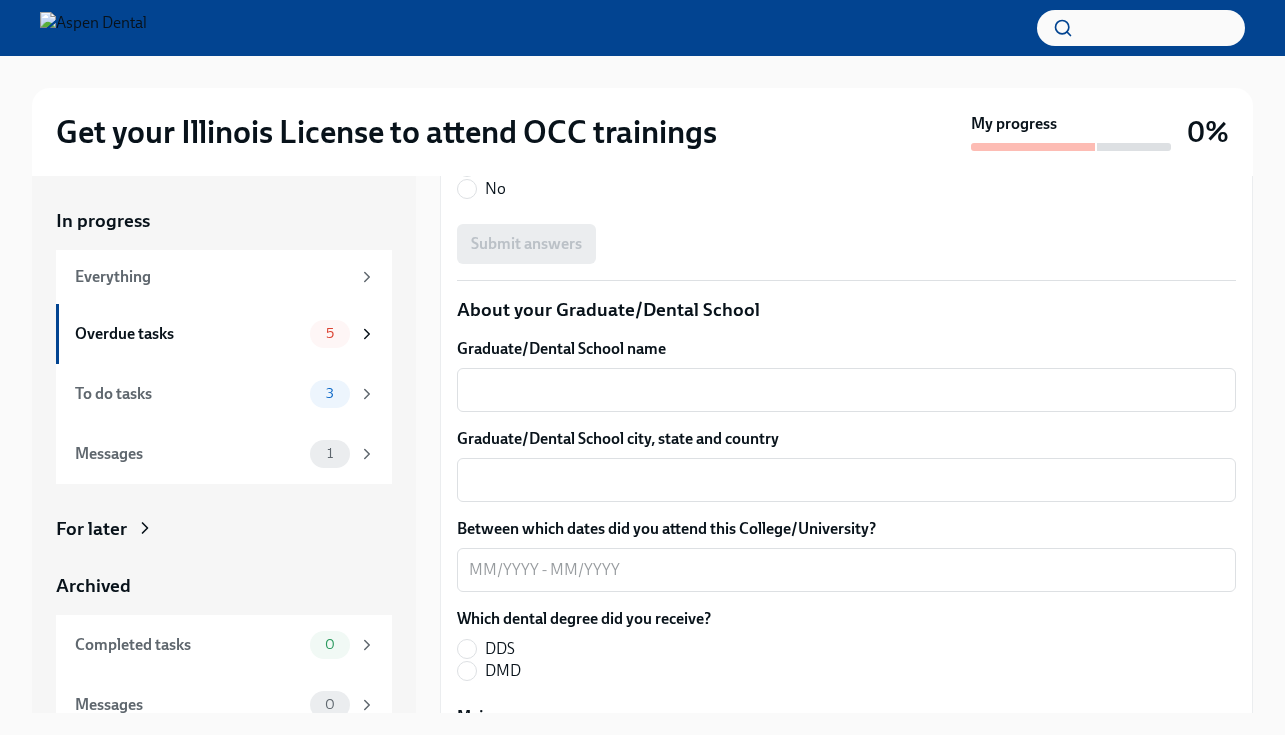 type on "Bachelors of Dental Hygiene" 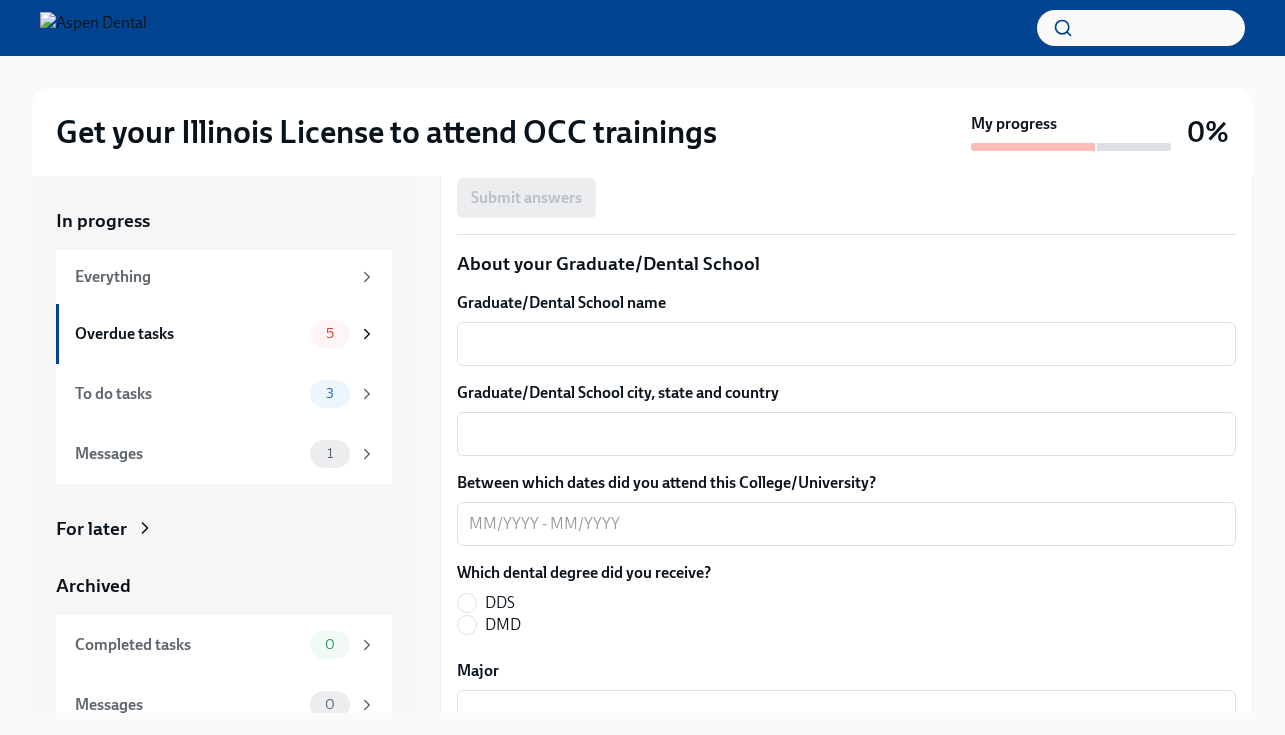 scroll, scrollTop: 3149, scrollLeft: 0, axis: vertical 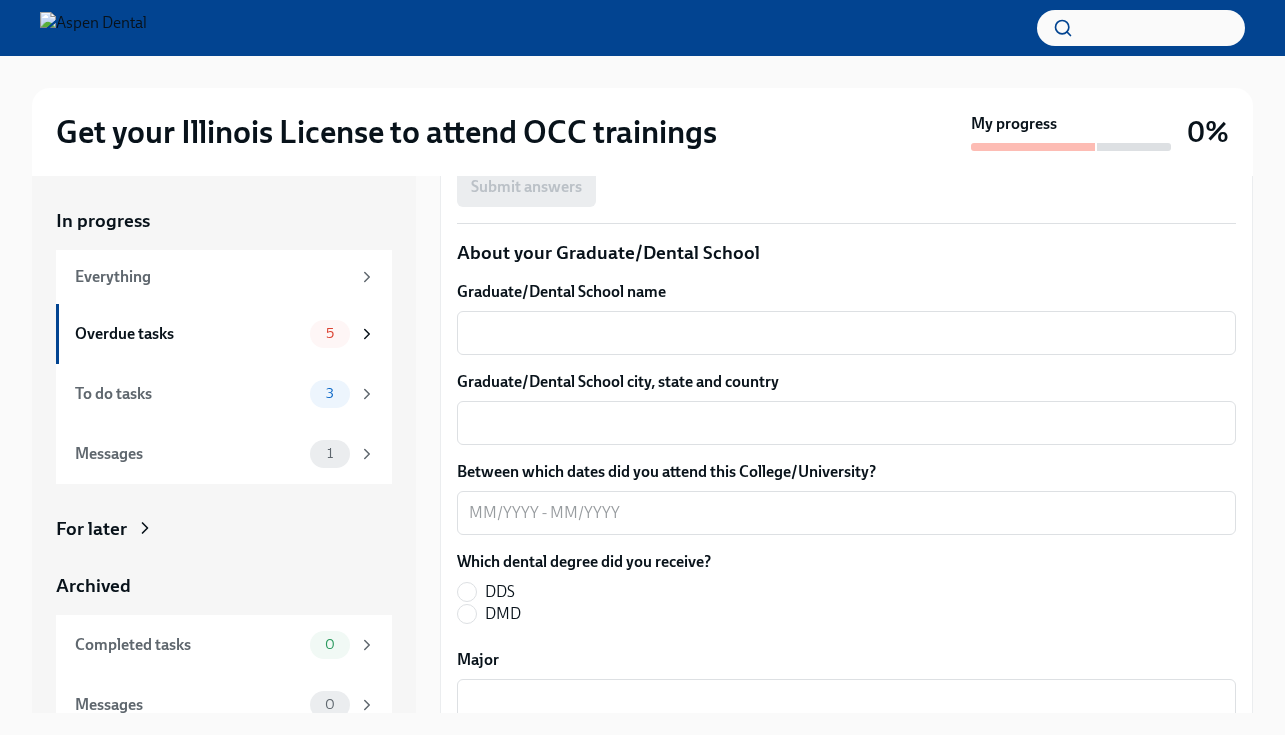 type on "Dental Hygiene" 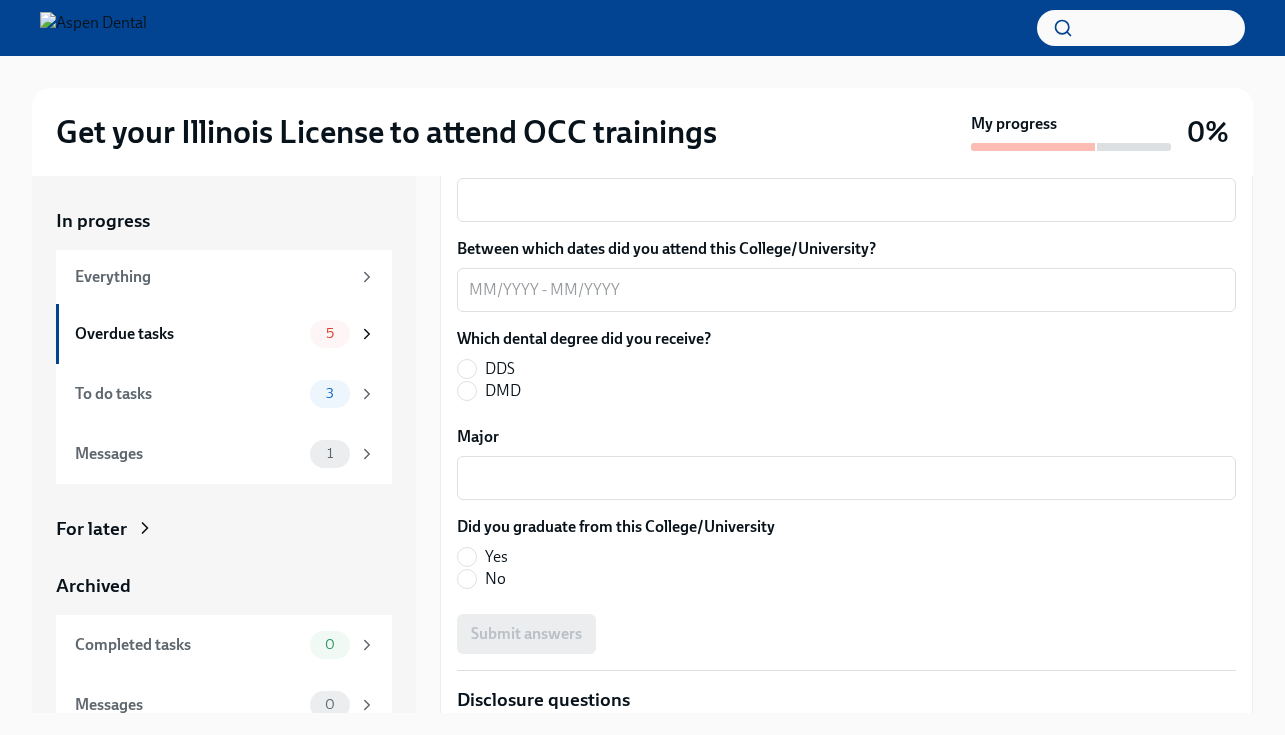 scroll, scrollTop: 3464, scrollLeft: 0, axis: vertical 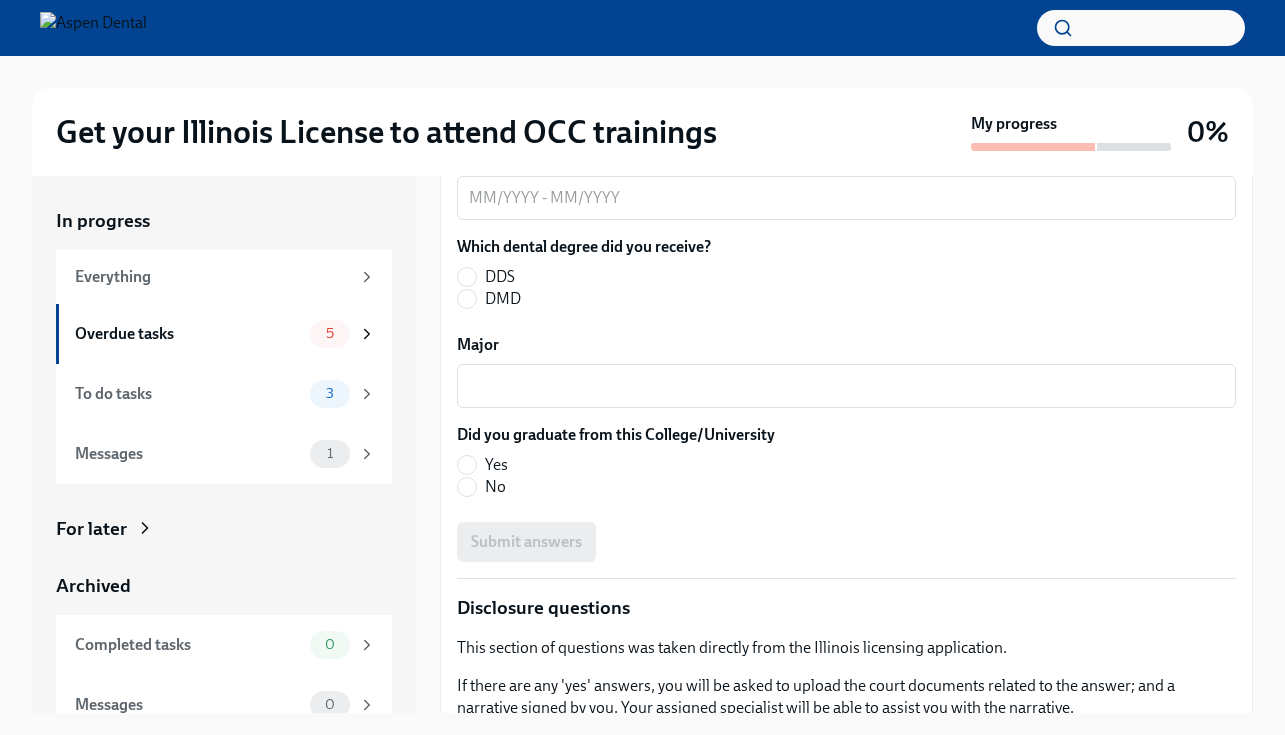click on "Submit answers" at bounding box center [526, -128] 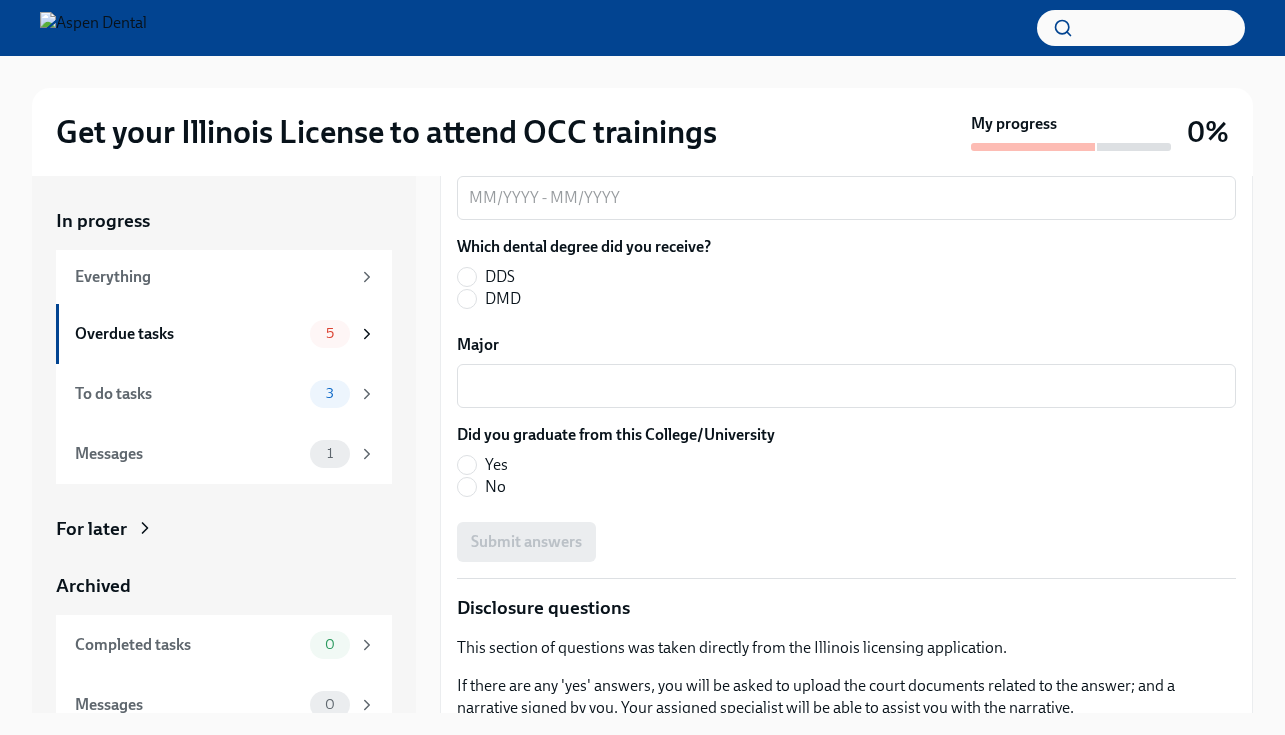 click on "Graduate/Dental School name" at bounding box center (846, 18) 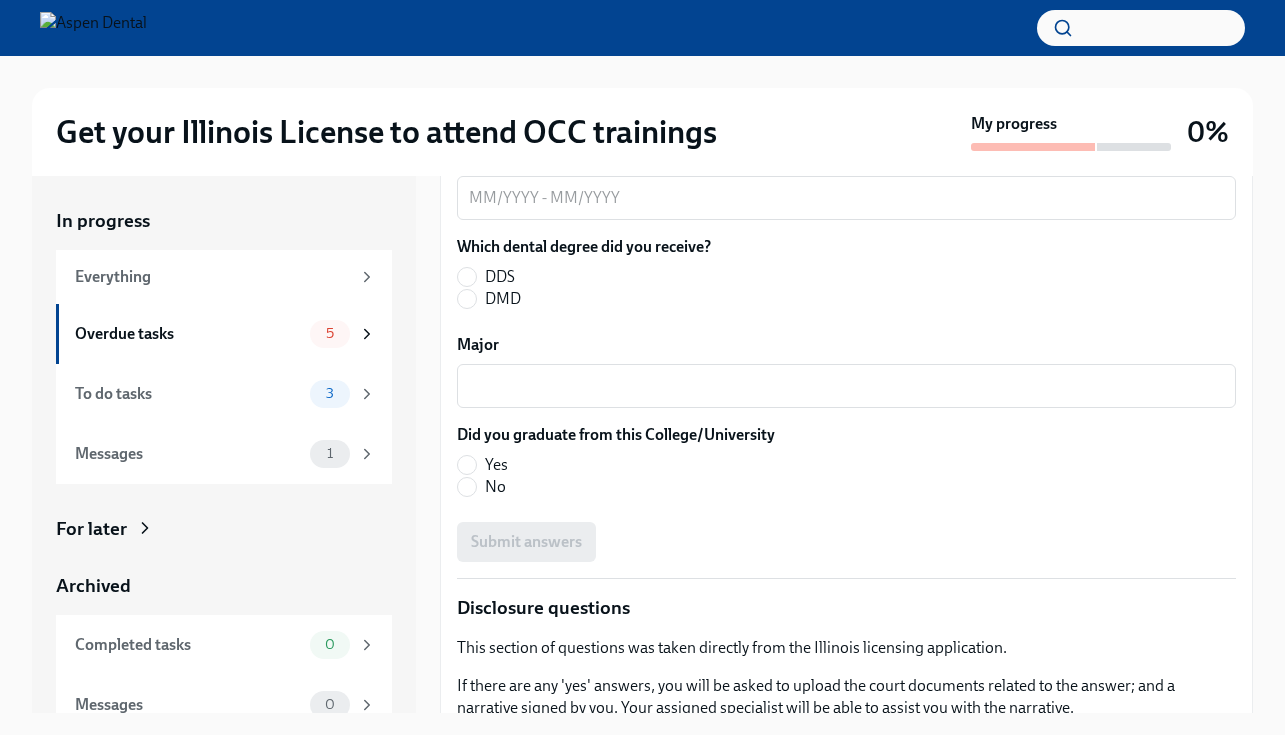 scroll, scrollTop: 3481, scrollLeft: 0, axis: vertical 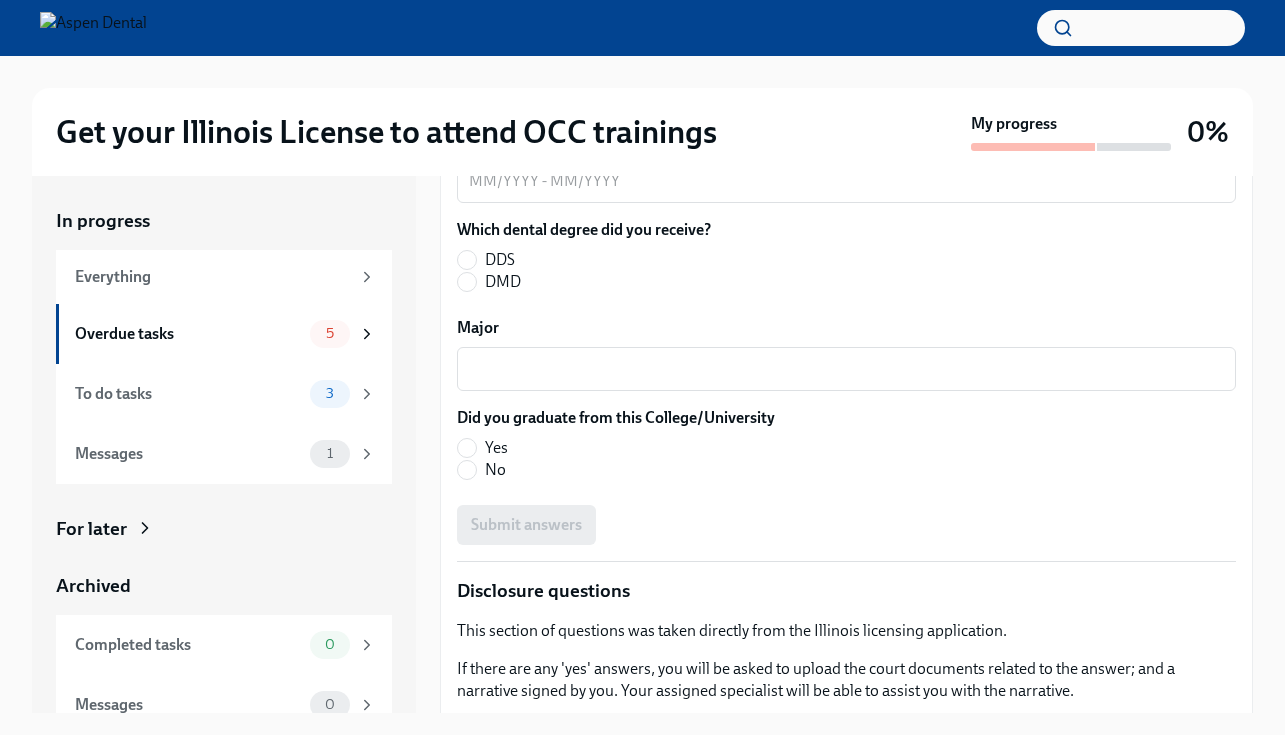 type on "[STATE] College of Dentistry" 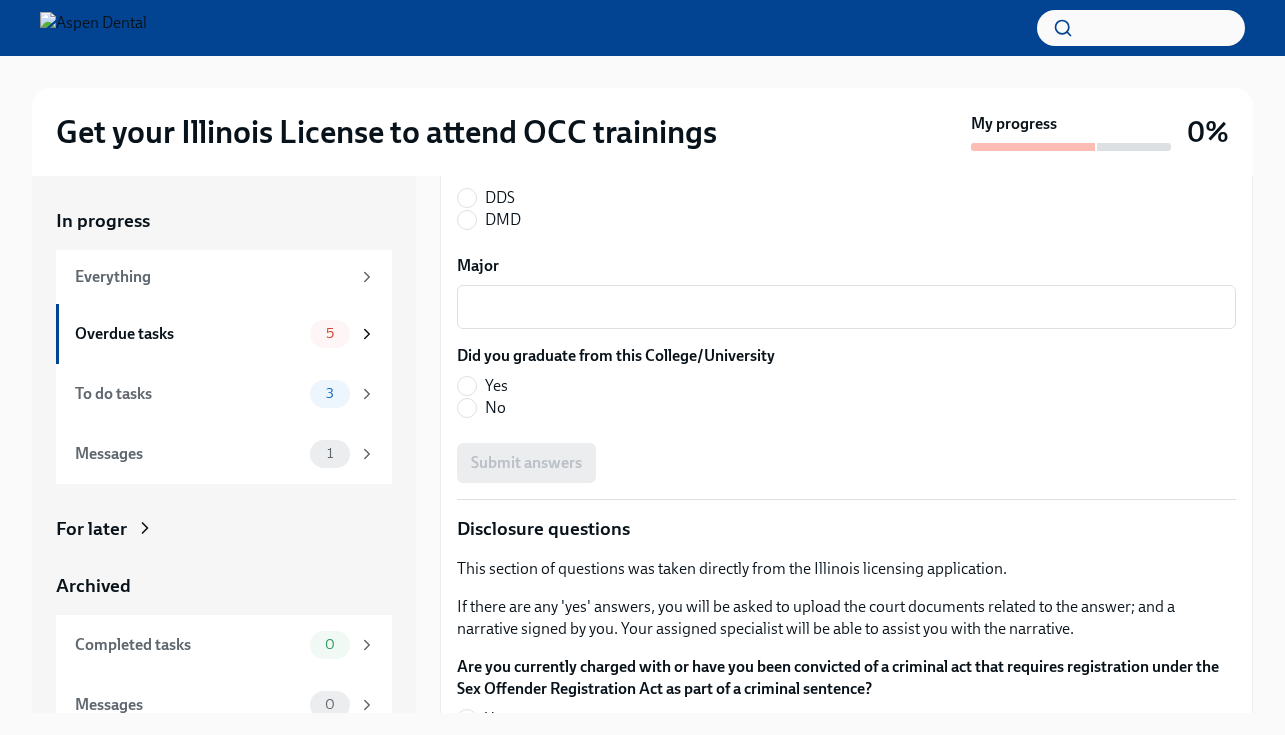 scroll, scrollTop: 3560, scrollLeft: 0, axis: vertical 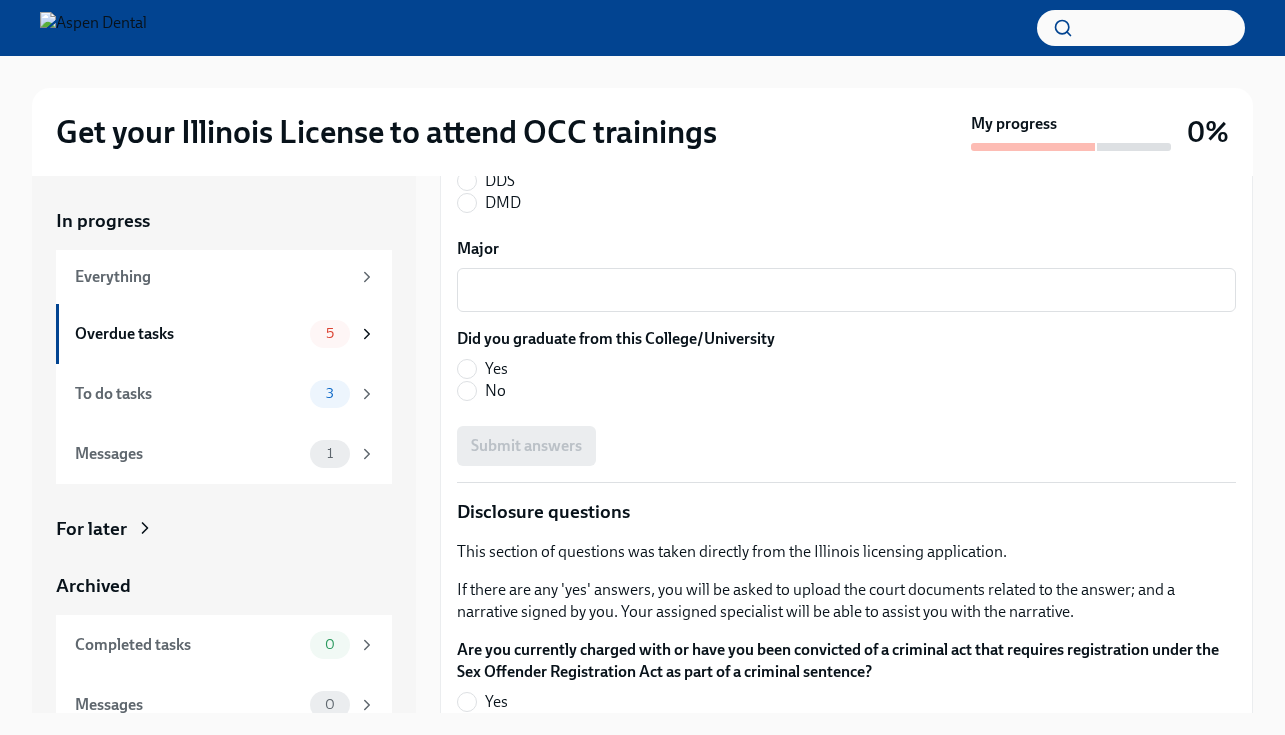 type on "Oklahoma" 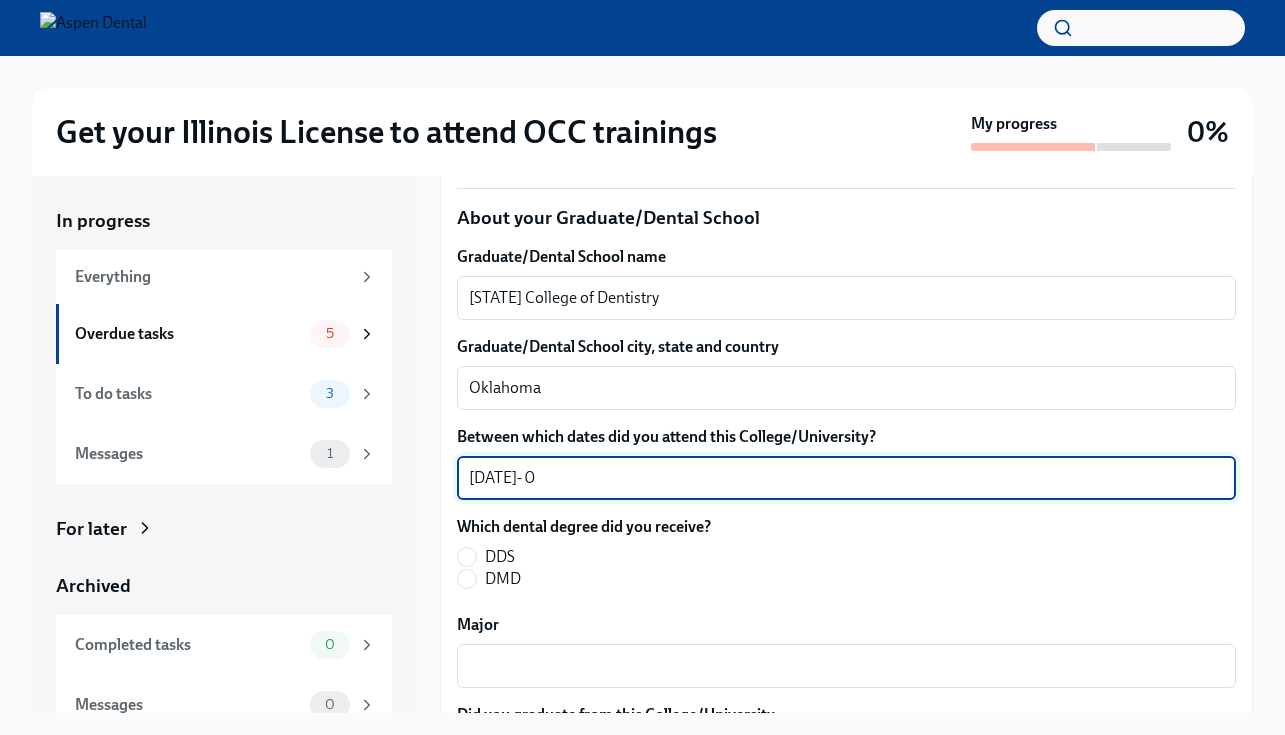 scroll, scrollTop: 3179, scrollLeft: 0, axis: vertical 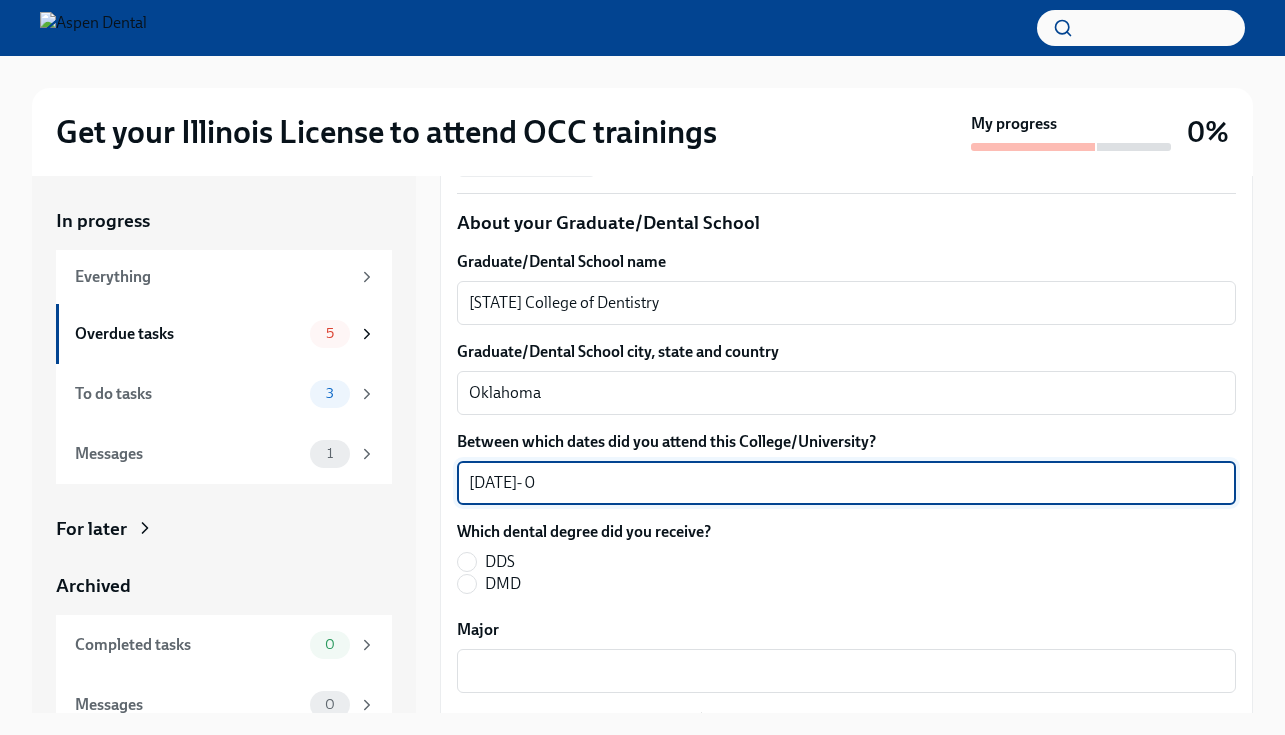 click on "[DATE]- [DATE]" at bounding box center [846, -179] 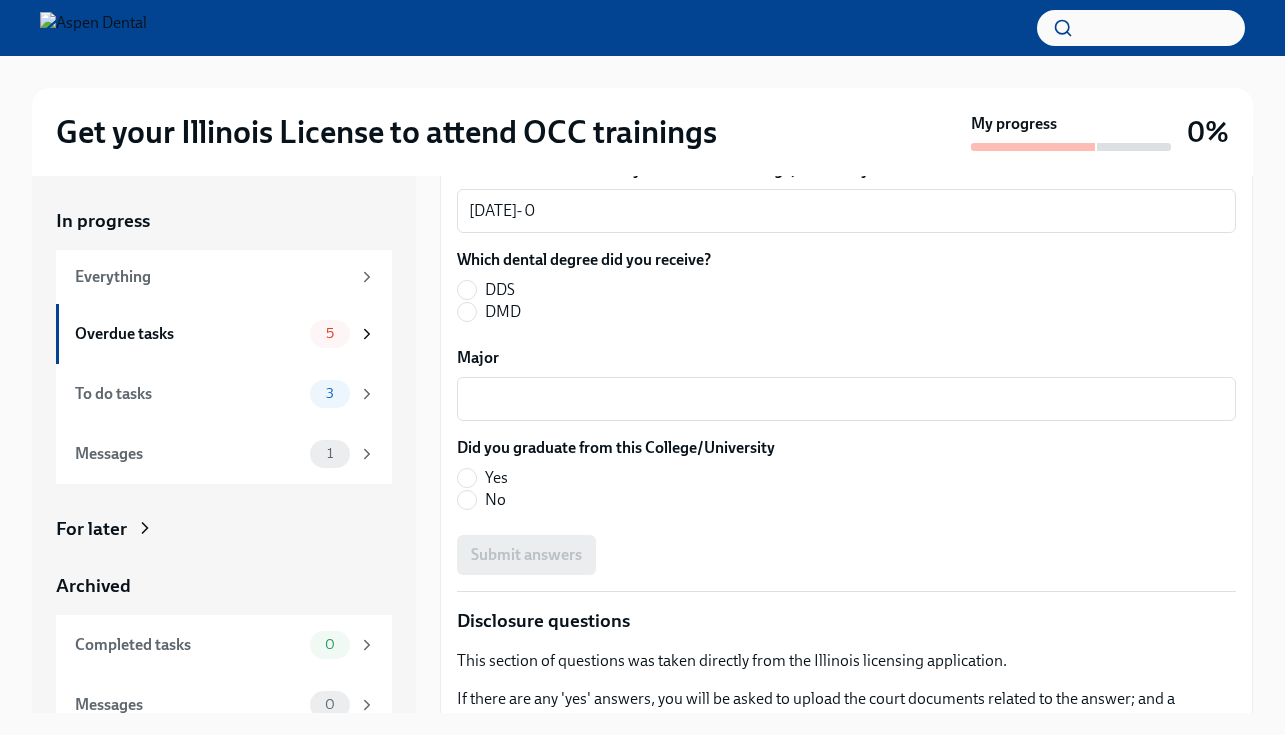 scroll, scrollTop: 3564, scrollLeft: 0, axis: vertical 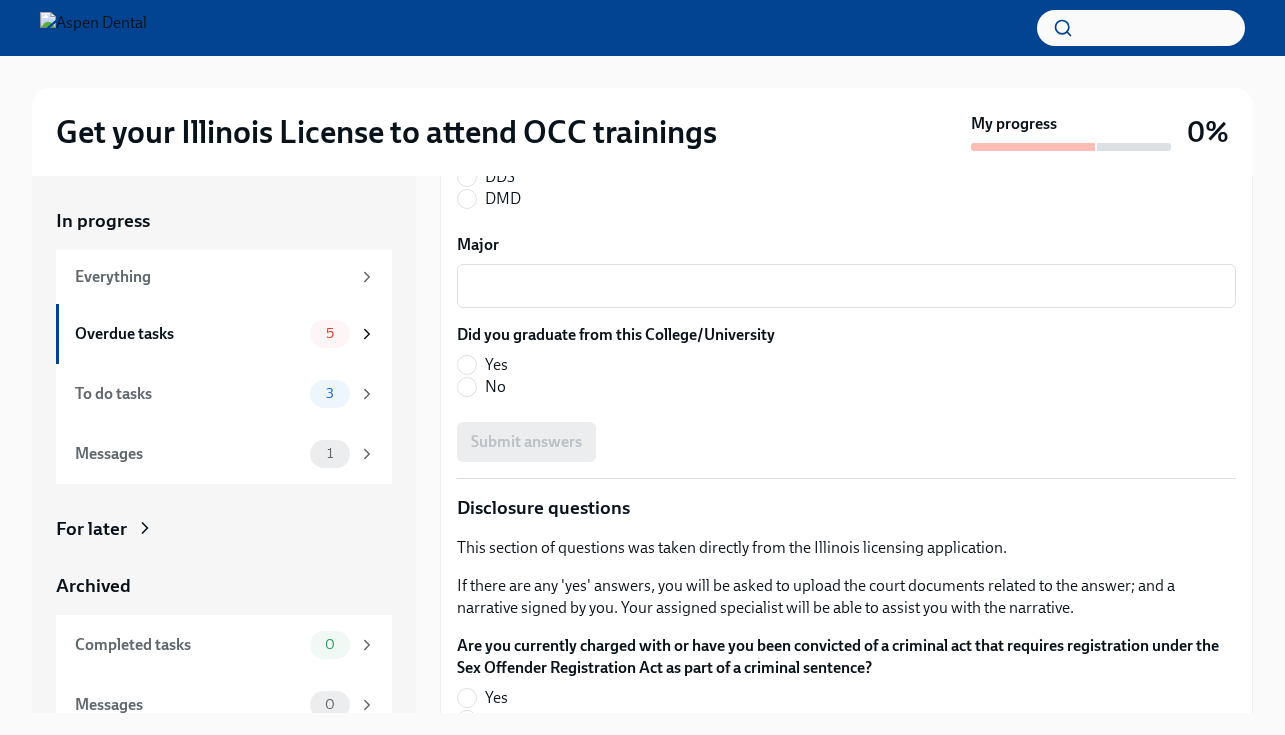click on "[DATE]- 0" at bounding box center (846, 98) 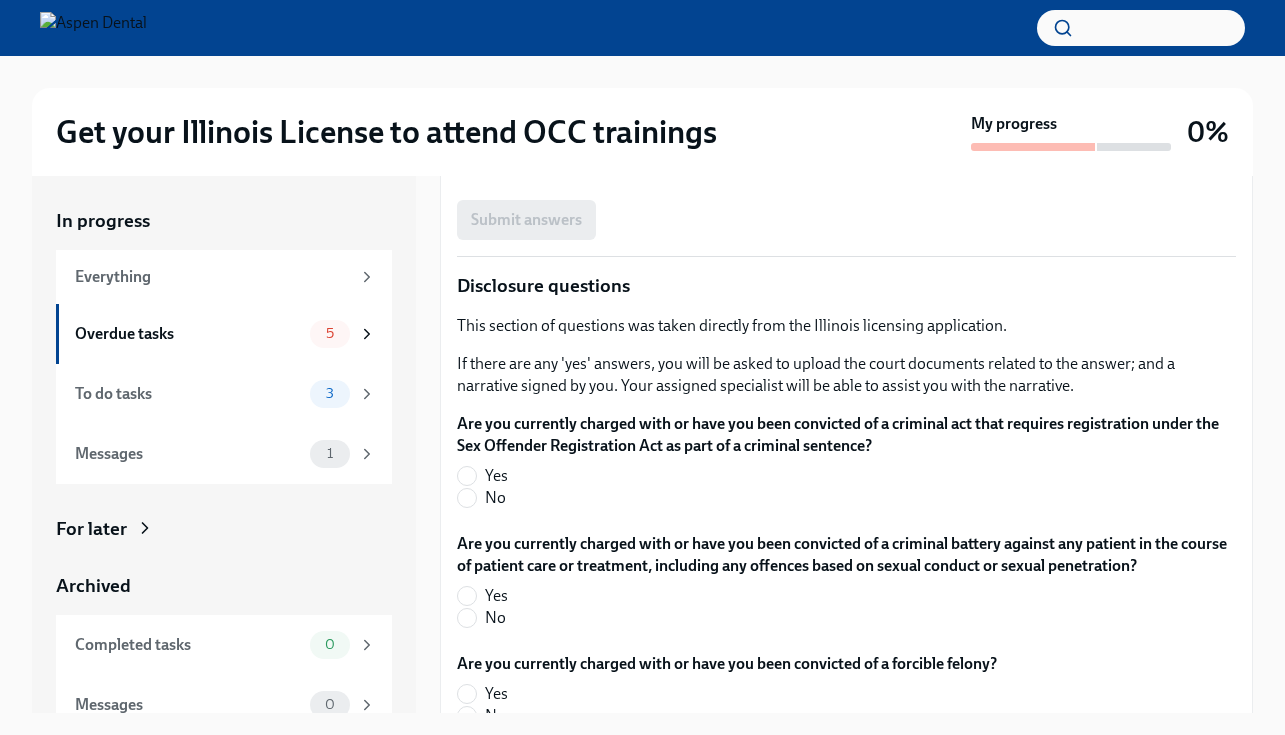scroll, scrollTop: 3787, scrollLeft: 0, axis: vertical 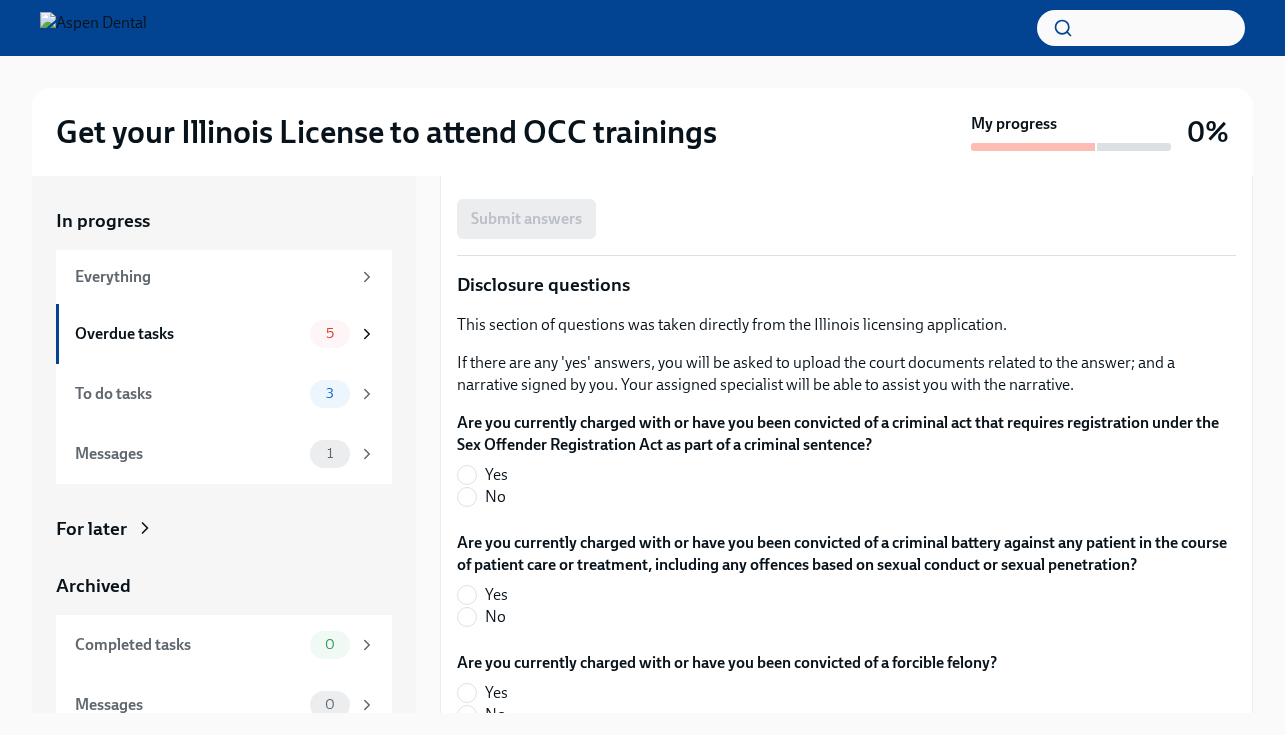 type on "[DATE]- 06/2025" 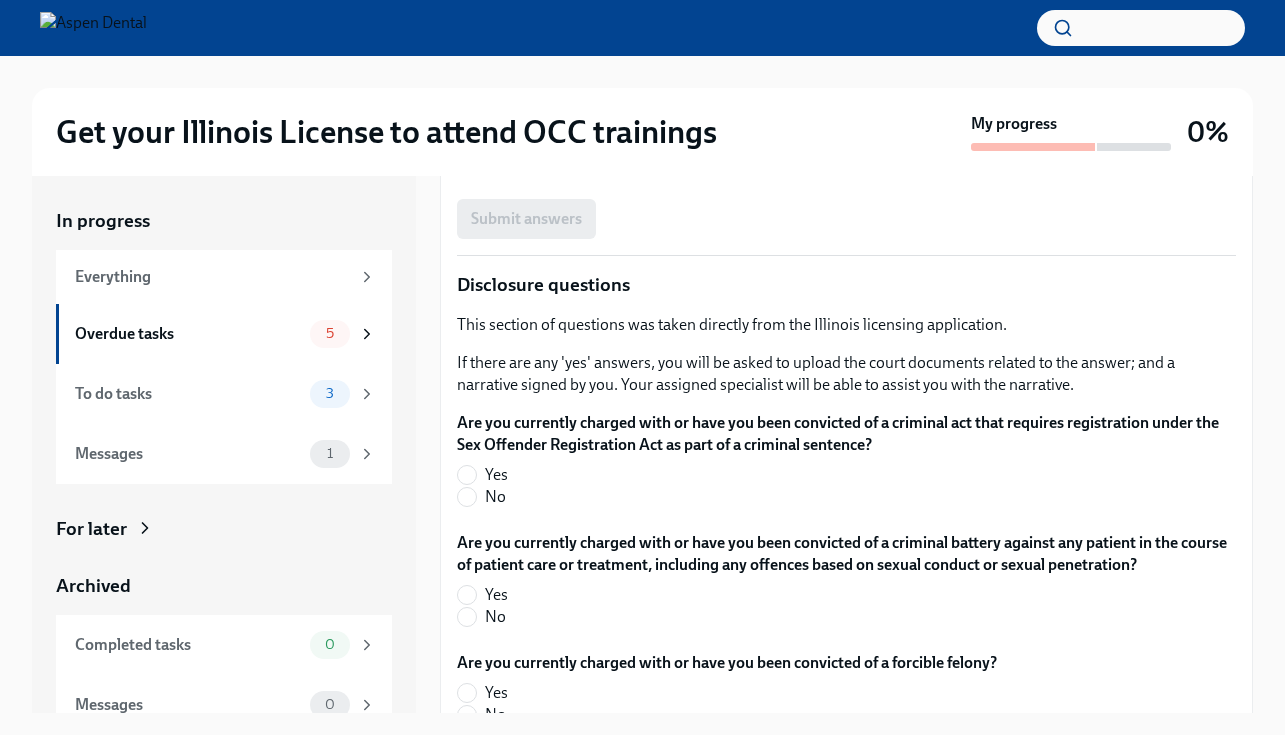 scroll, scrollTop: 3828, scrollLeft: 0, axis: vertical 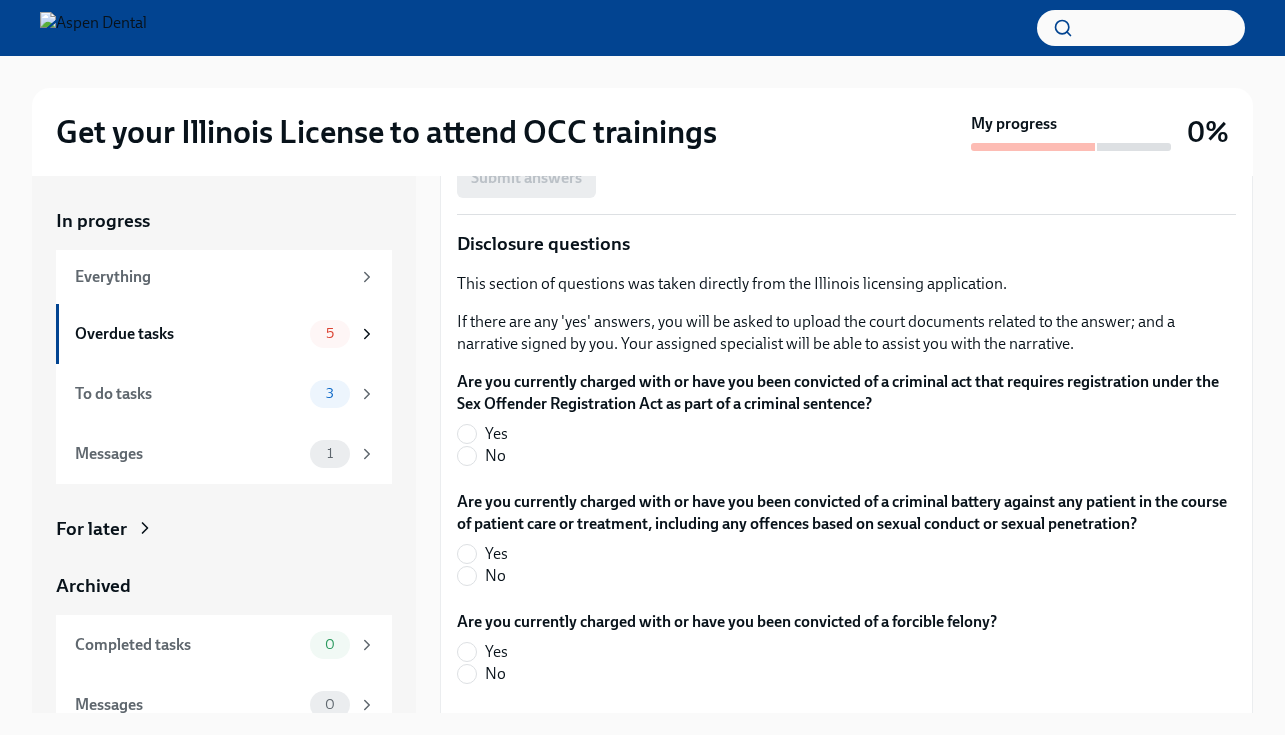 click on "Major" at bounding box center [846, 22] 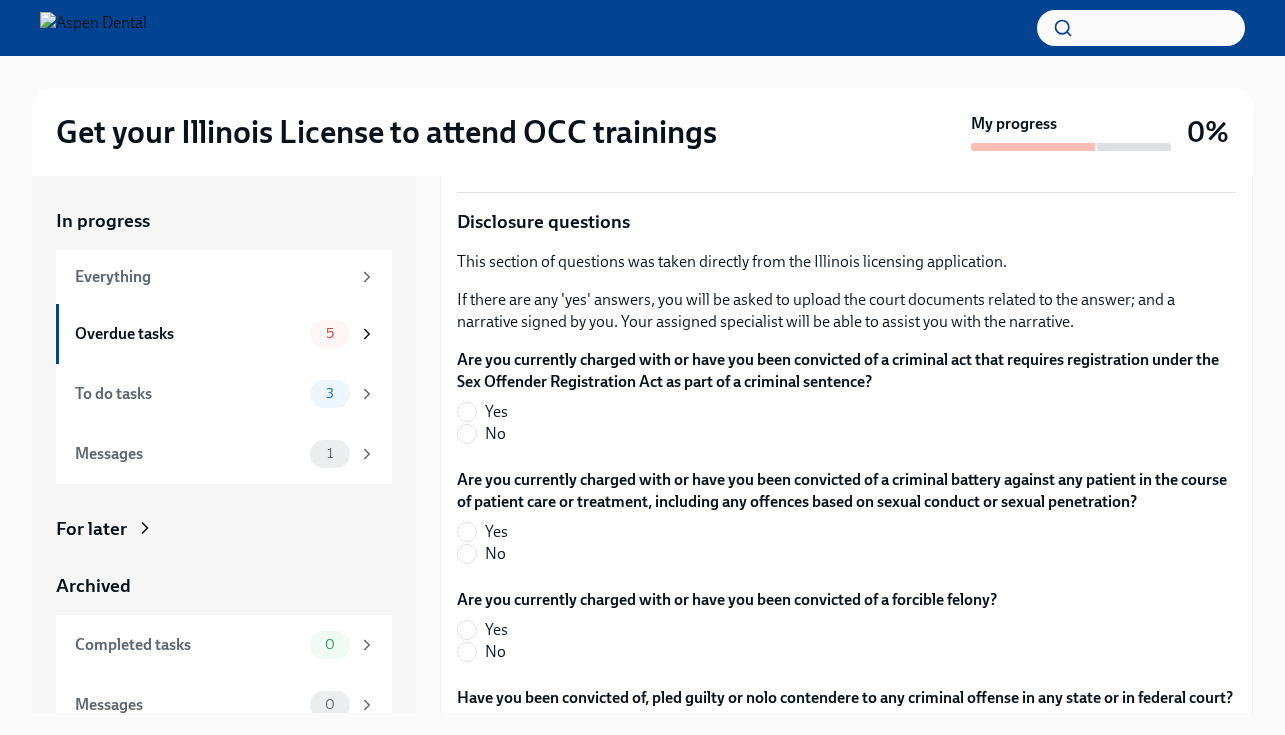 scroll, scrollTop: 3852, scrollLeft: 0, axis: vertical 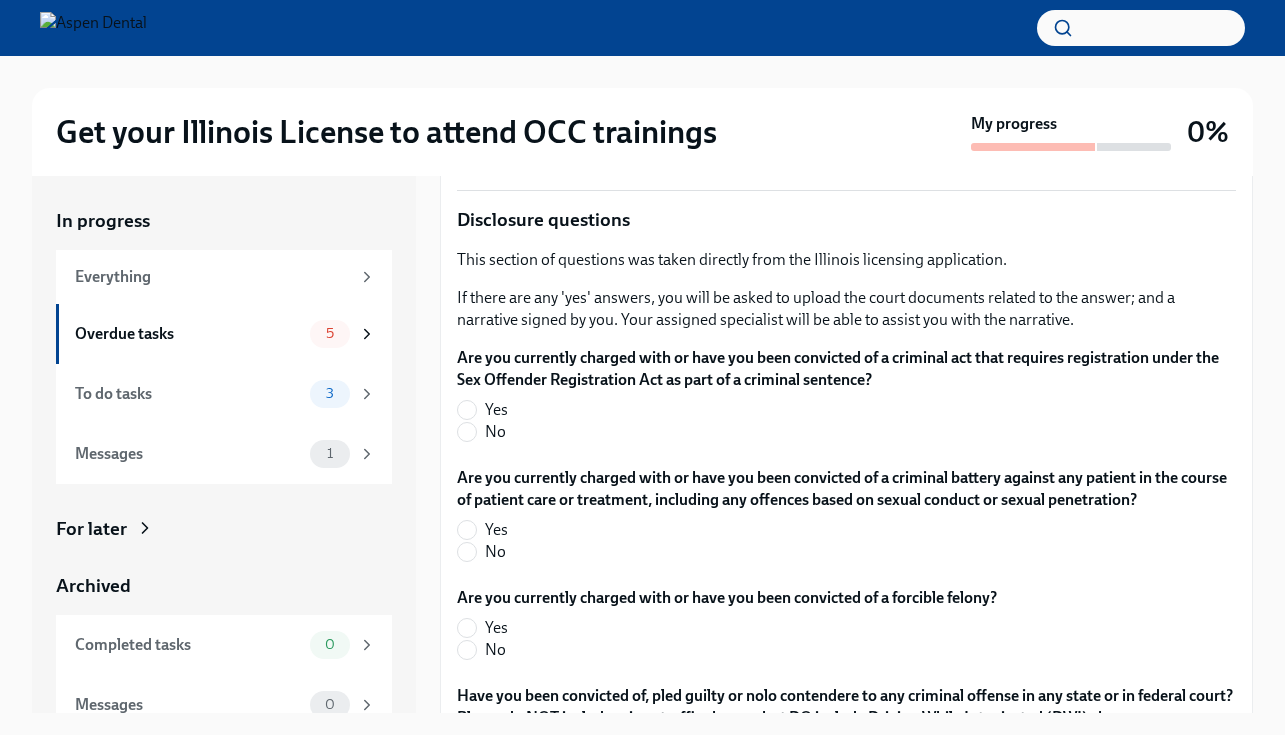 type on "Doctor of Dental Surgery" 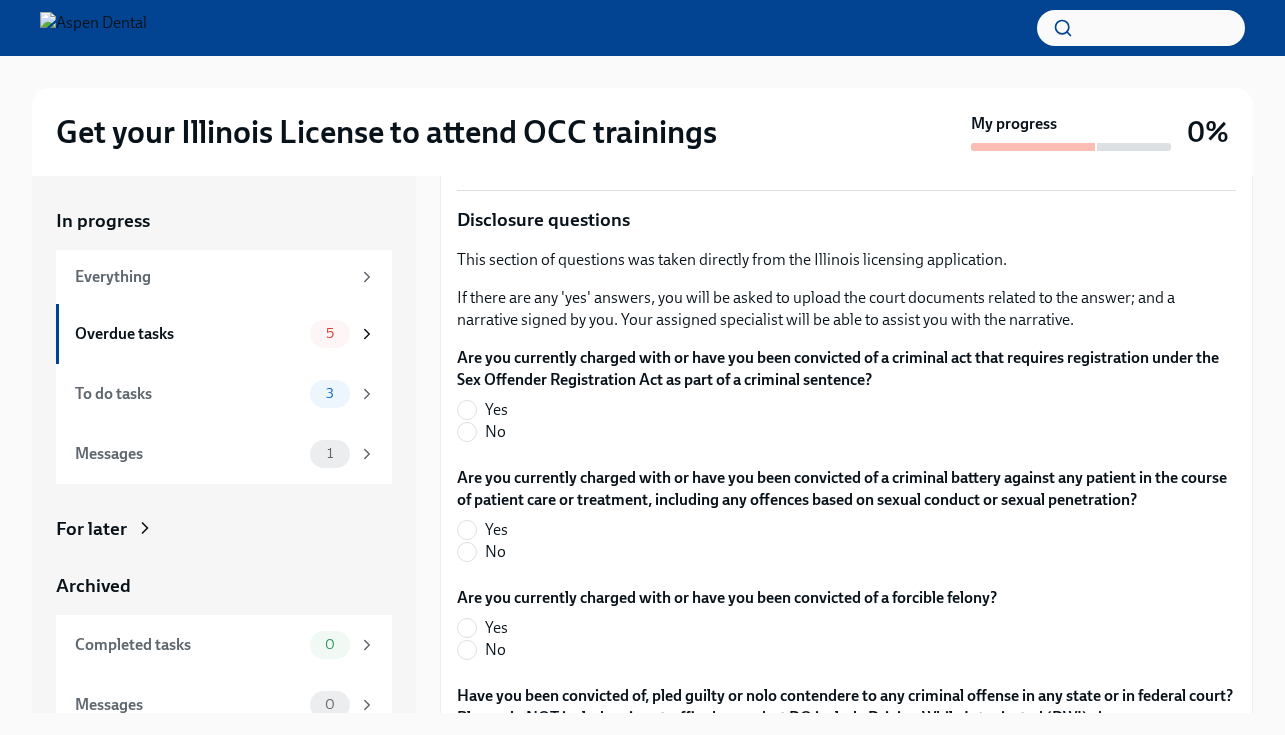 scroll, scrollTop: 3889, scrollLeft: 0, axis: vertical 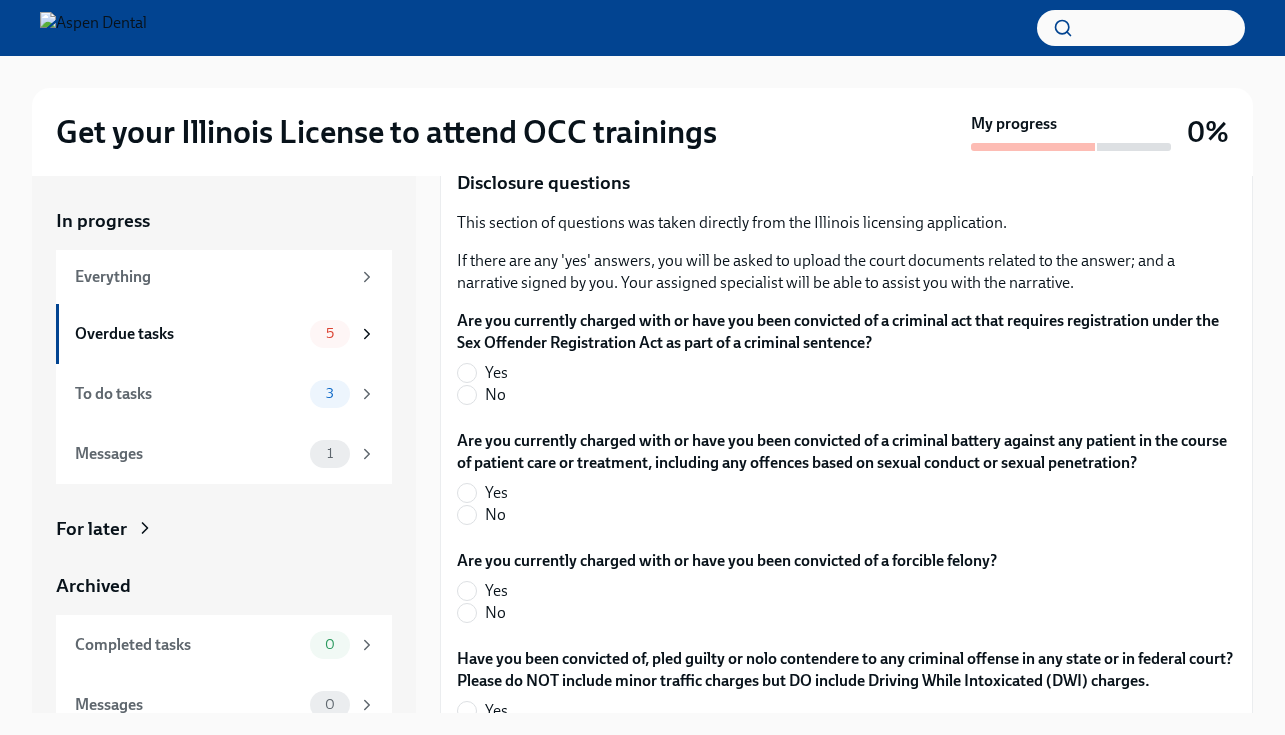 click on "Submit answers" at bounding box center [526, 117] 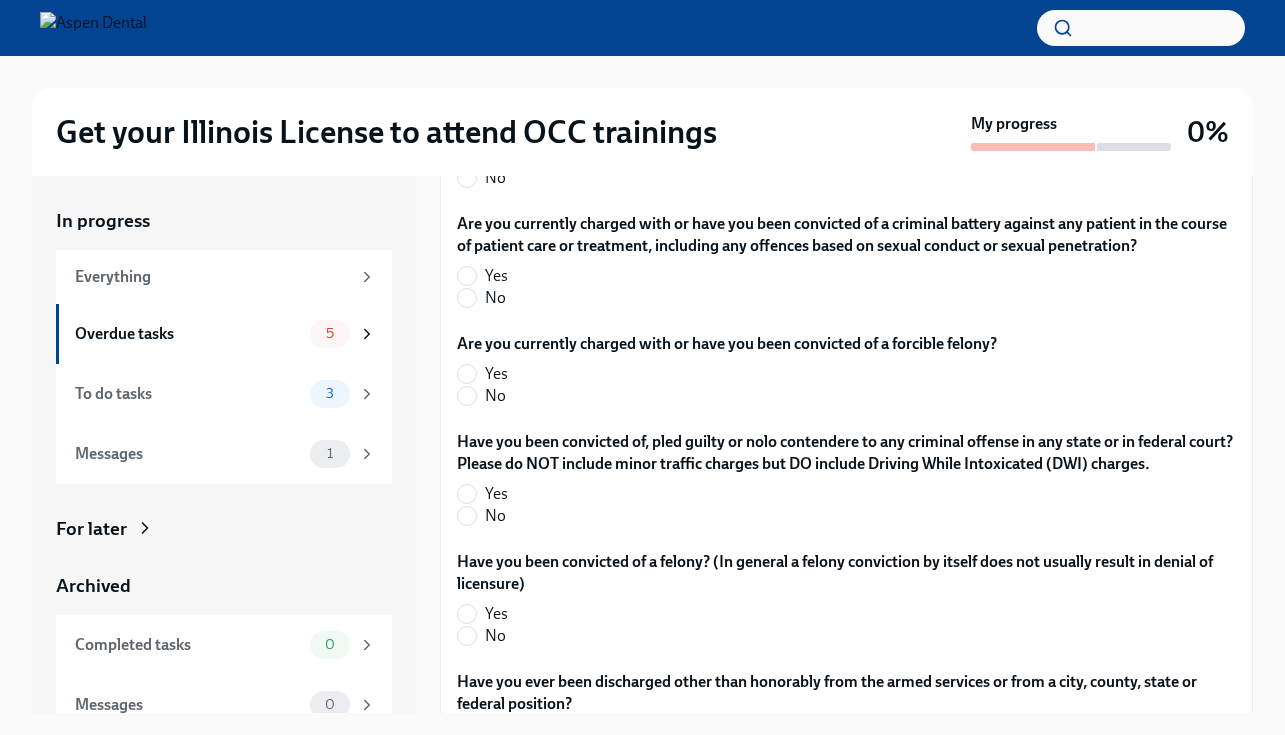 scroll, scrollTop: 4120, scrollLeft: 0, axis: vertical 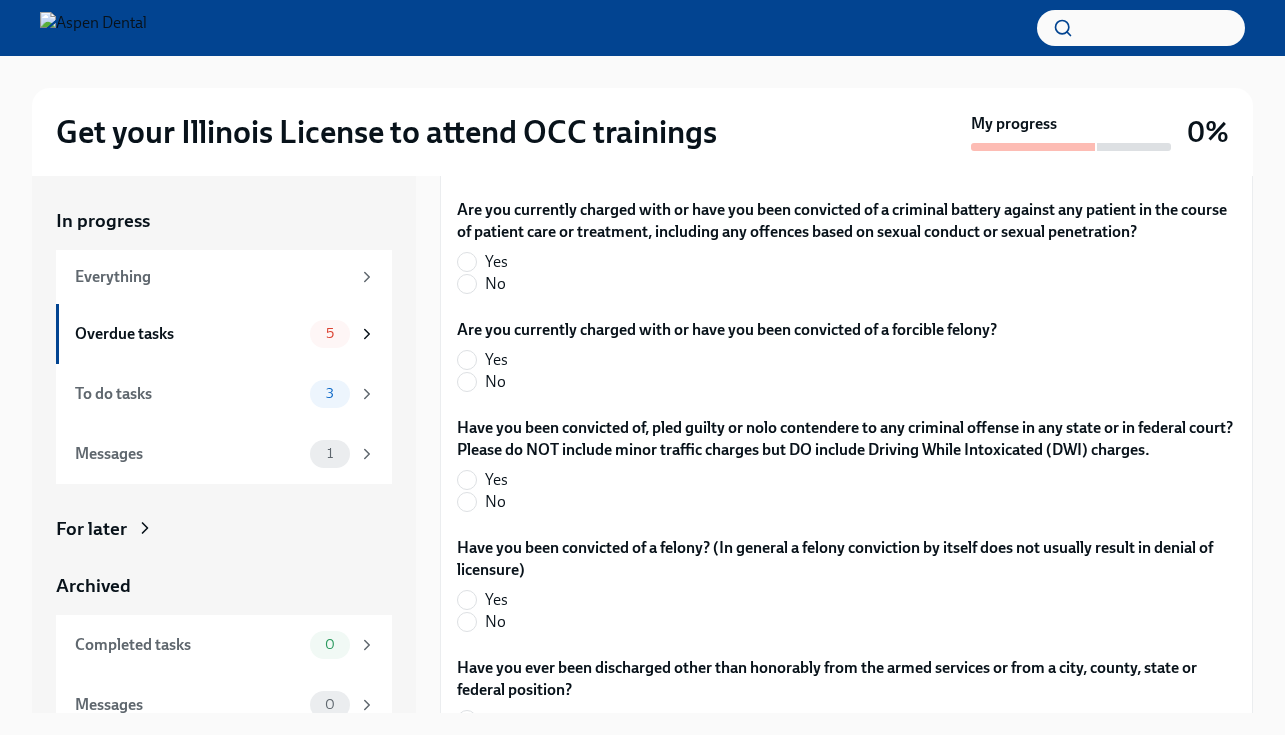 click on "No" at bounding box center (838, 164) 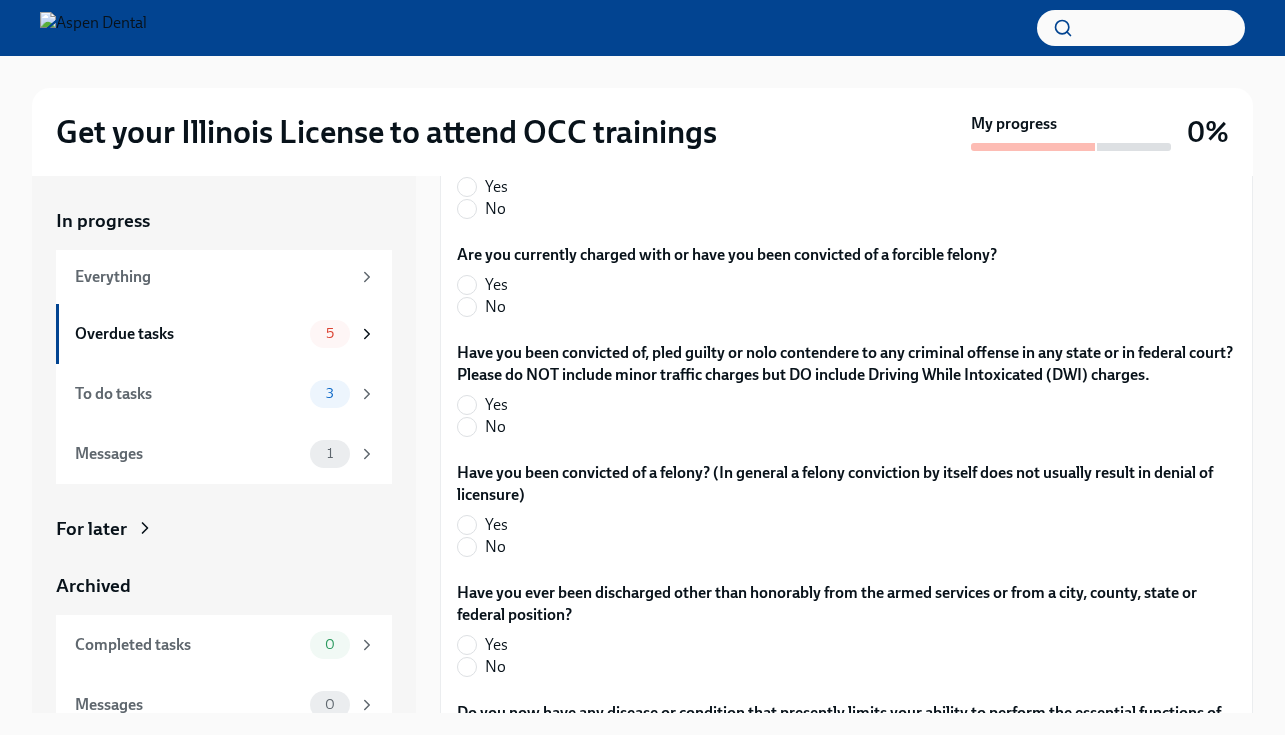 click on "No" at bounding box center [495, 209] 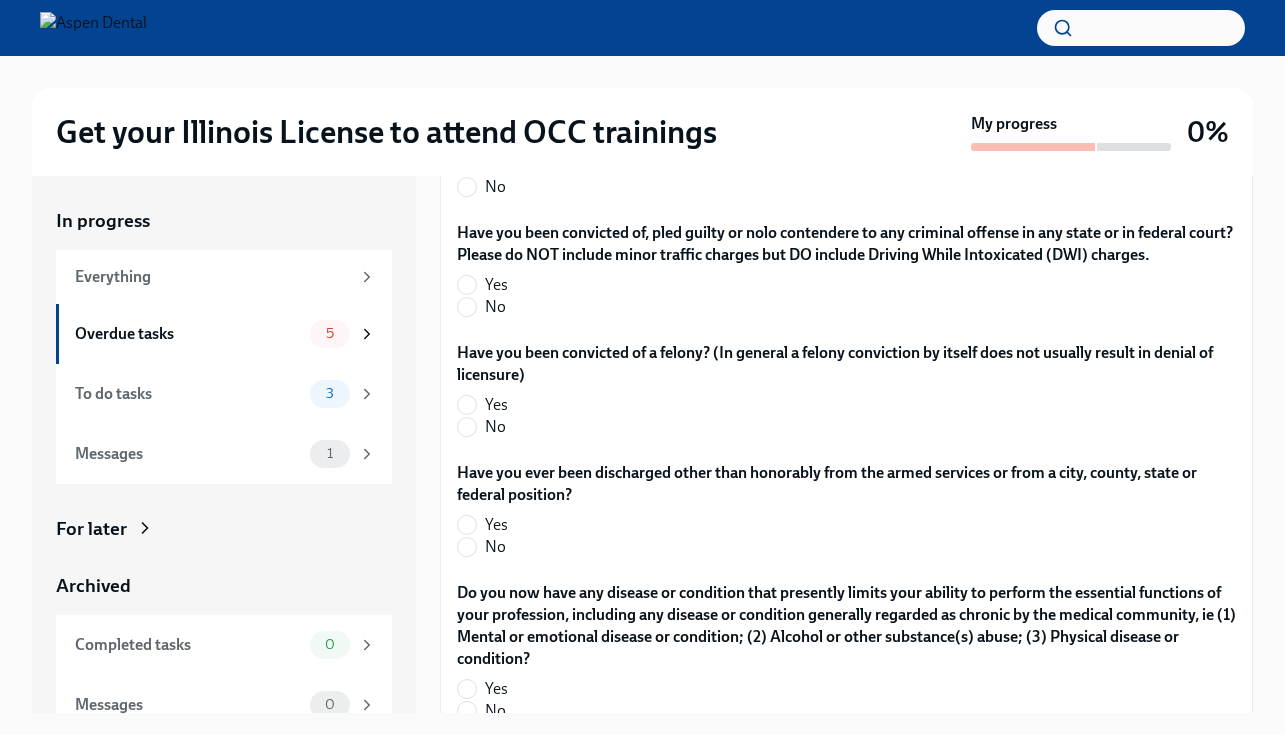 scroll, scrollTop: 4313, scrollLeft: 0, axis: vertical 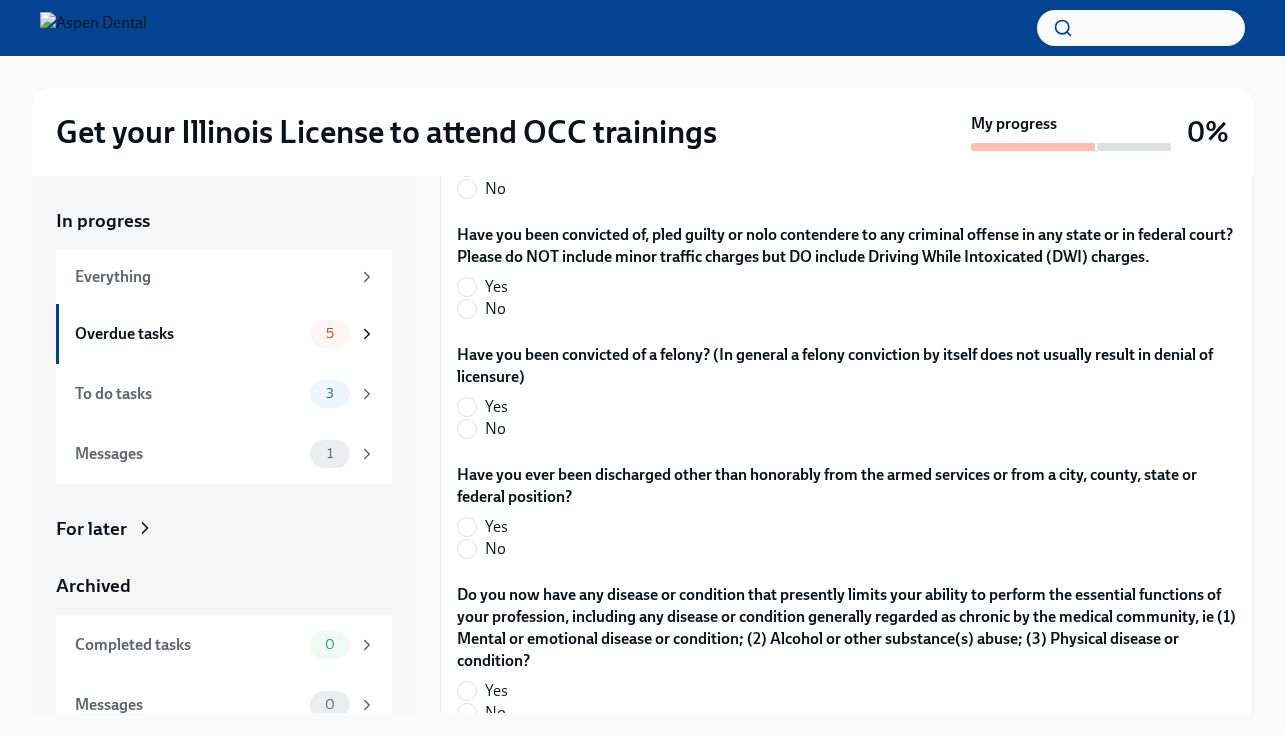 click on "Are you currently charged with or have you been convicted of a forcible felony? Yes No" at bounding box center [846, 167] 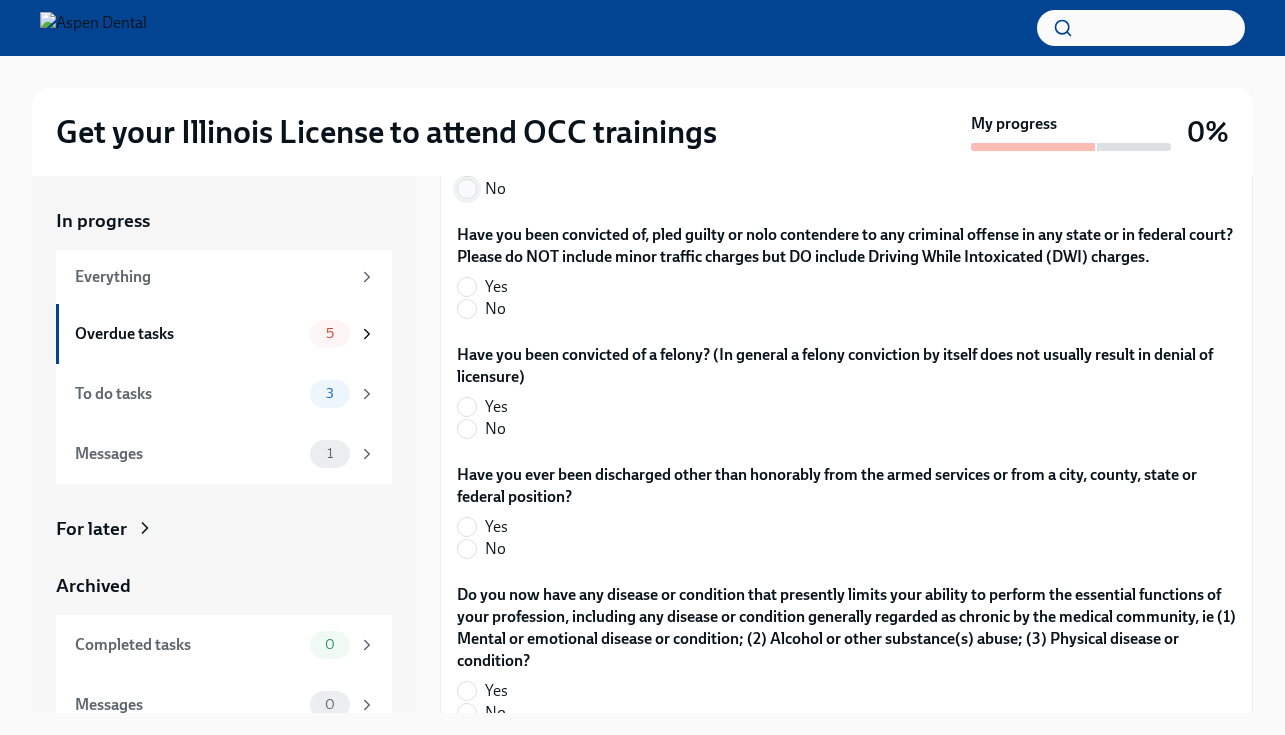 click on "No" at bounding box center [467, 189] 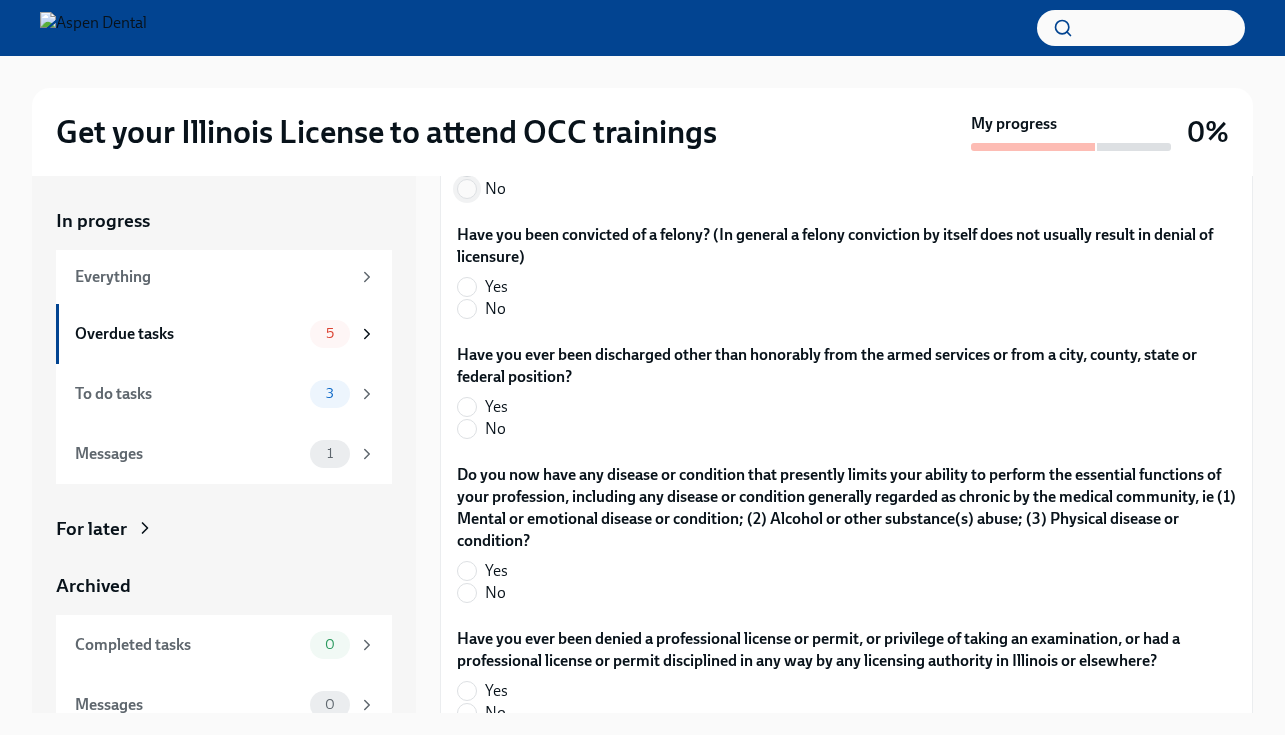 click on "No" at bounding box center [467, 189] 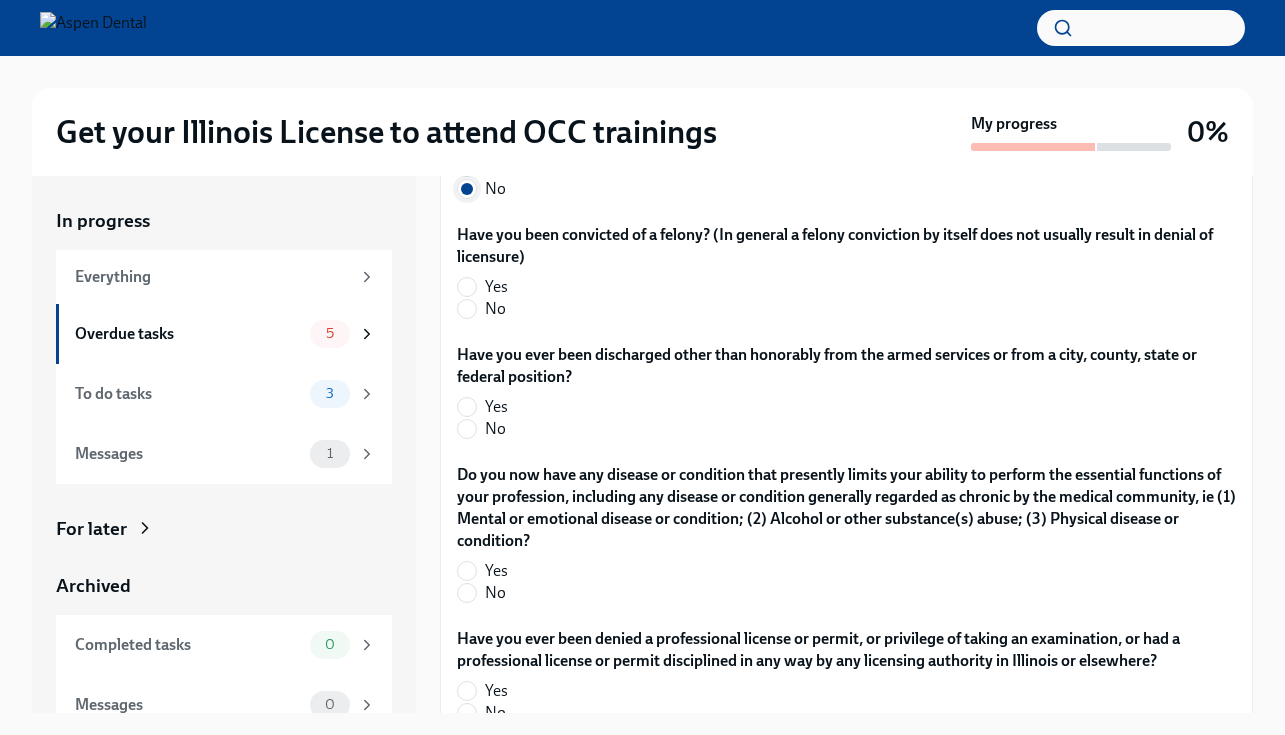 scroll, scrollTop: 4547, scrollLeft: 0, axis: vertical 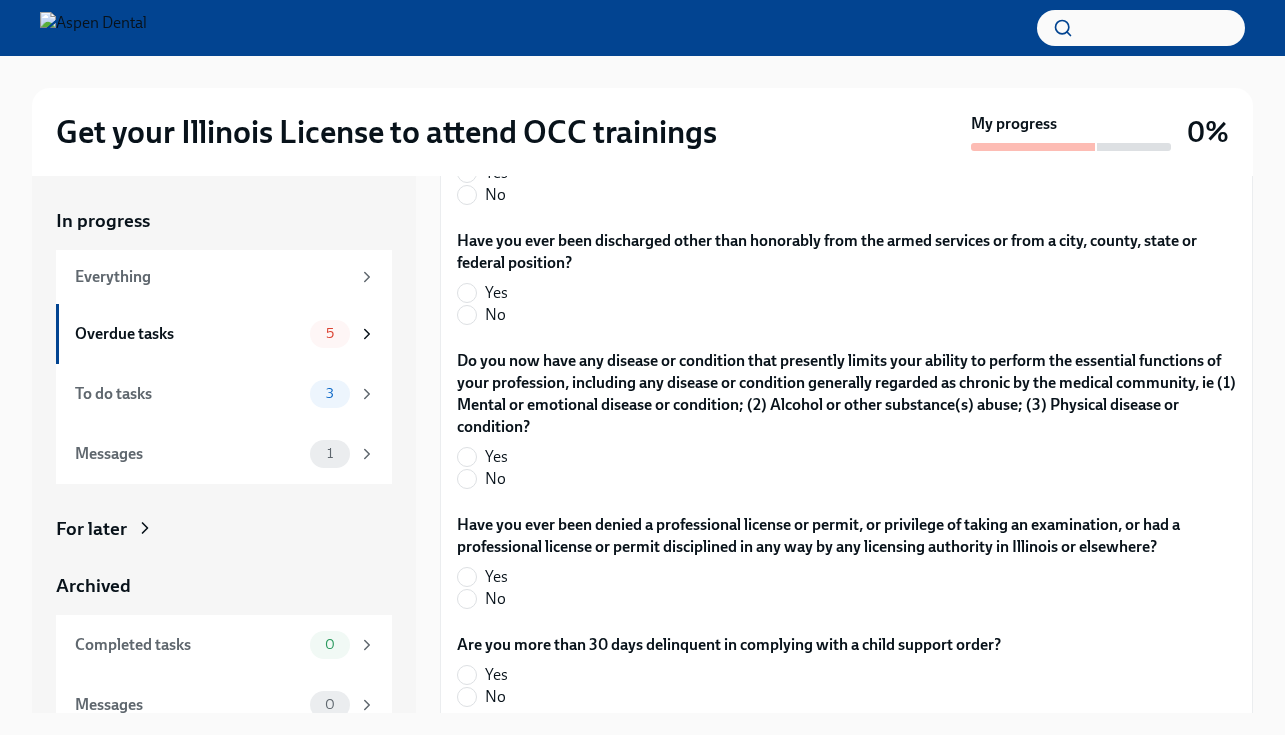 click on "No" at bounding box center [467, 195] 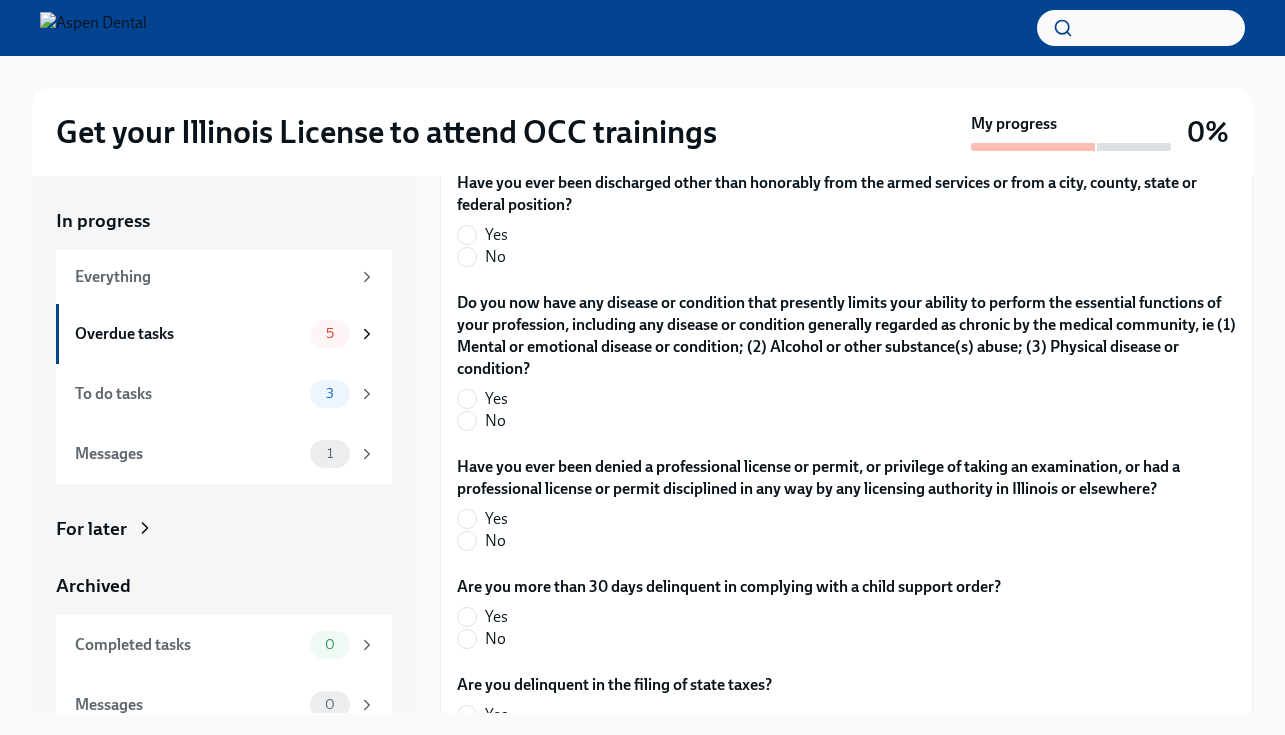 scroll, scrollTop: 4607, scrollLeft: 0, axis: vertical 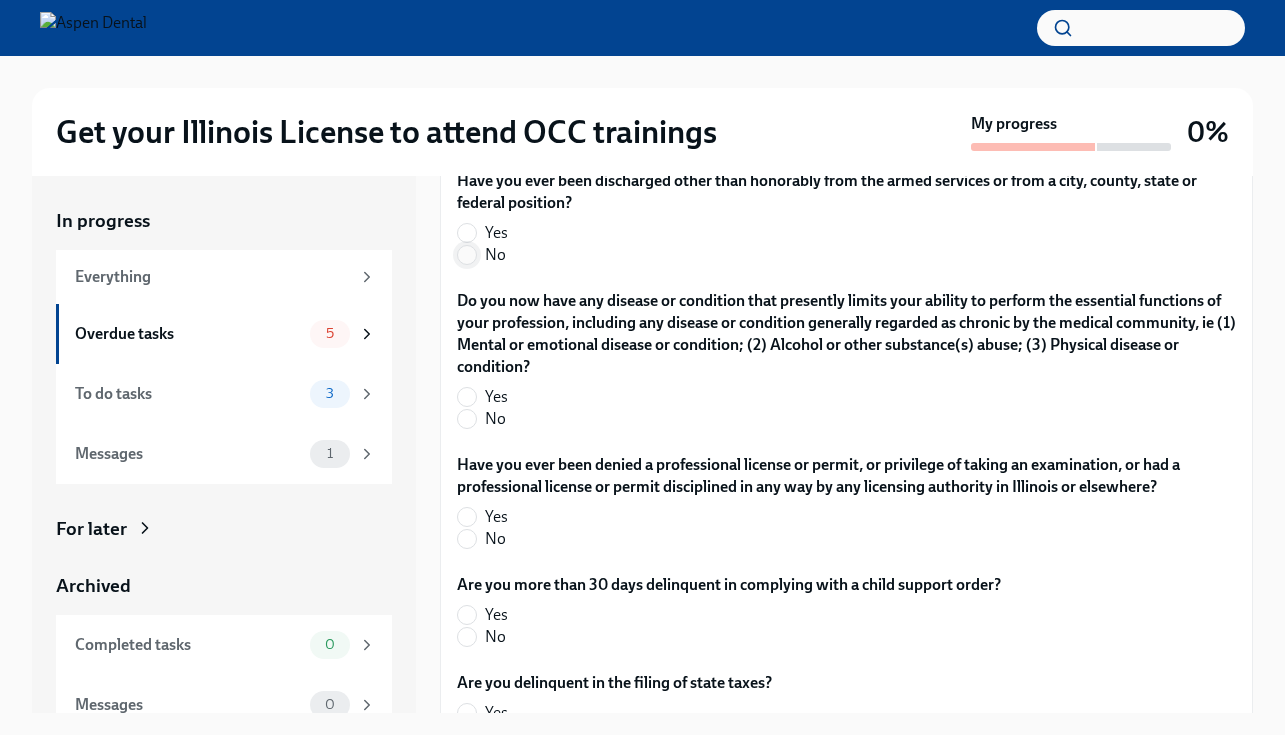 click on "No" at bounding box center [467, 255] 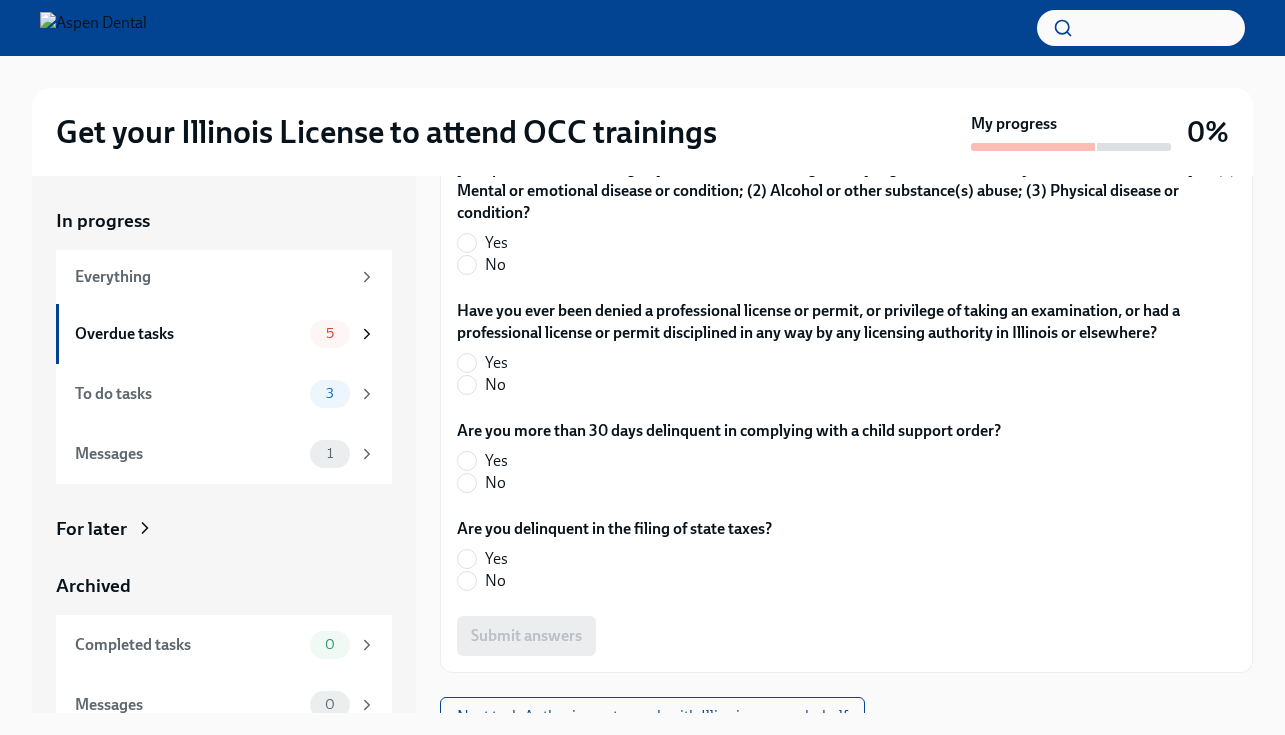 scroll, scrollTop: 4764, scrollLeft: 0, axis: vertical 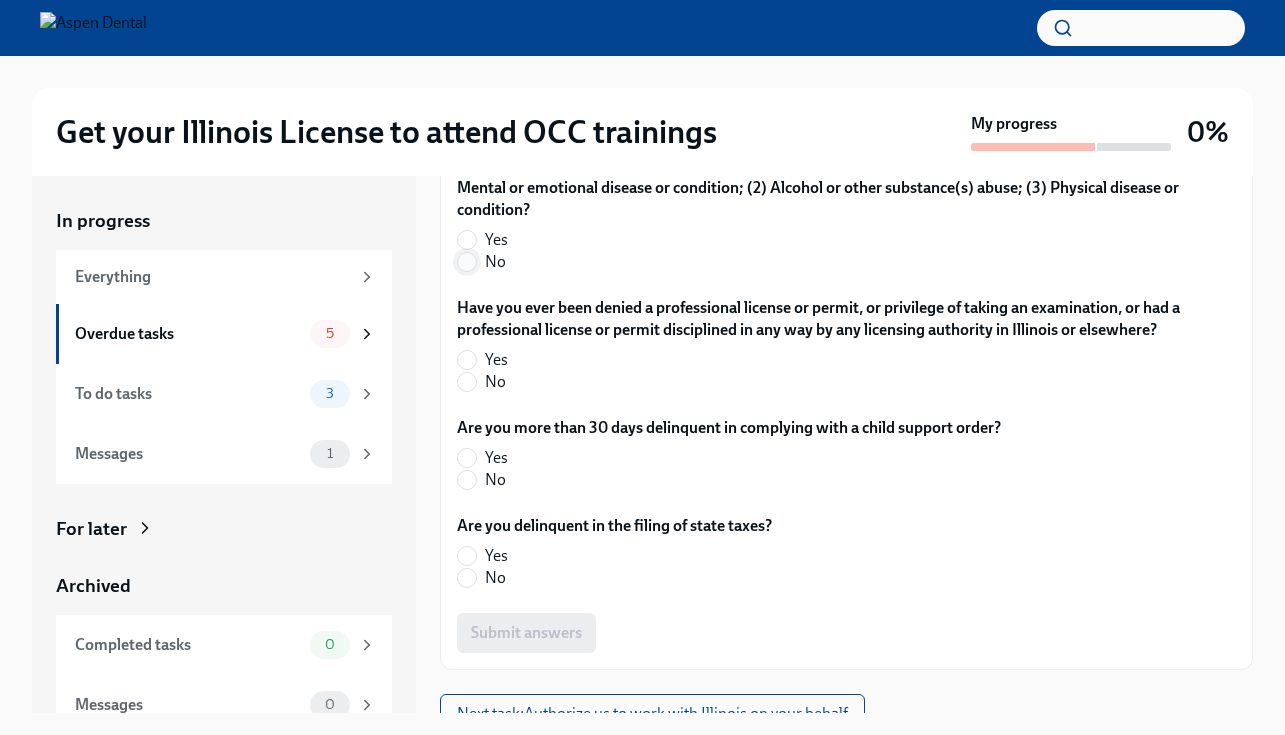 click on "No" at bounding box center (467, 262) 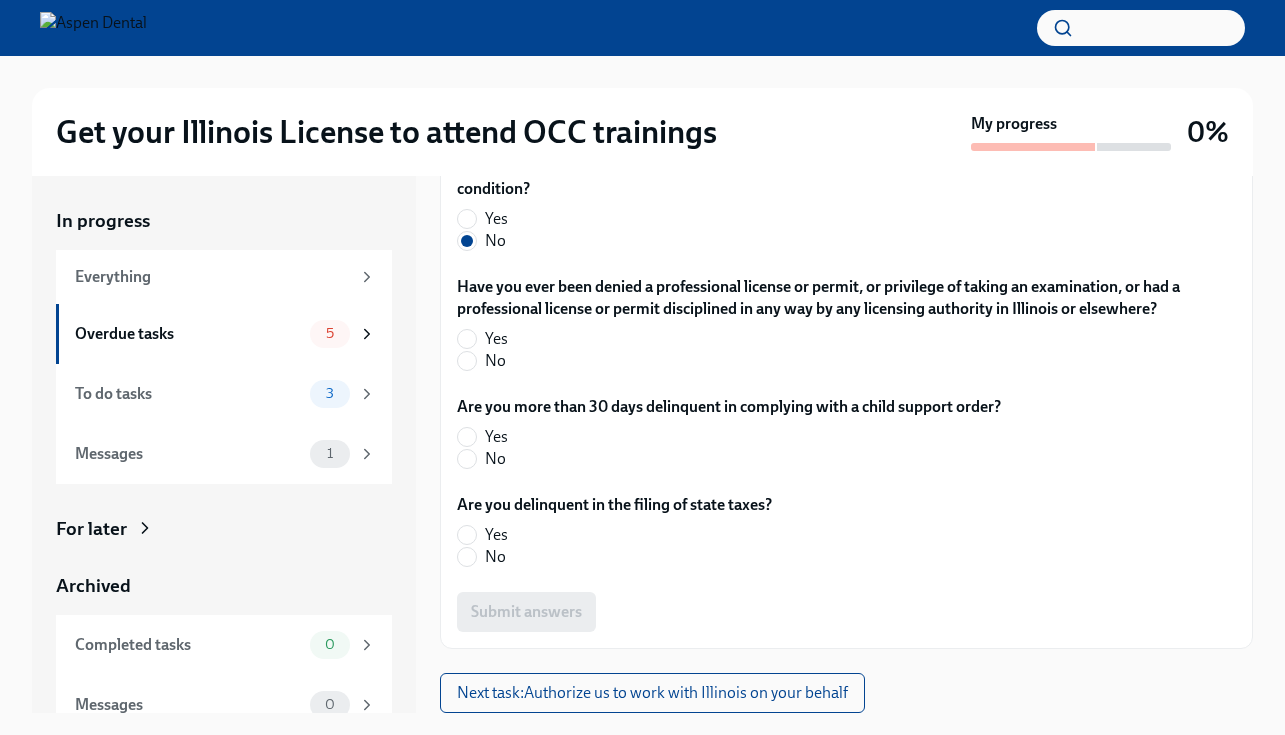 scroll, scrollTop: 4981, scrollLeft: 0, axis: vertical 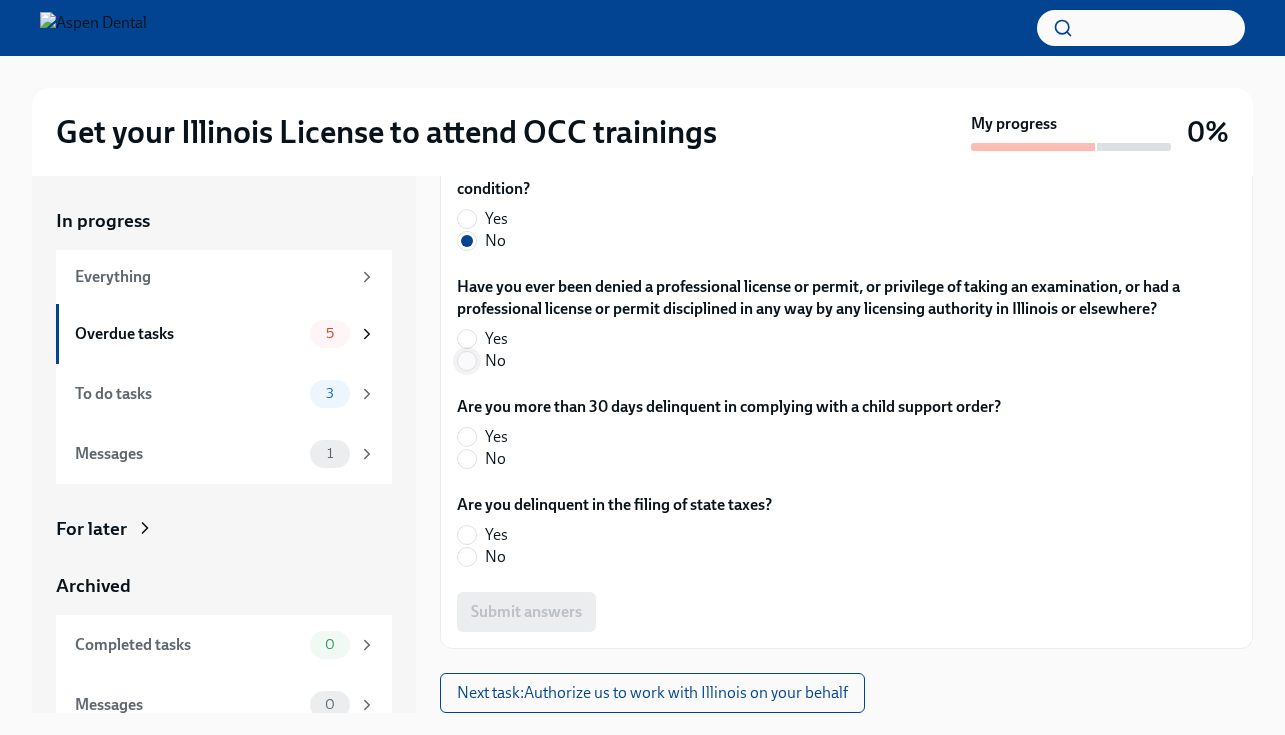 click on "No" at bounding box center [467, 361] 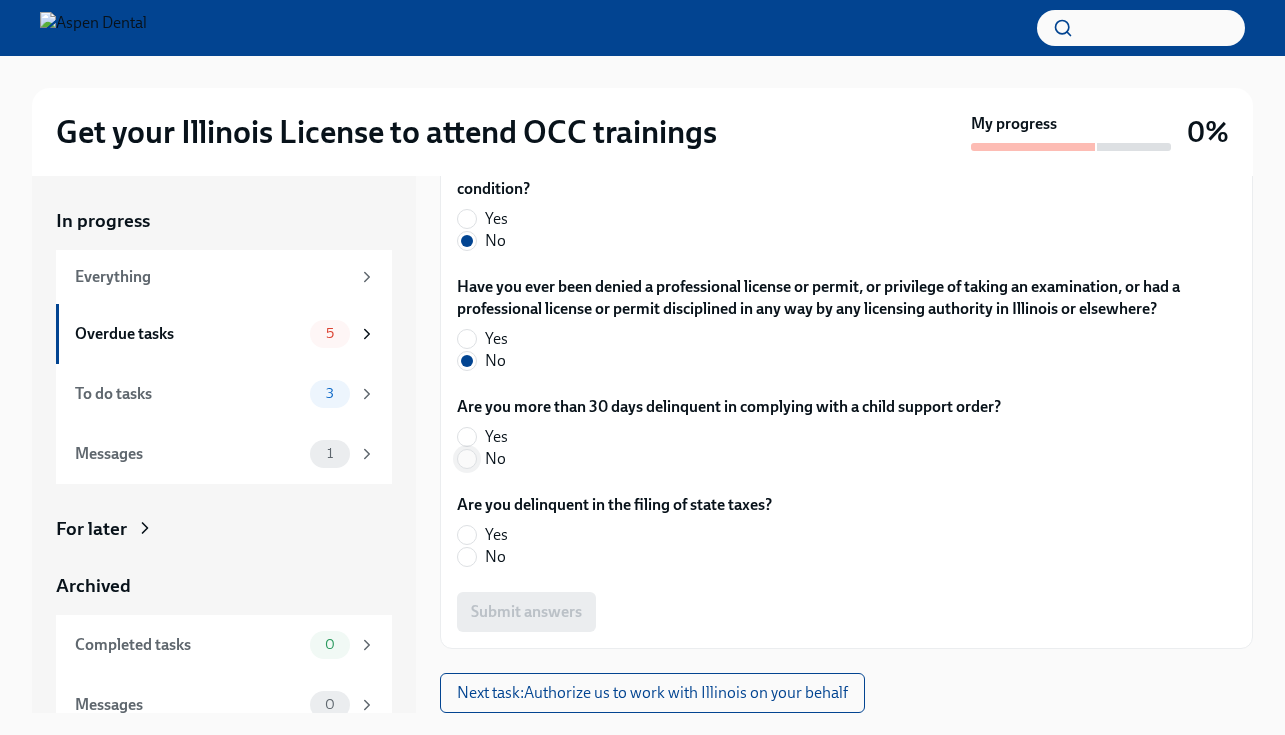 click on "No" at bounding box center (467, 459) 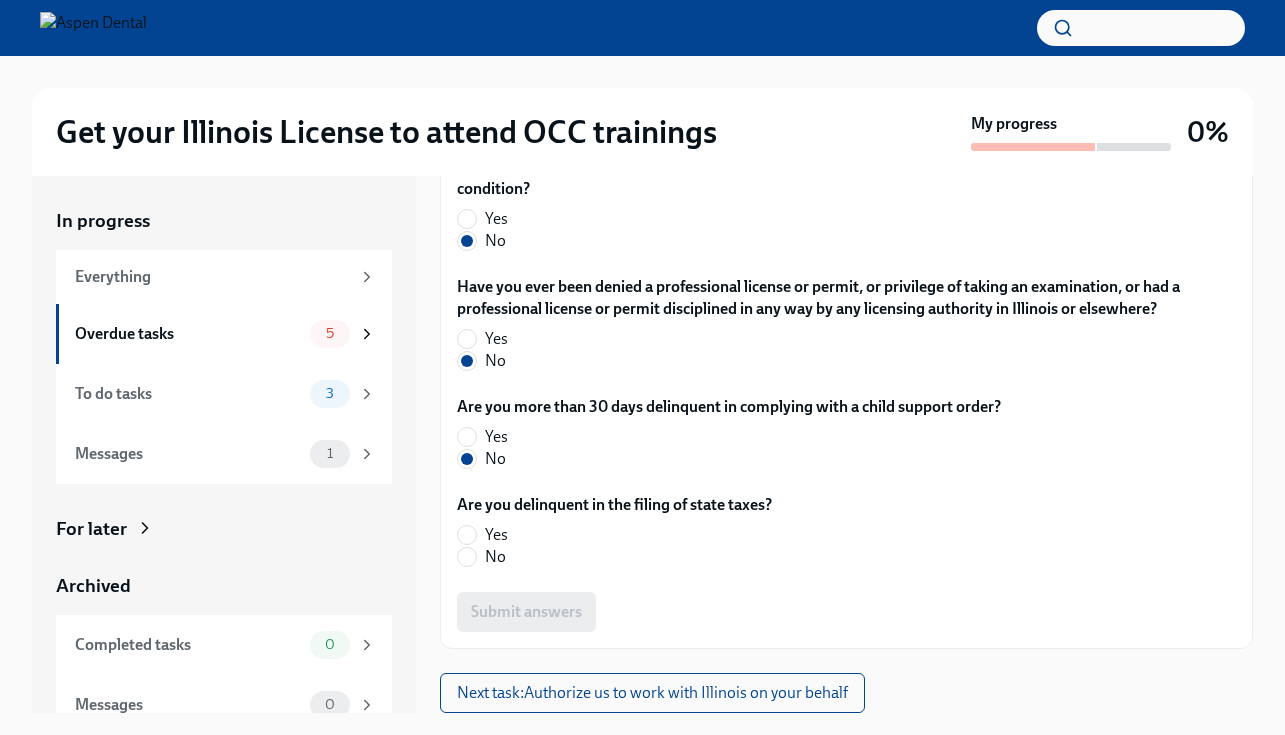 scroll, scrollTop: 5130, scrollLeft: 0, axis: vertical 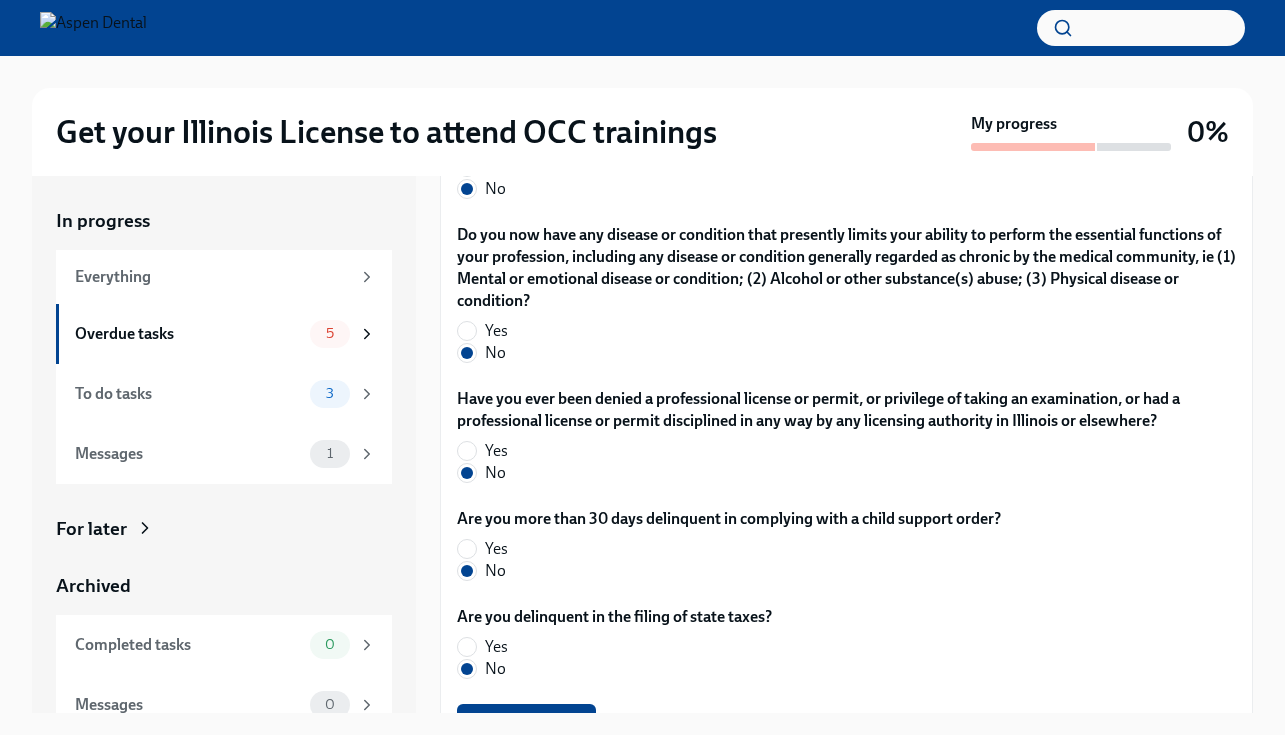 click on "Yes" at bounding box center (838, -73) 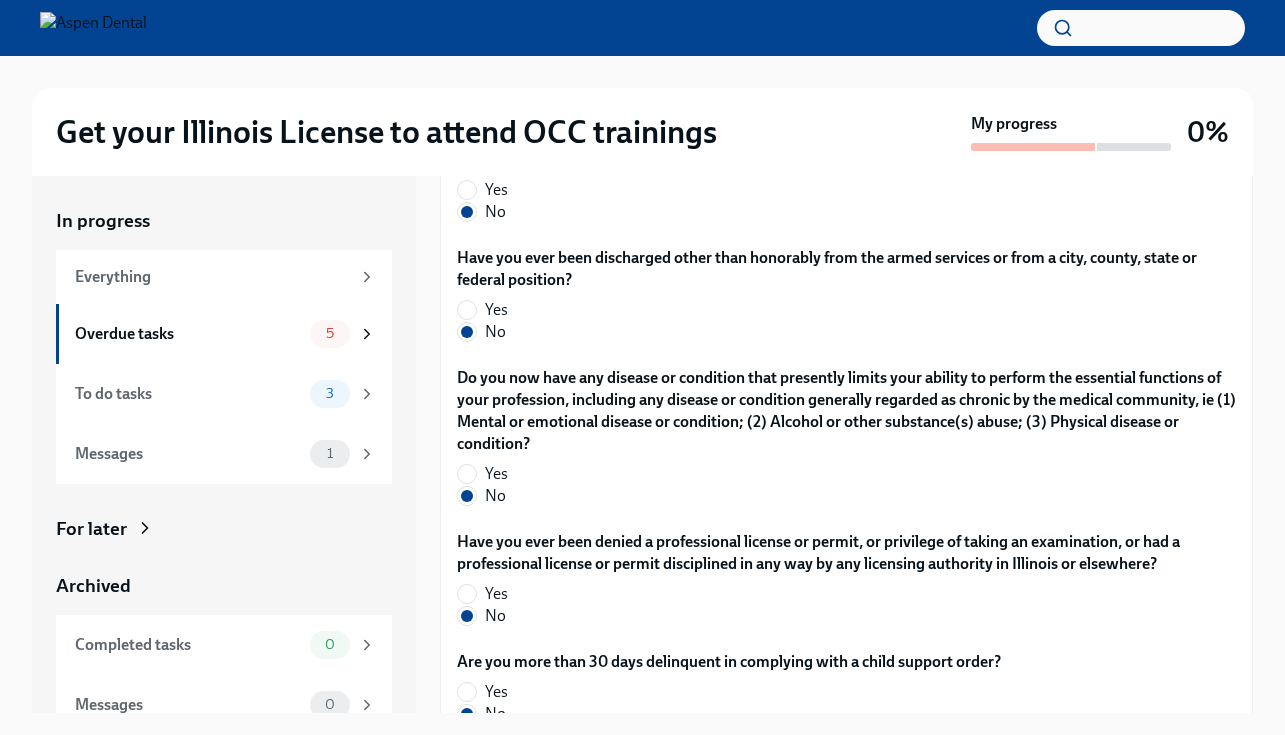 scroll, scrollTop: 4553, scrollLeft: 0, axis: vertical 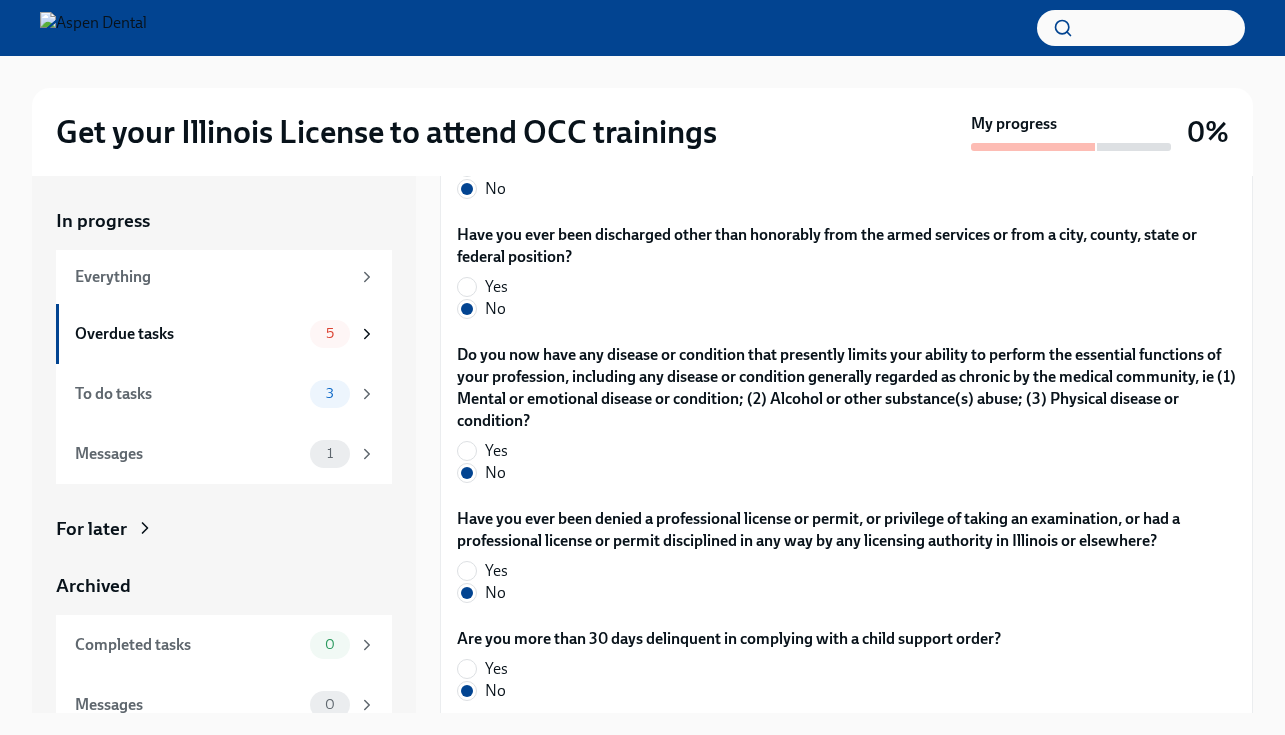 click on "No" at bounding box center [495, 69] 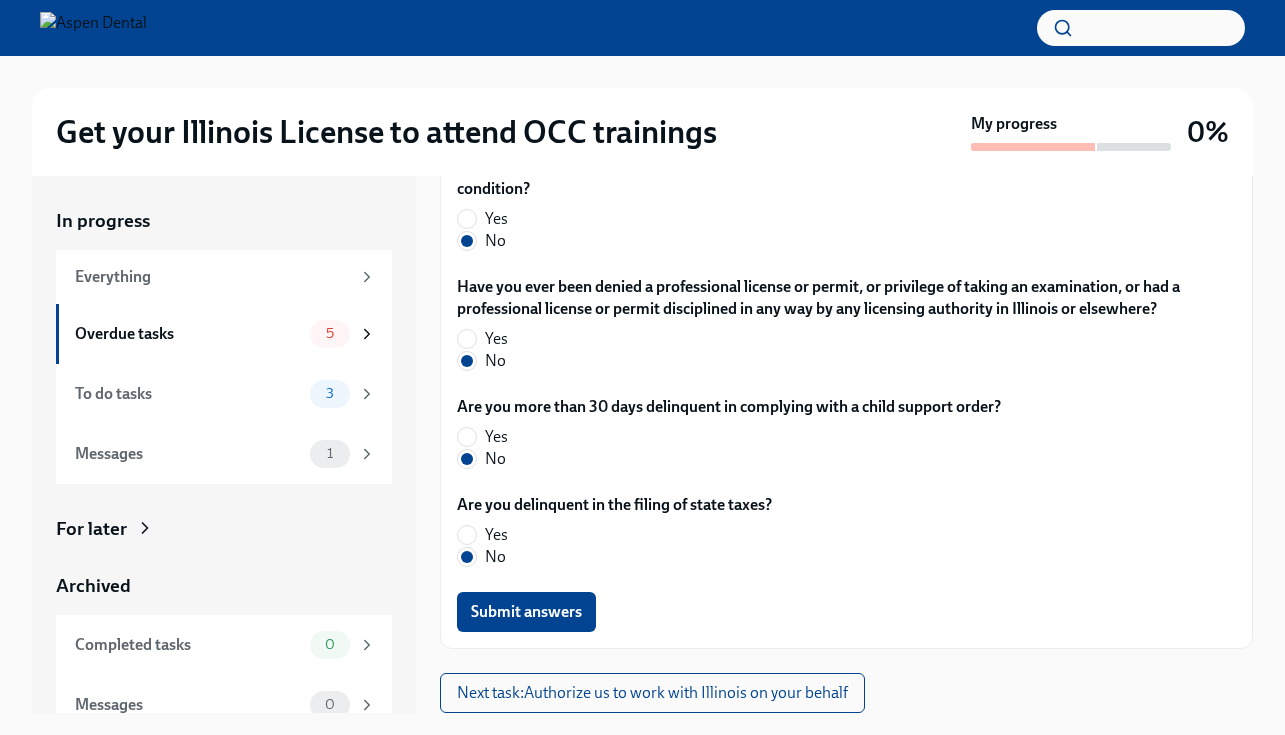 scroll, scrollTop: 5186, scrollLeft: 0, axis: vertical 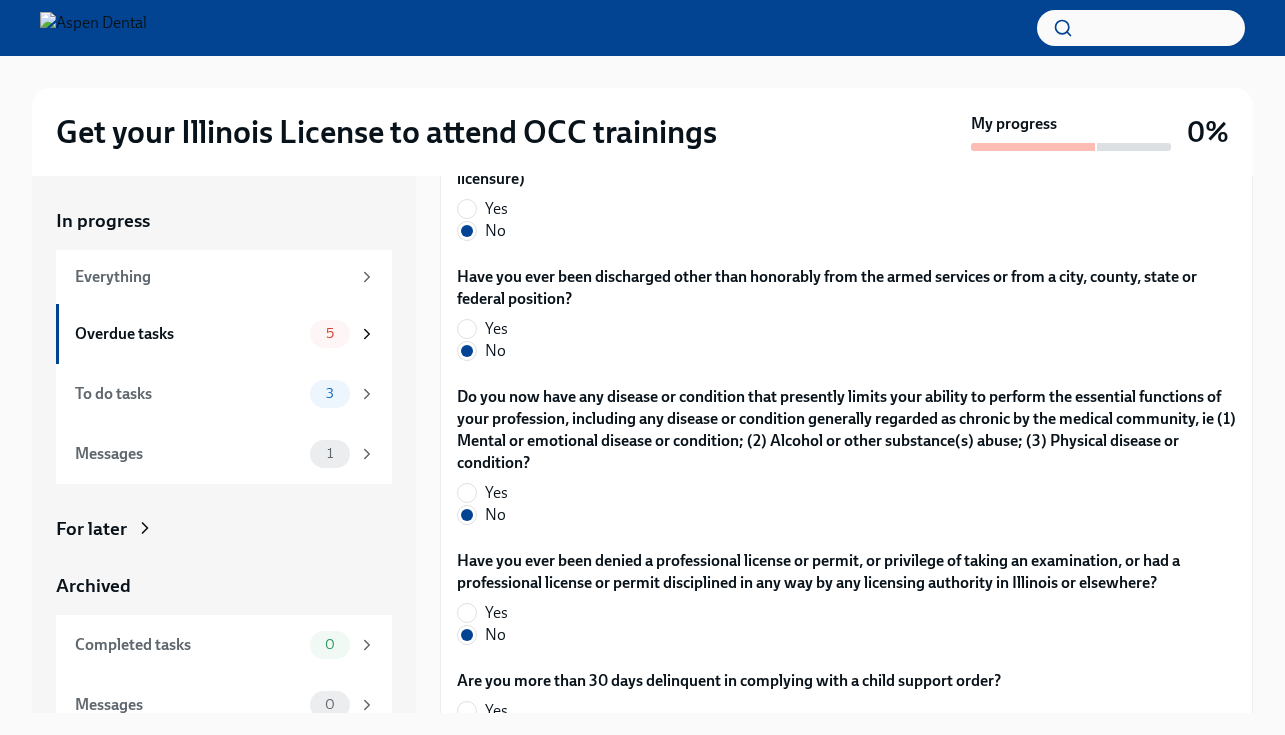 click on "Yes" at bounding box center (467, -129) 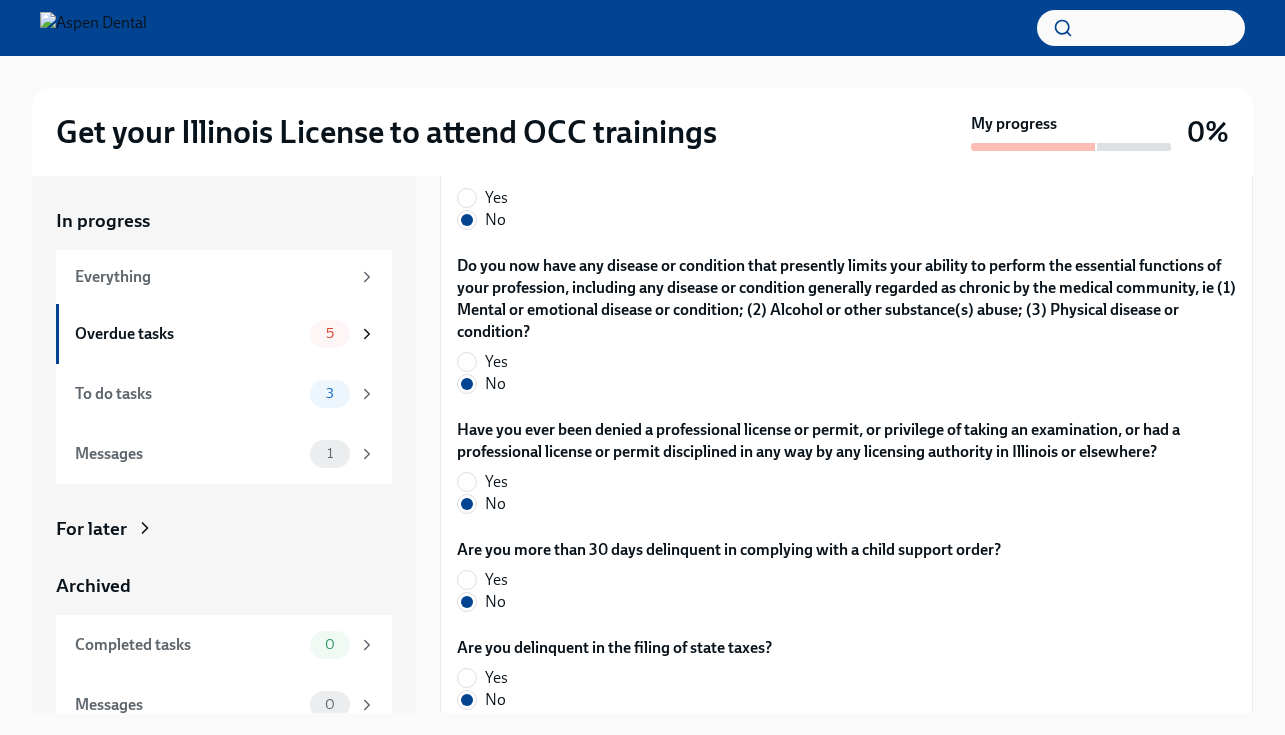 scroll, scrollTop: 4643, scrollLeft: 0, axis: vertical 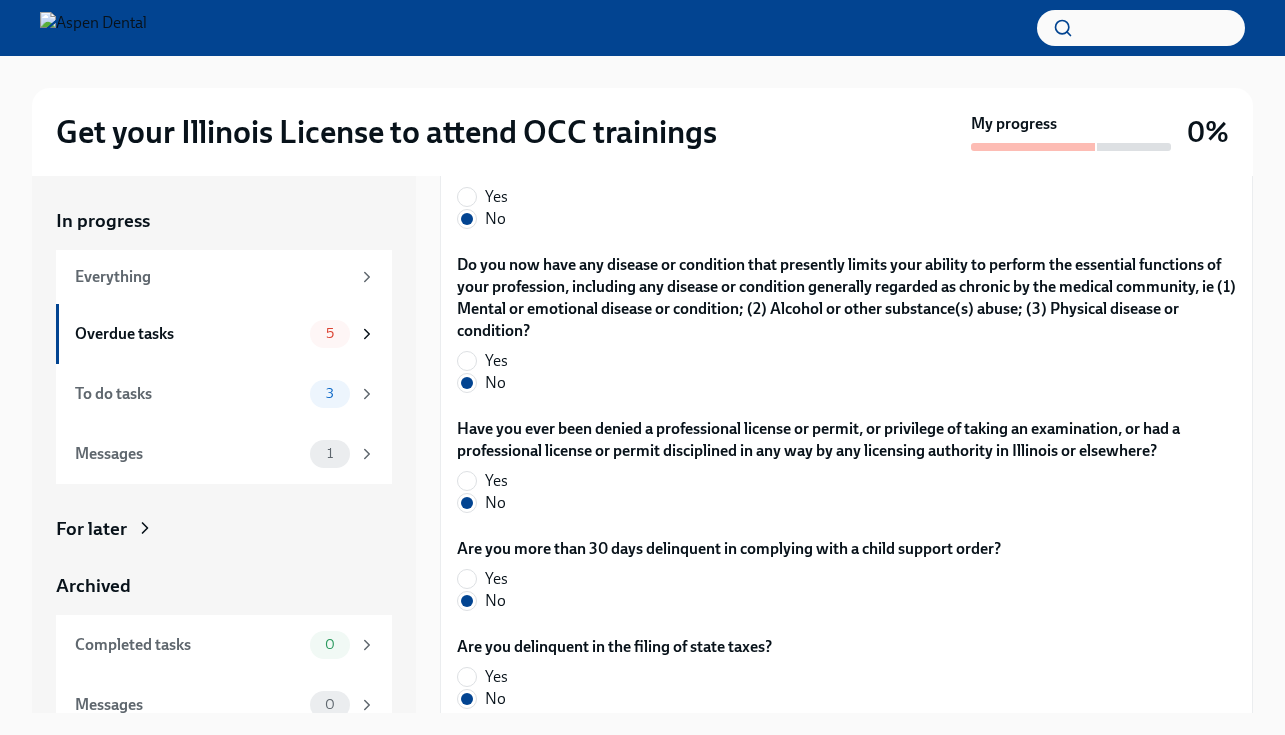 click on "Yes" at bounding box center [496, -43] 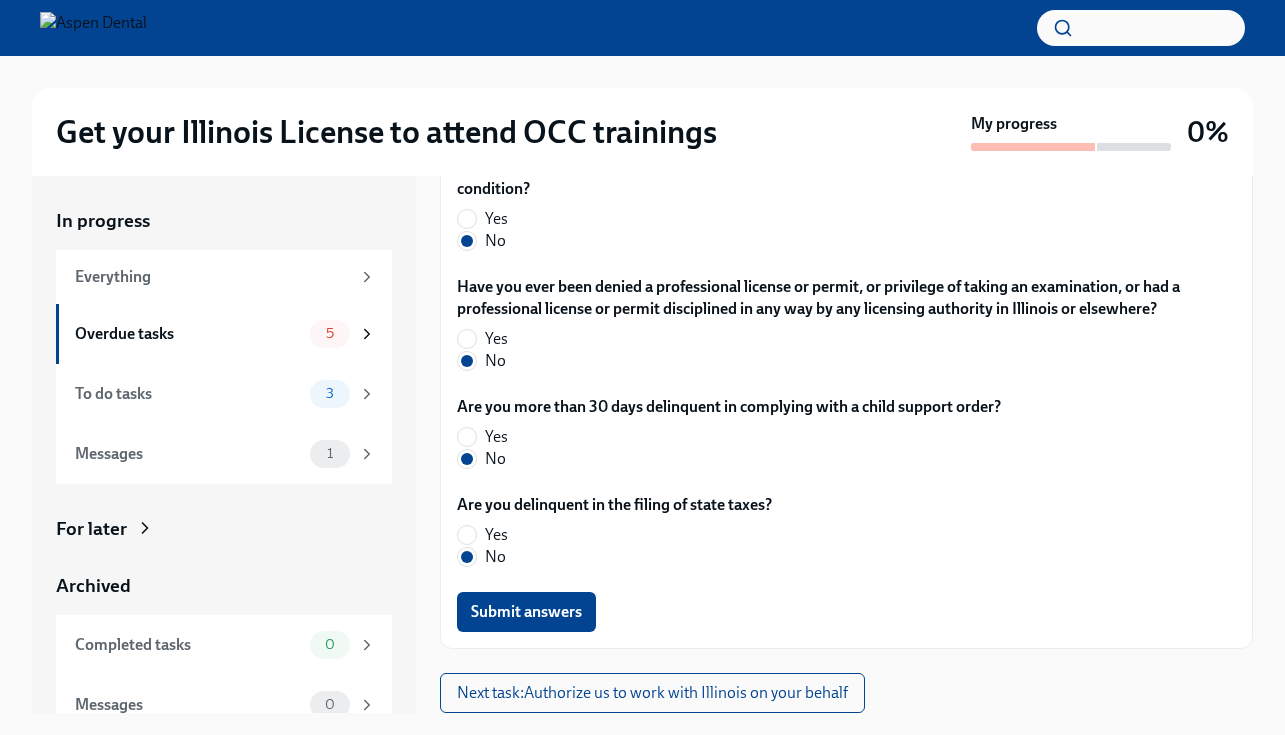 scroll, scrollTop: 5167, scrollLeft: 0, axis: vertical 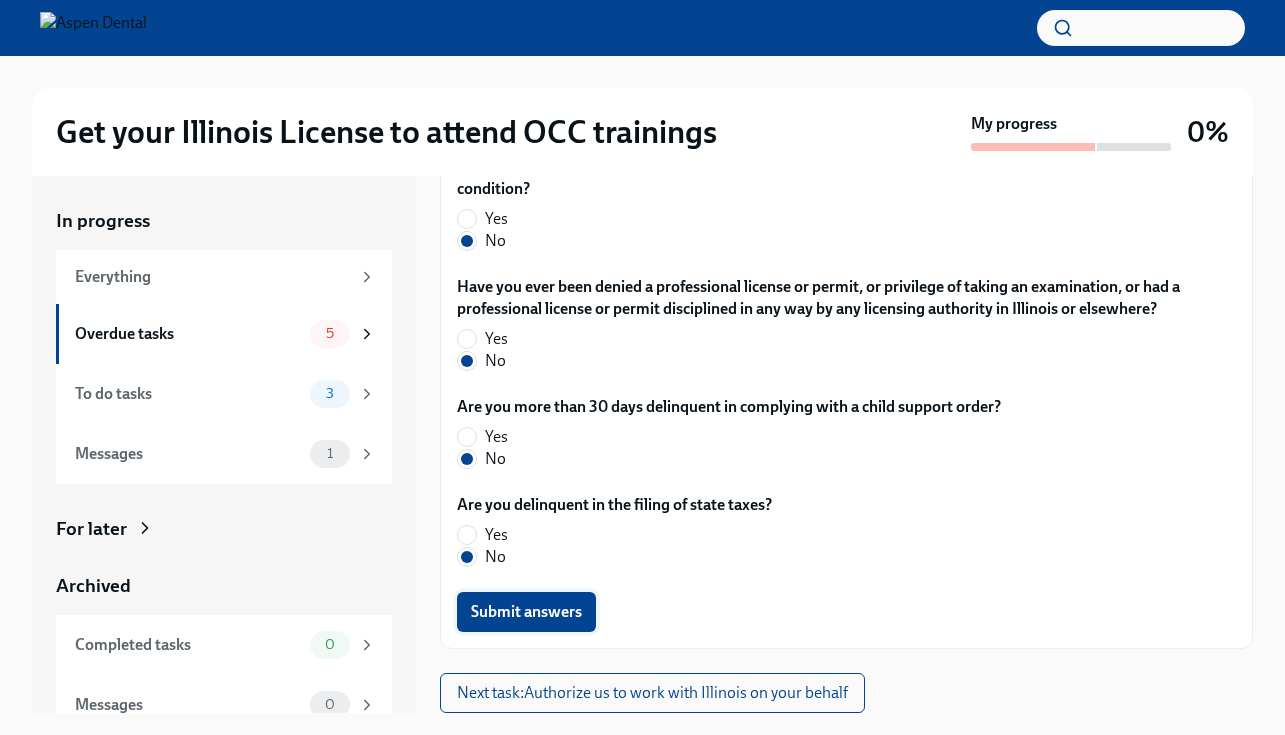 click on "Submit answers" at bounding box center (526, 612) 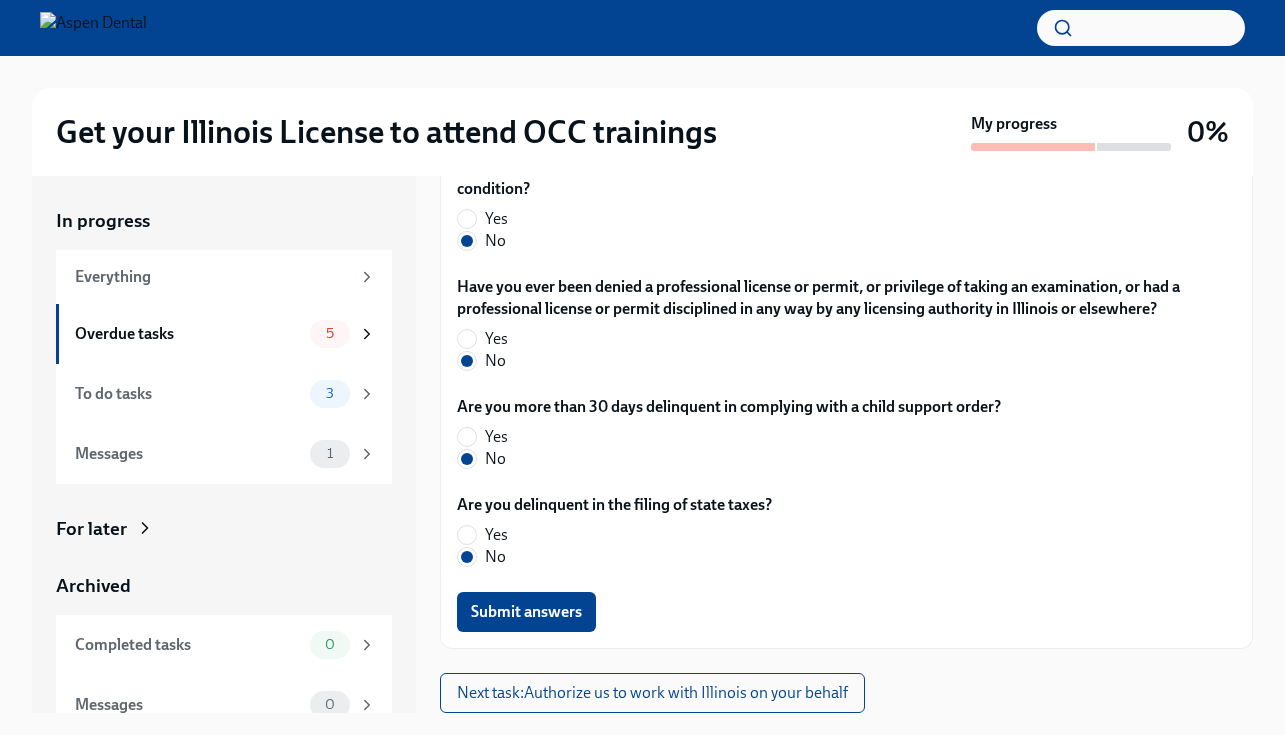scroll, scrollTop: 5186, scrollLeft: 0, axis: vertical 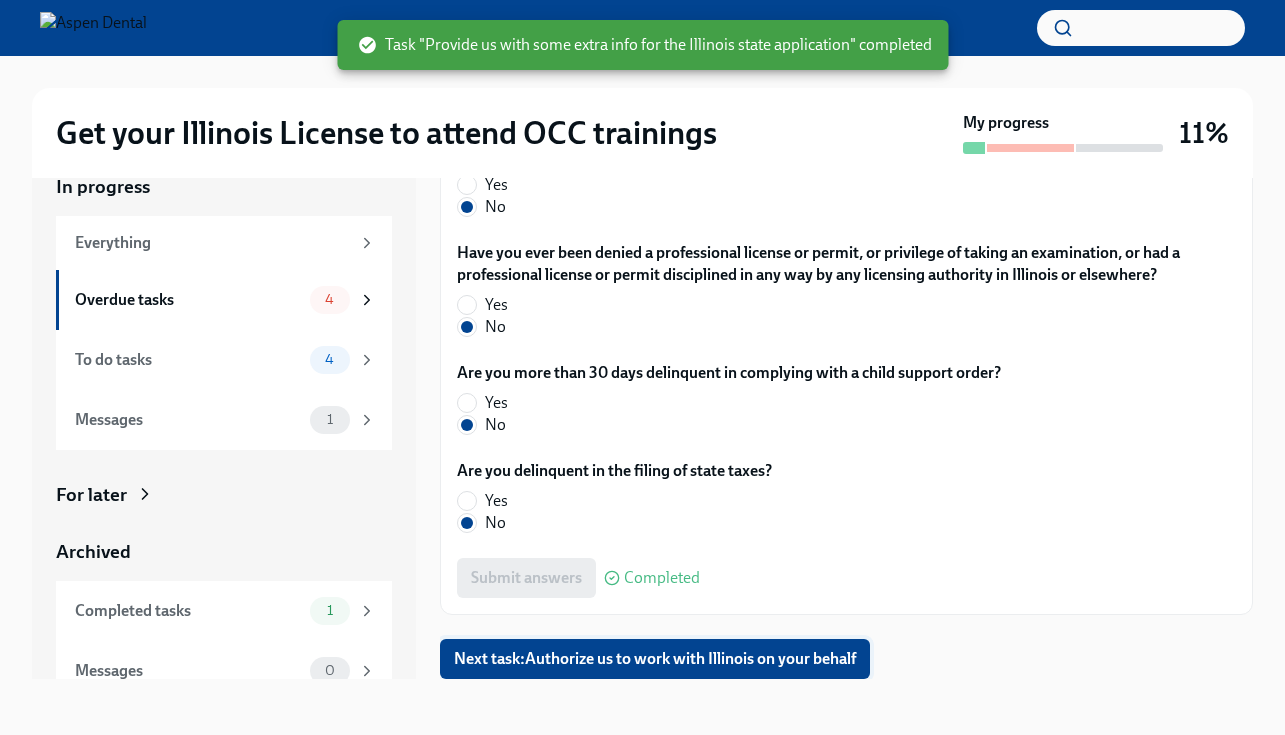 click on "Next task :  Authorize us to work with Illinois on your behalf" at bounding box center (655, 659) 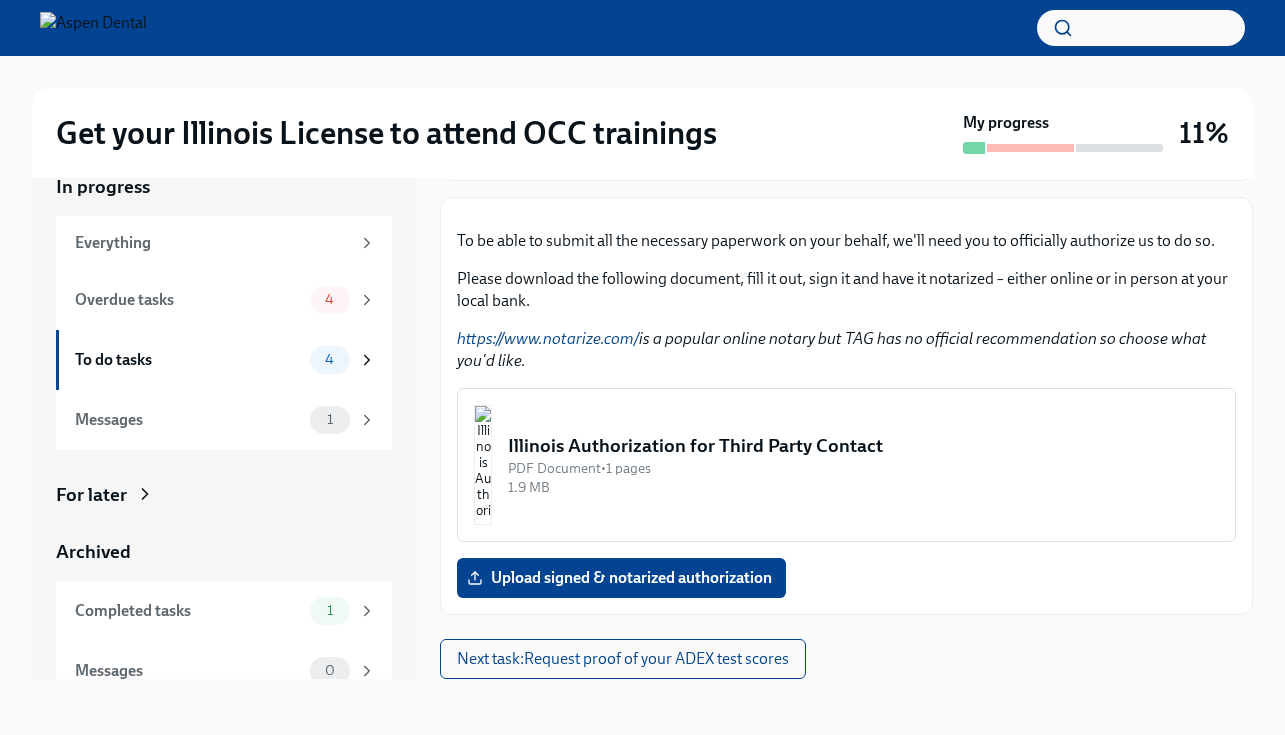 scroll, scrollTop: 412, scrollLeft: 0, axis: vertical 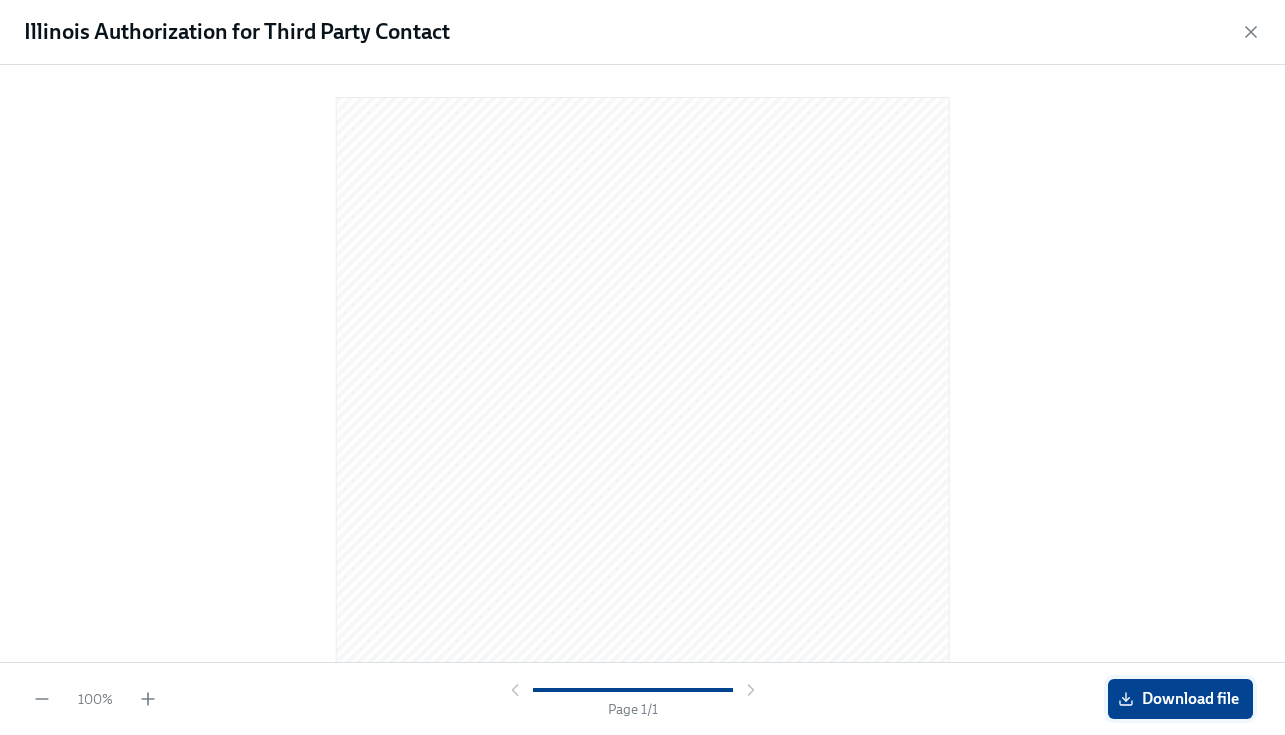 click on "Download file" at bounding box center (1180, 699) 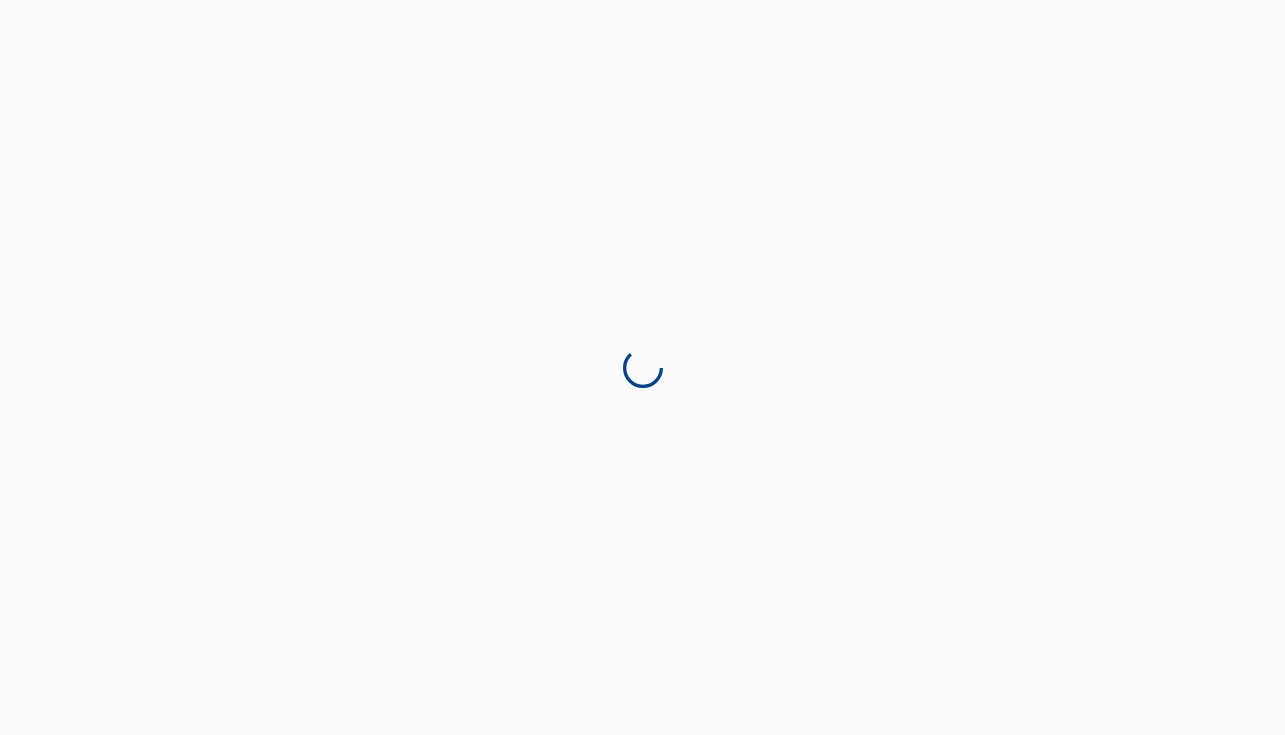 scroll, scrollTop: 0, scrollLeft: 0, axis: both 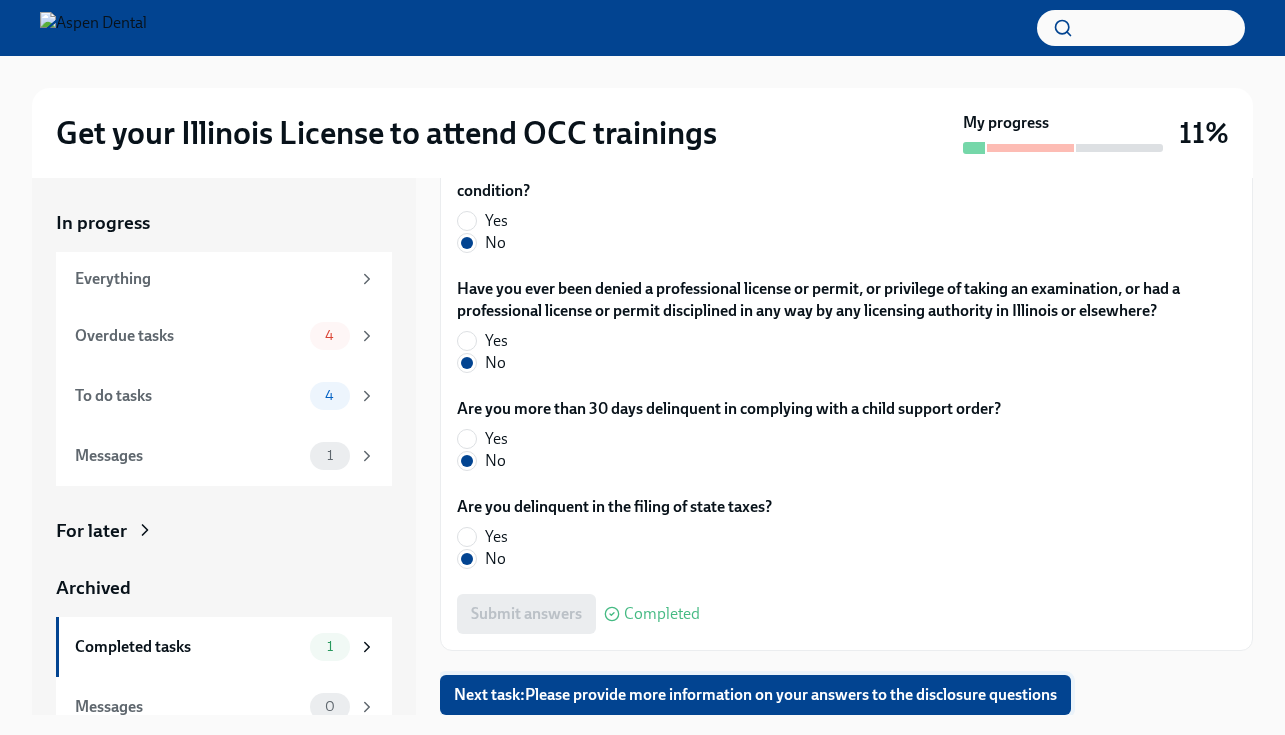 click on "Next task :  Please provide more information on your answers to the disclosure questions" at bounding box center [755, 695] 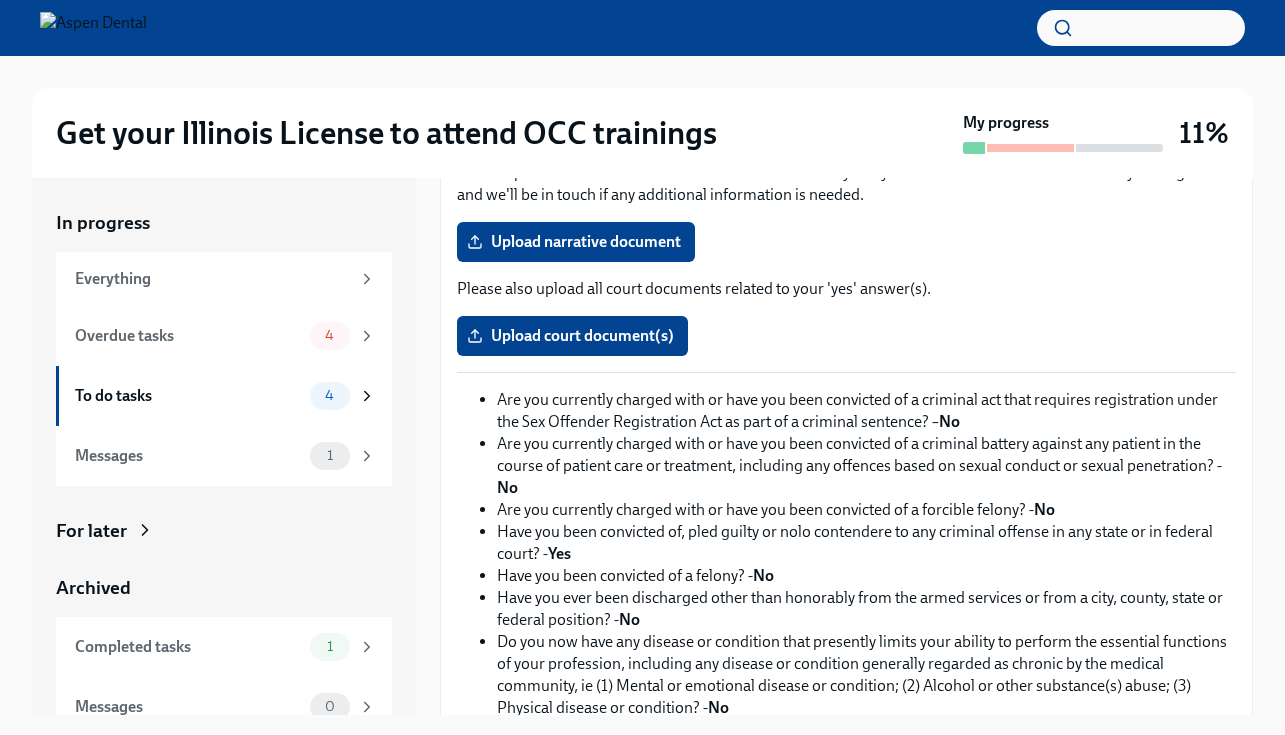 scroll, scrollTop: 271, scrollLeft: 0, axis: vertical 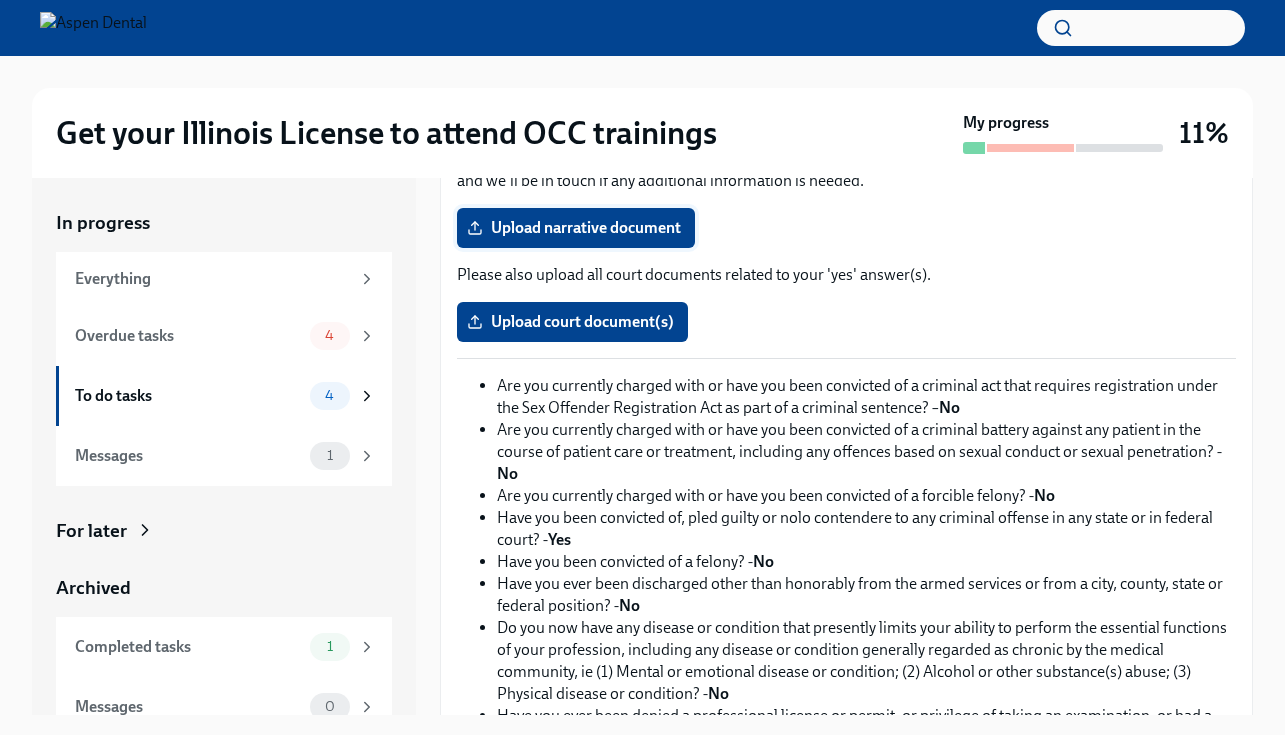 click on "Upload narrative document" at bounding box center [576, 228] 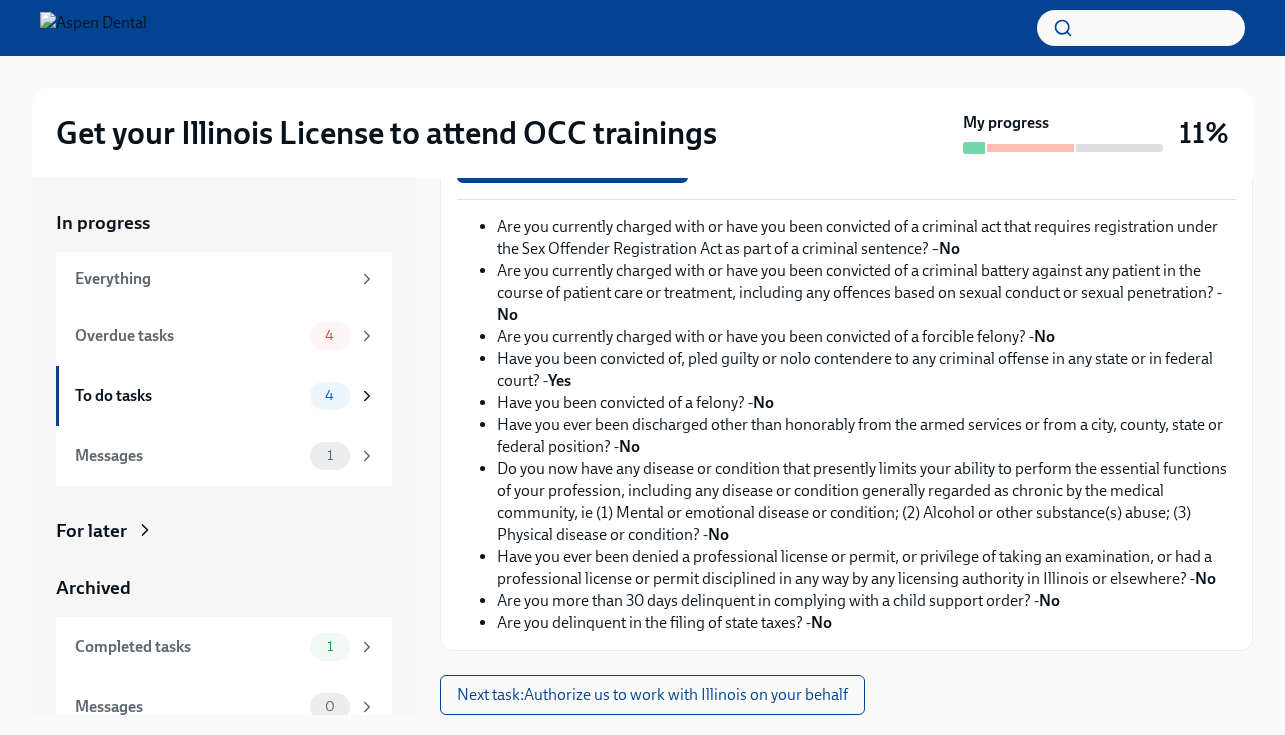 scroll, scrollTop: 627, scrollLeft: 0, axis: vertical 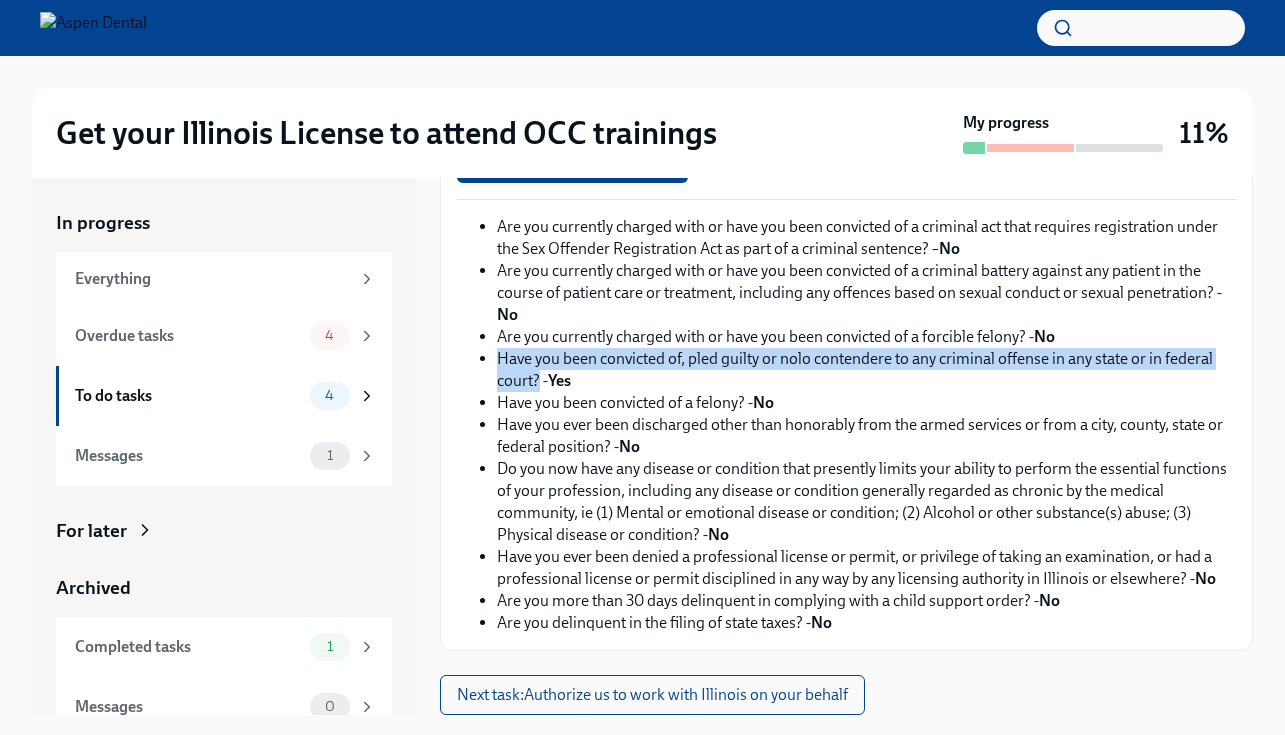 drag, startPoint x: 497, startPoint y: 371, endPoint x: 538, endPoint y: 392, distance: 46.06517 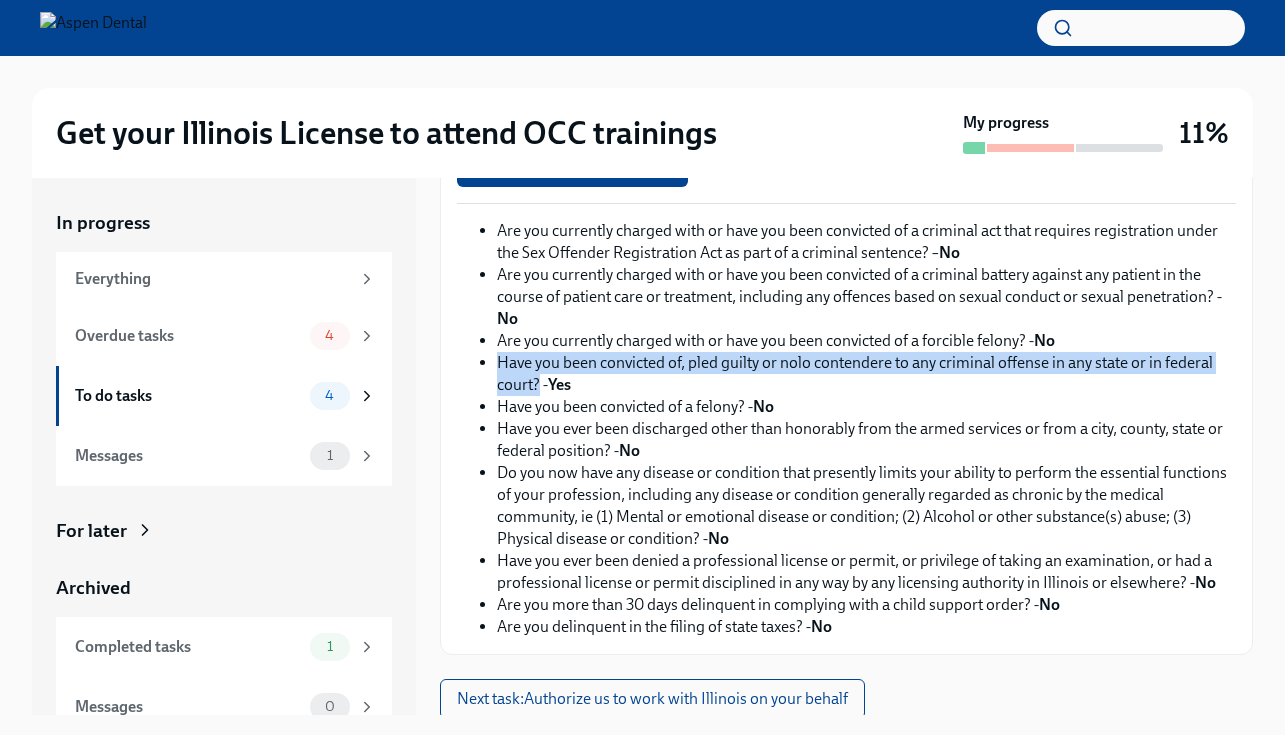 scroll, scrollTop: 643, scrollLeft: 0, axis: vertical 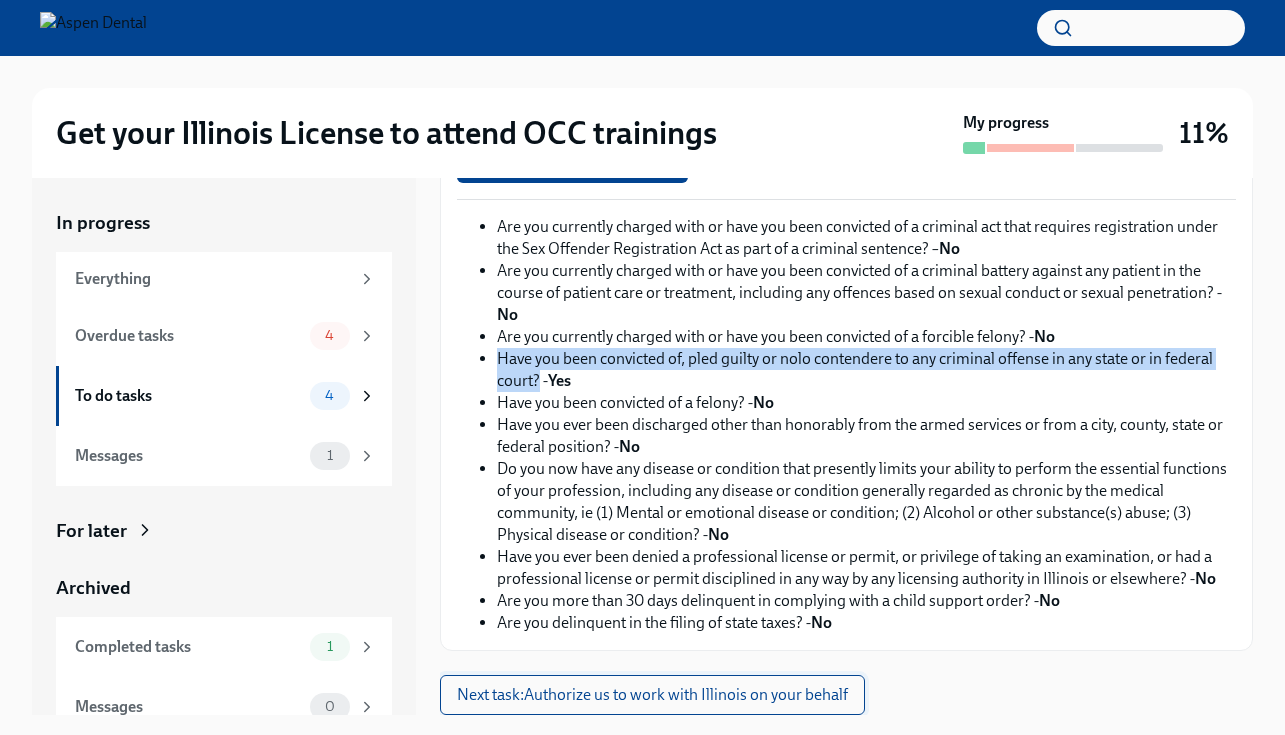 click on "Next task :  Authorize us to work with Illinois on your behalf" at bounding box center (652, 695) 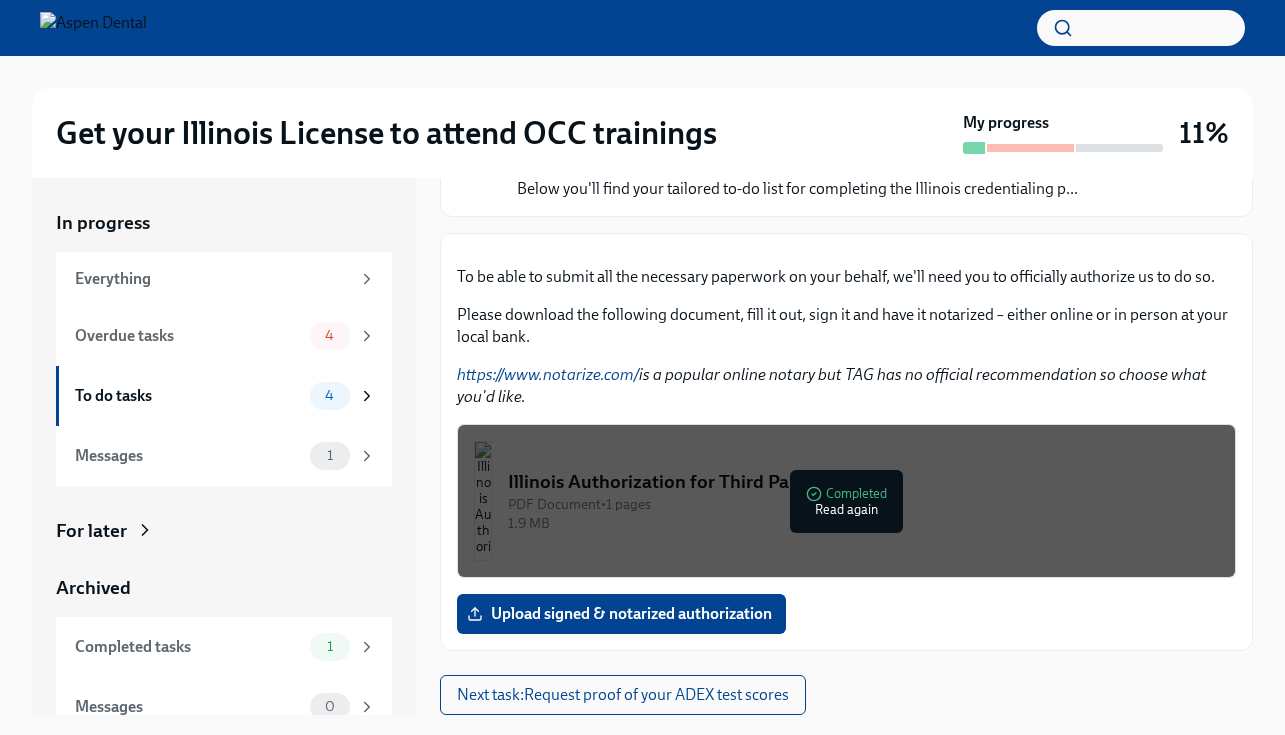 scroll, scrollTop: 412, scrollLeft: 0, axis: vertical 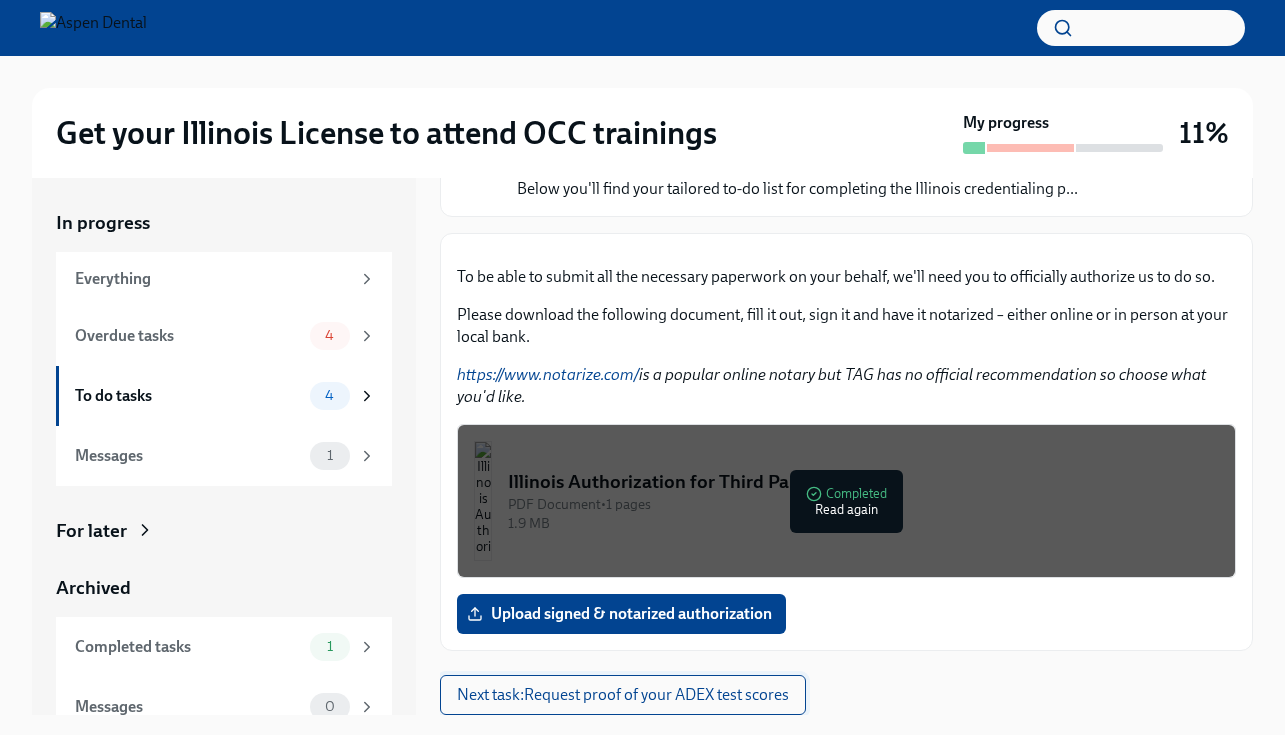 click on "Next task :  Request proof of your ADEX test scores" at bounding box center [623, 695] 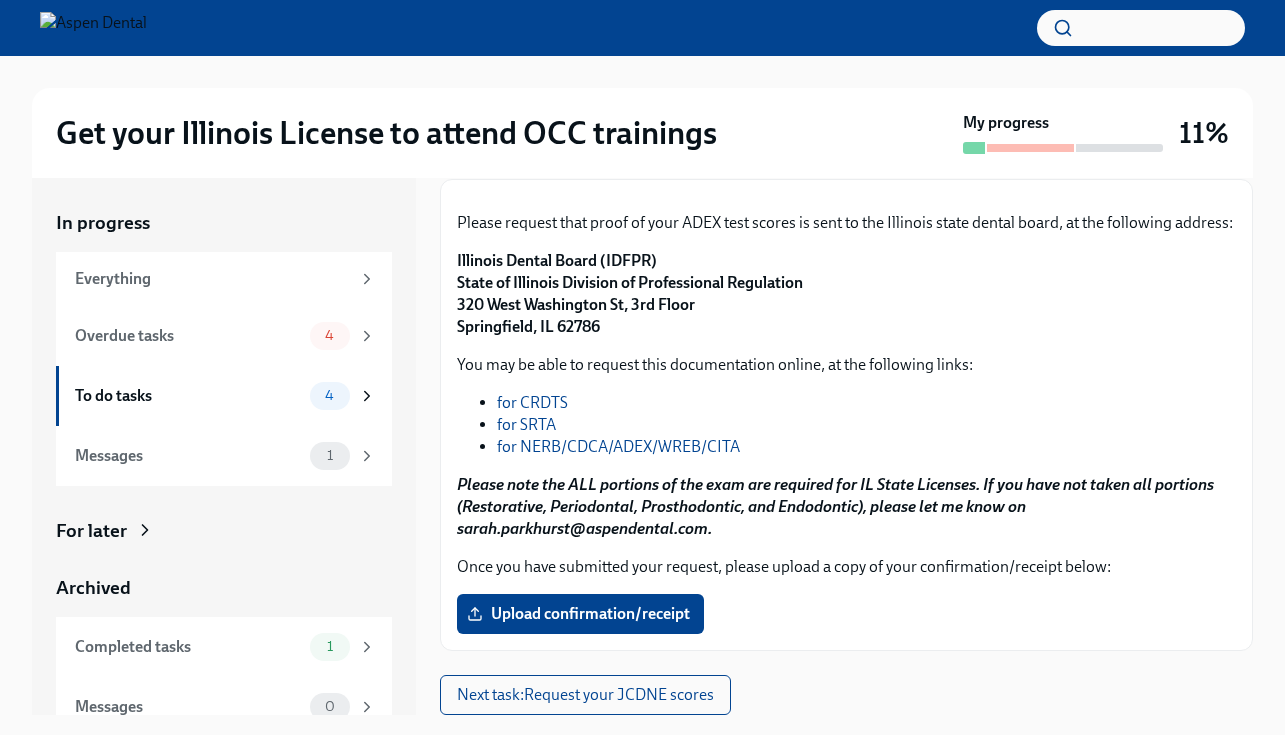 scroll, scrollTop: 371, scrollLeft: 0, axis: vertical 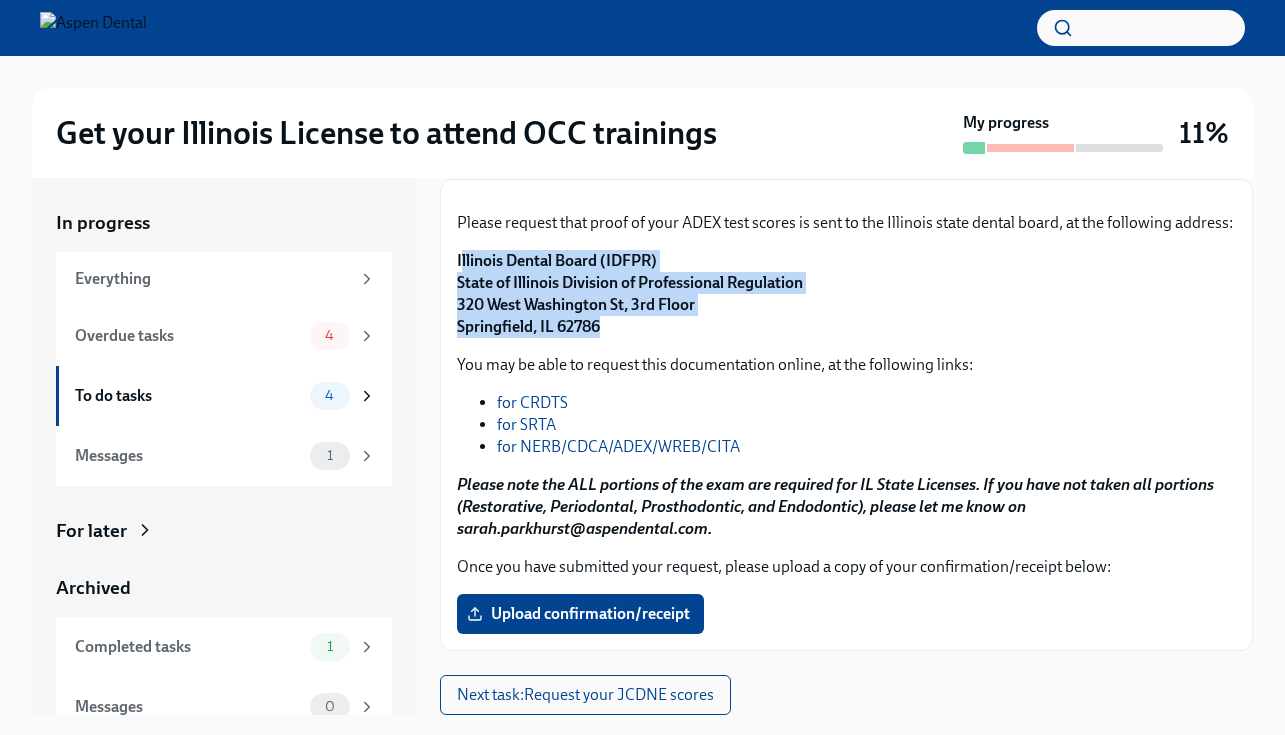 drag, startPoint x: 460, startPoint y: 353, endPoint x: 618, endPoint y: 420, distance: 171.61876 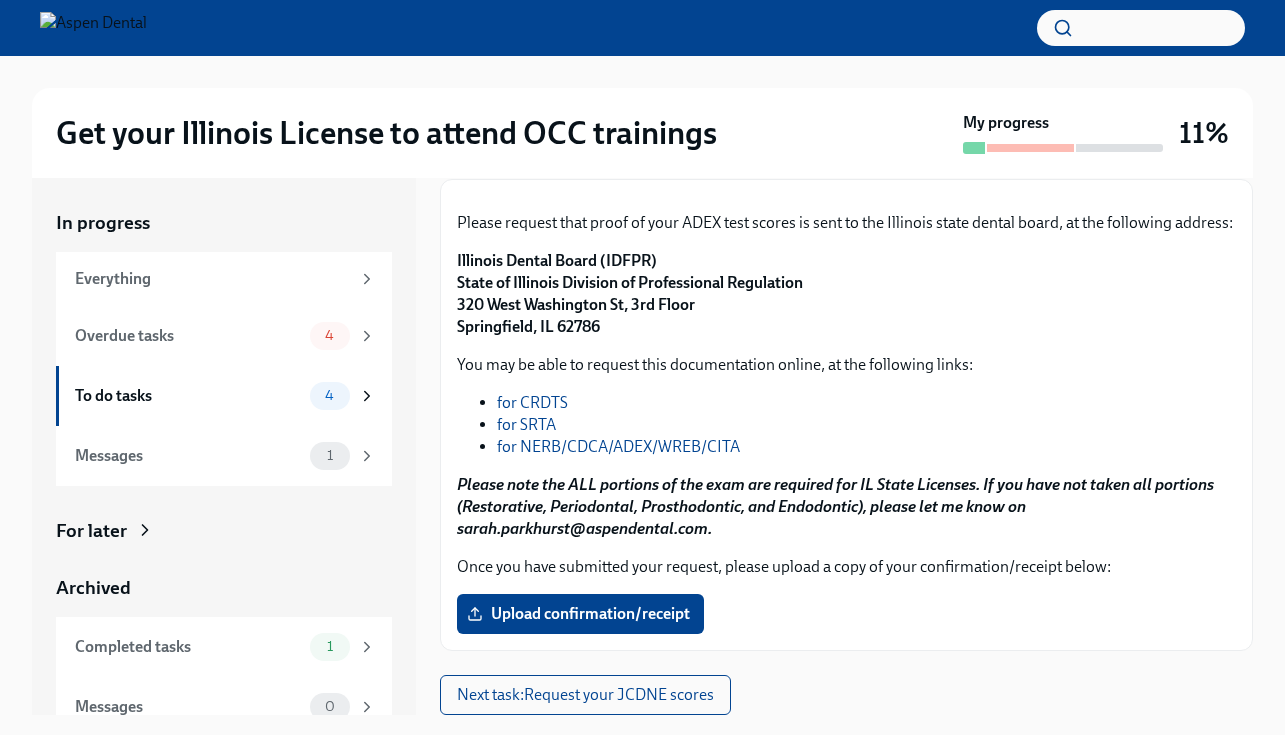 click on "You may be able to request this documentation online, at the following links:
for CRDTS
for SRTA
for NERB/CDCA/ADEX/WREB/CITA
Please note the ALL portions of the exam are required for IL State Licenses. If you have not taken all portions (Restorative, Periodontal, Prosthodontic, and Endodontic), please let me know on sarah.parkhurst@aspendental.com." at bounding box center (846, 447) 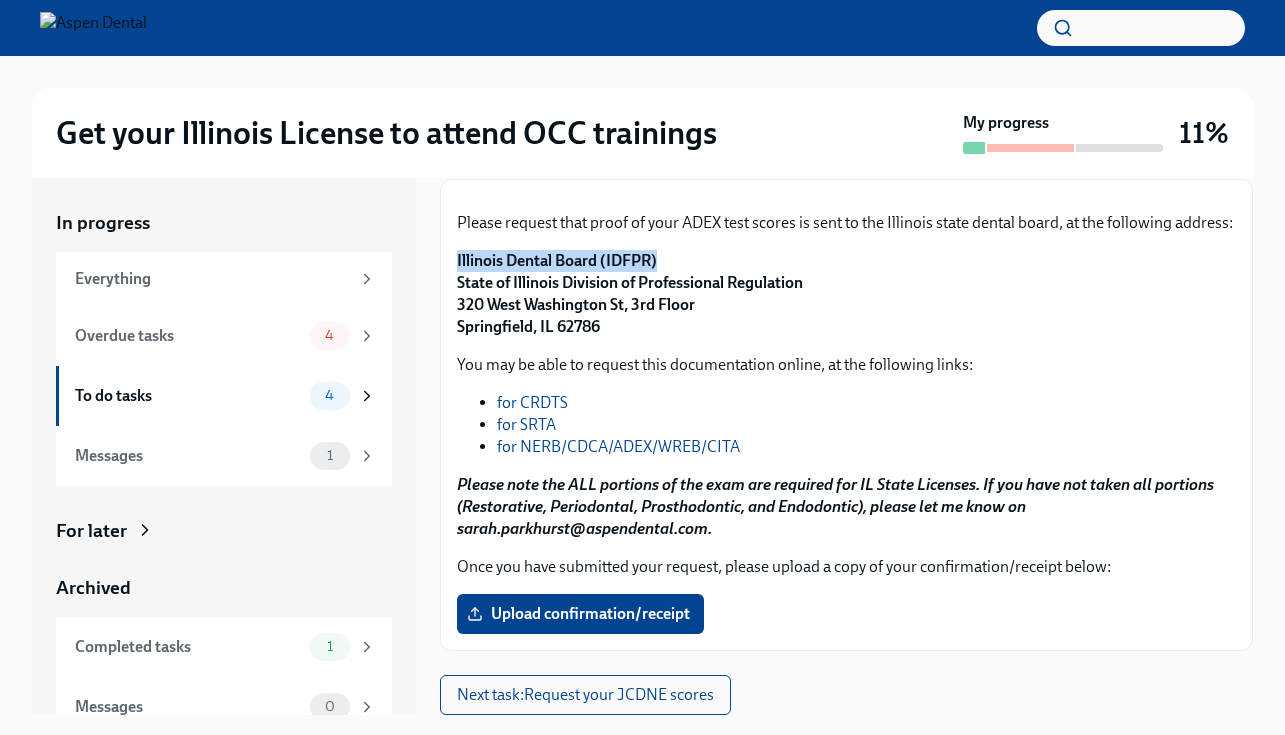drag, startPoint x: 458, startPoint y: 459, endPoint x: 659, endPoint y: 460, distance: 201.00249 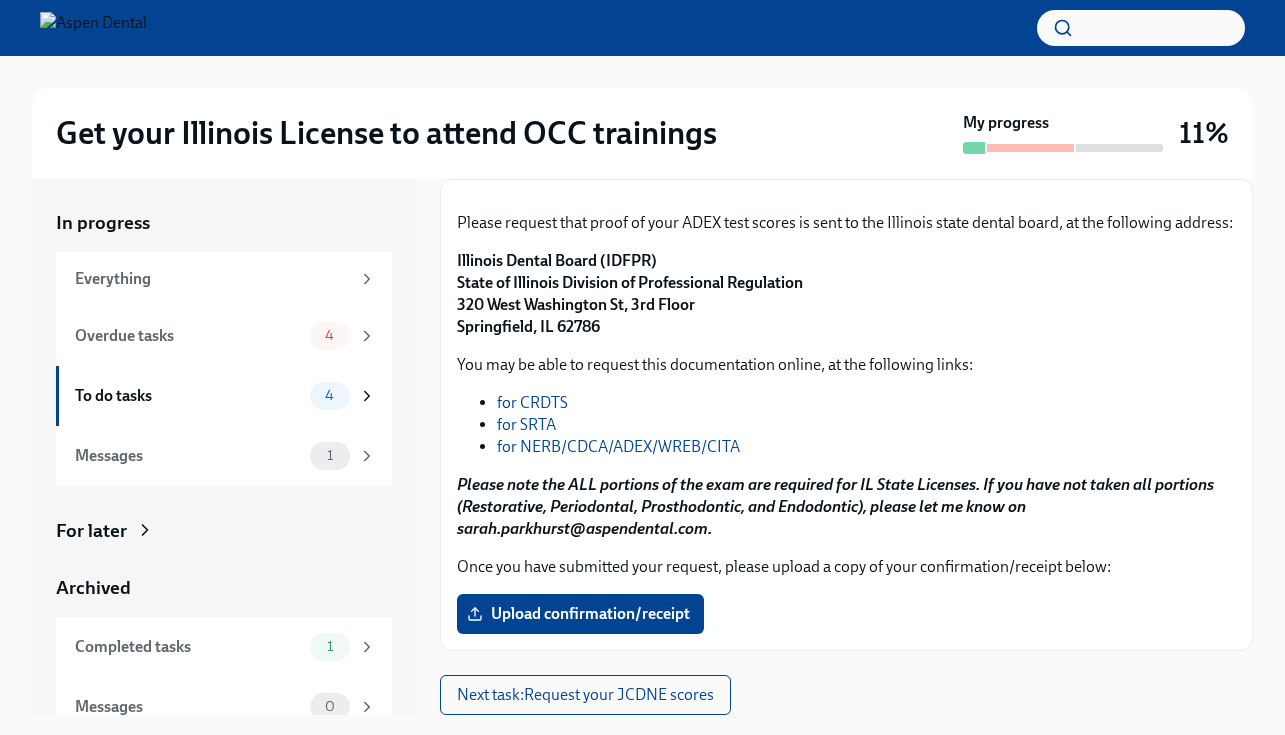 click on "[STATE] Dental Board (IDFPR)
State of [STATE] Division of Professional Regulation
320 West Washington St, 3rd Floor
Springfield, IL 62786" at bounding box center (846, 294) 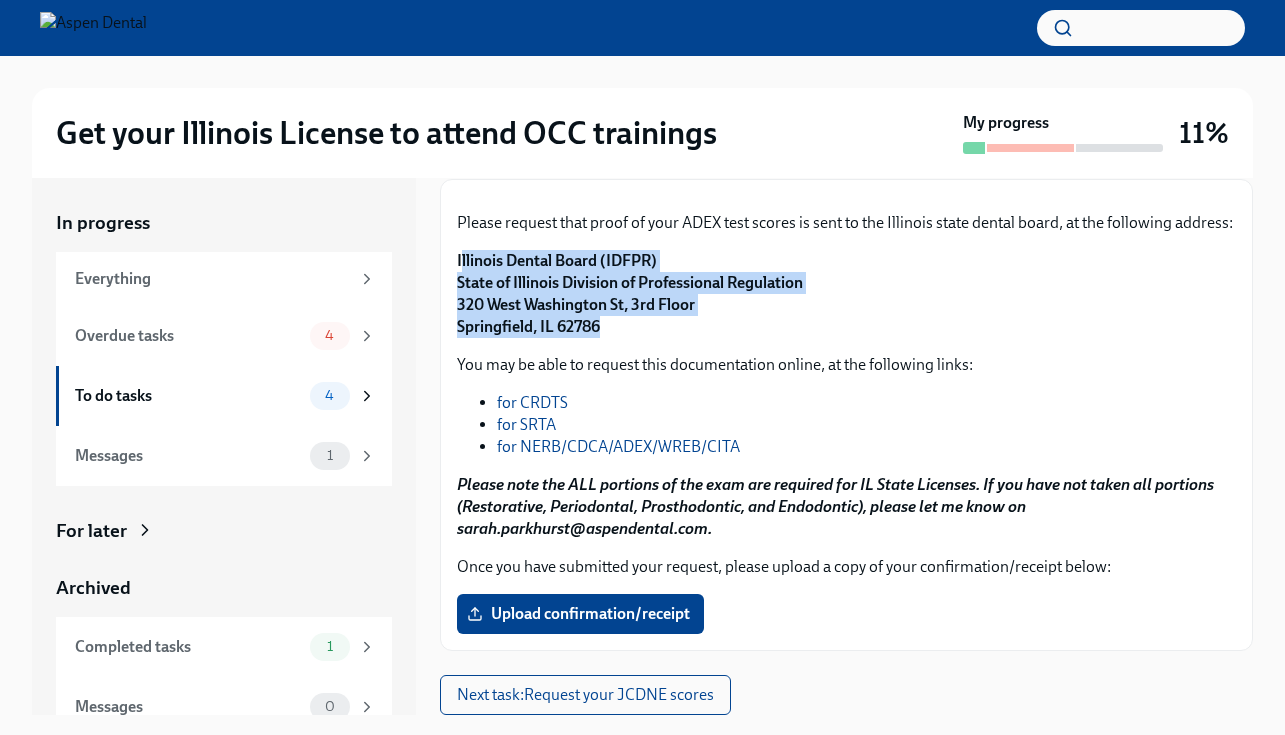 drag, startPoint x: 605, startPoint y: 529, endPoint x: 461, endPoint y: 462, distance: 158.8238 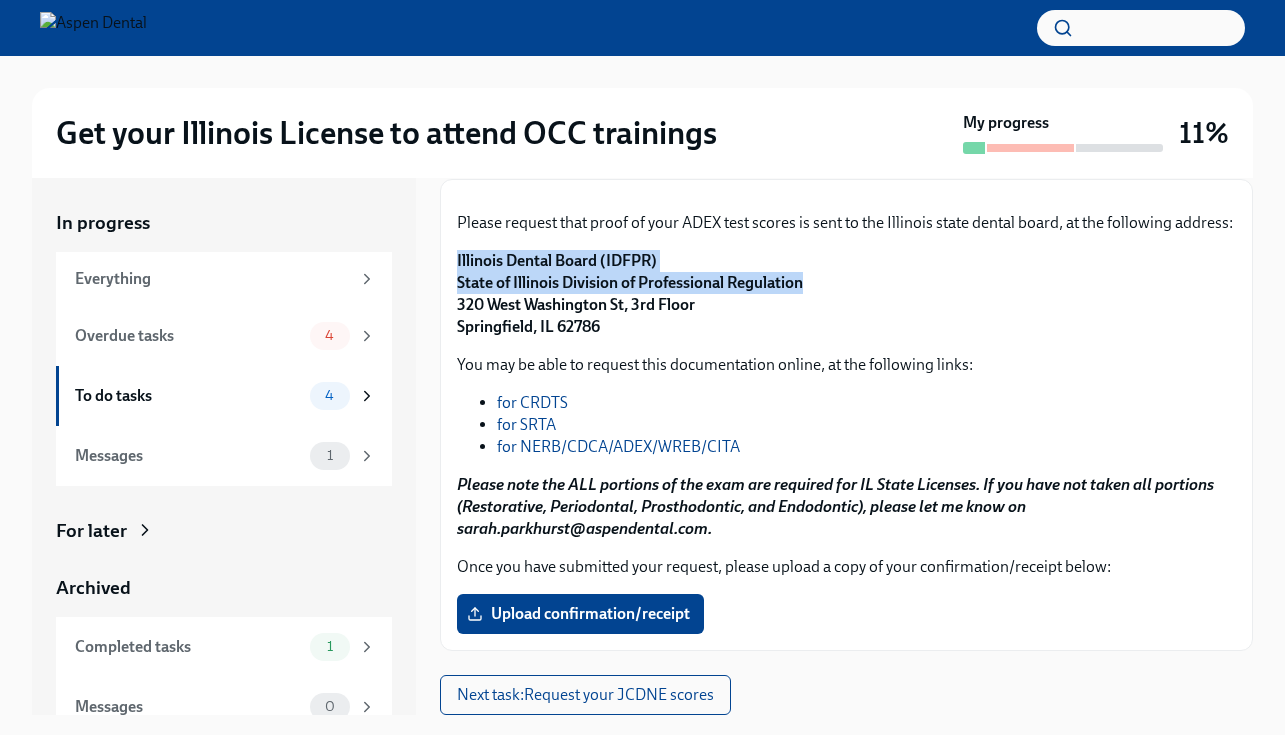 drag, startPoint x: 458, startPoint y: 457, endPoint x: 805, endPoint y: 483, distance: 347.9727 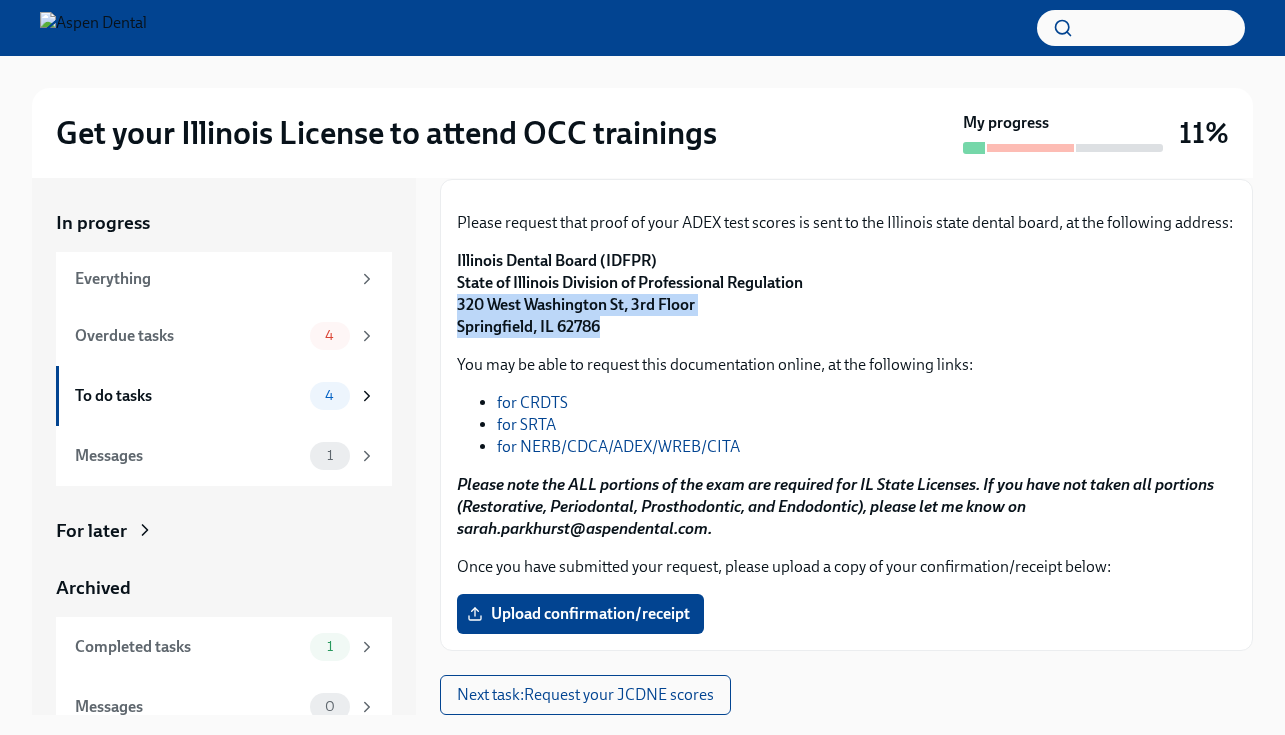 drag, startPoint x: 607, startPoint y: 527, endPoint x: 452, endPoint y: 508, distance: 156.16017 